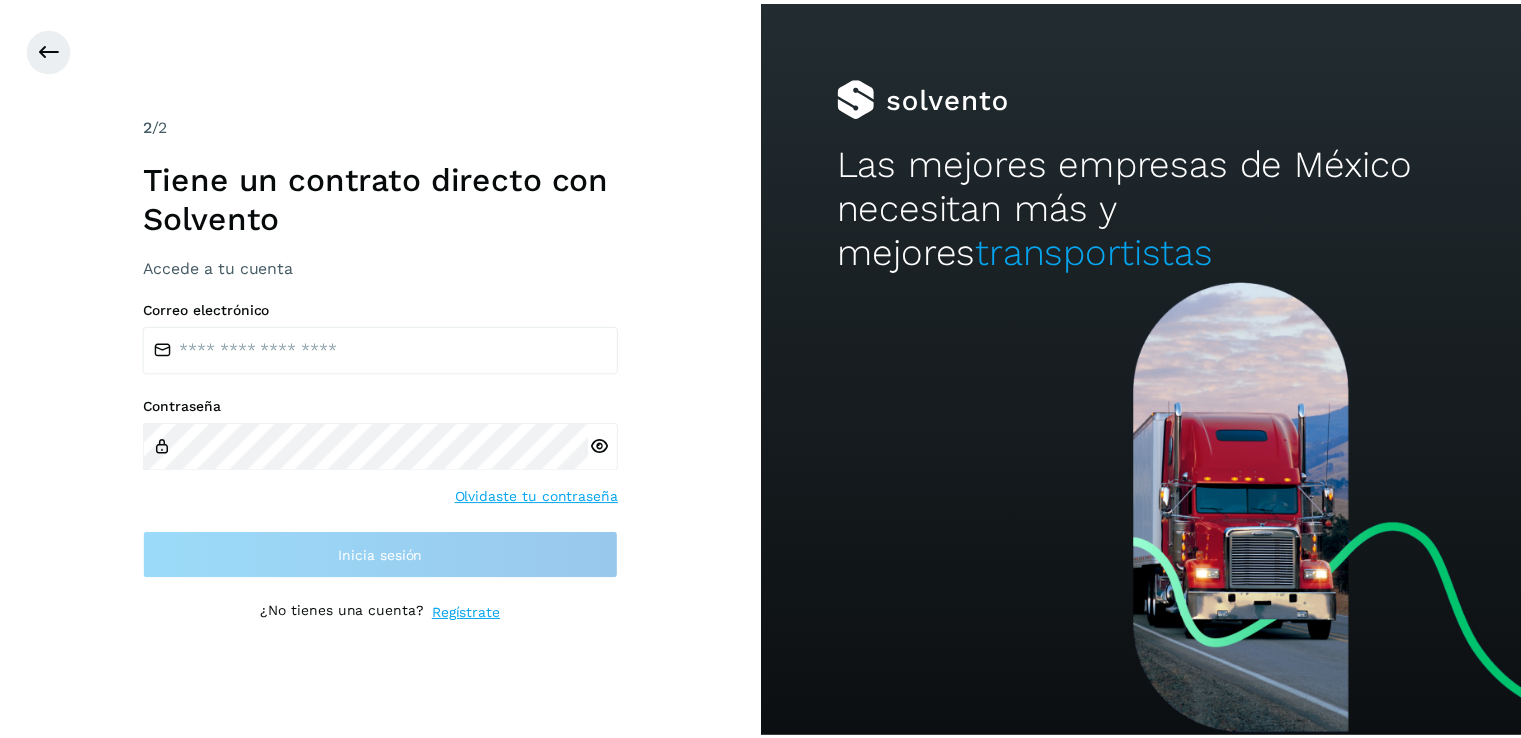 scroll, scrollTop: 0, scrollLeft: 0, axis: both 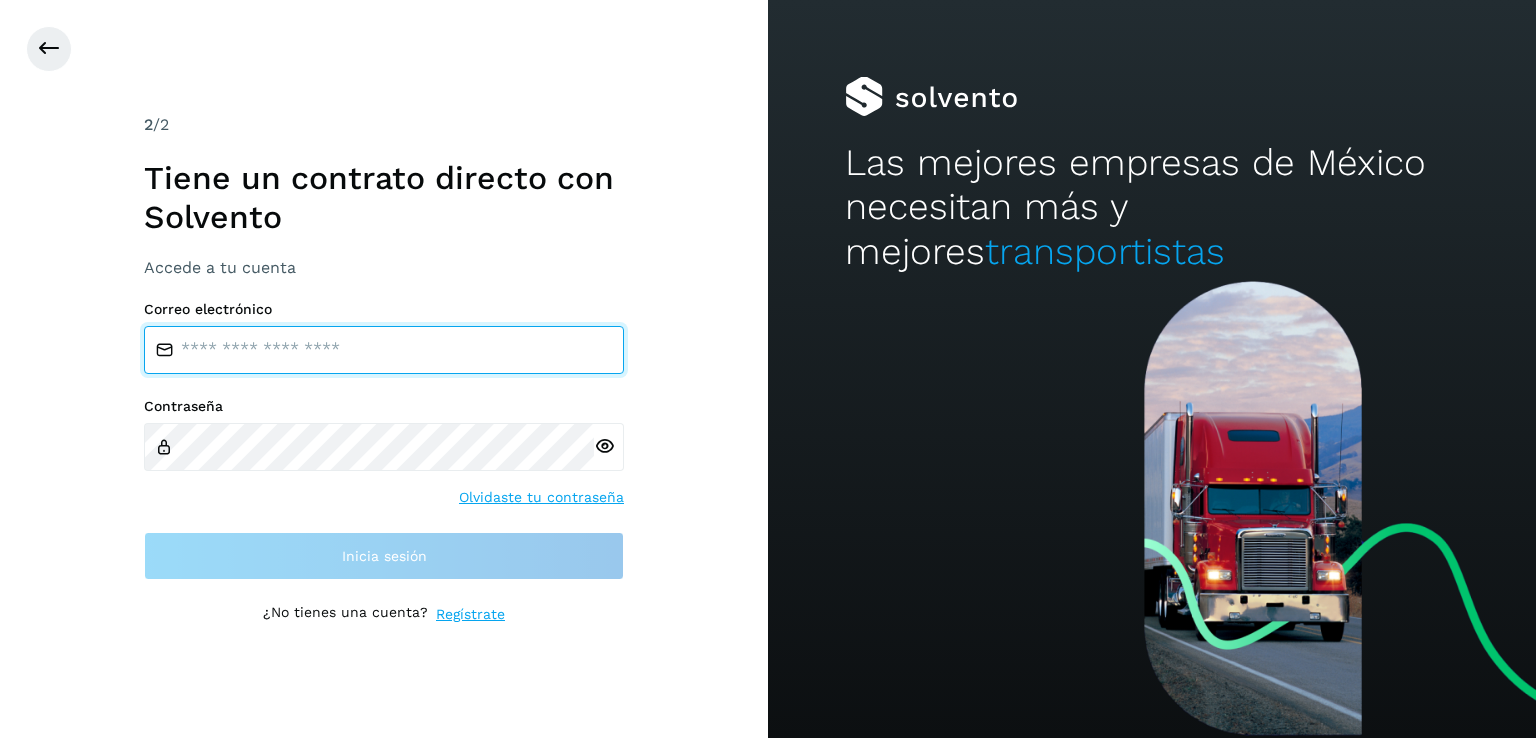 click at bounding box center [384, 350] 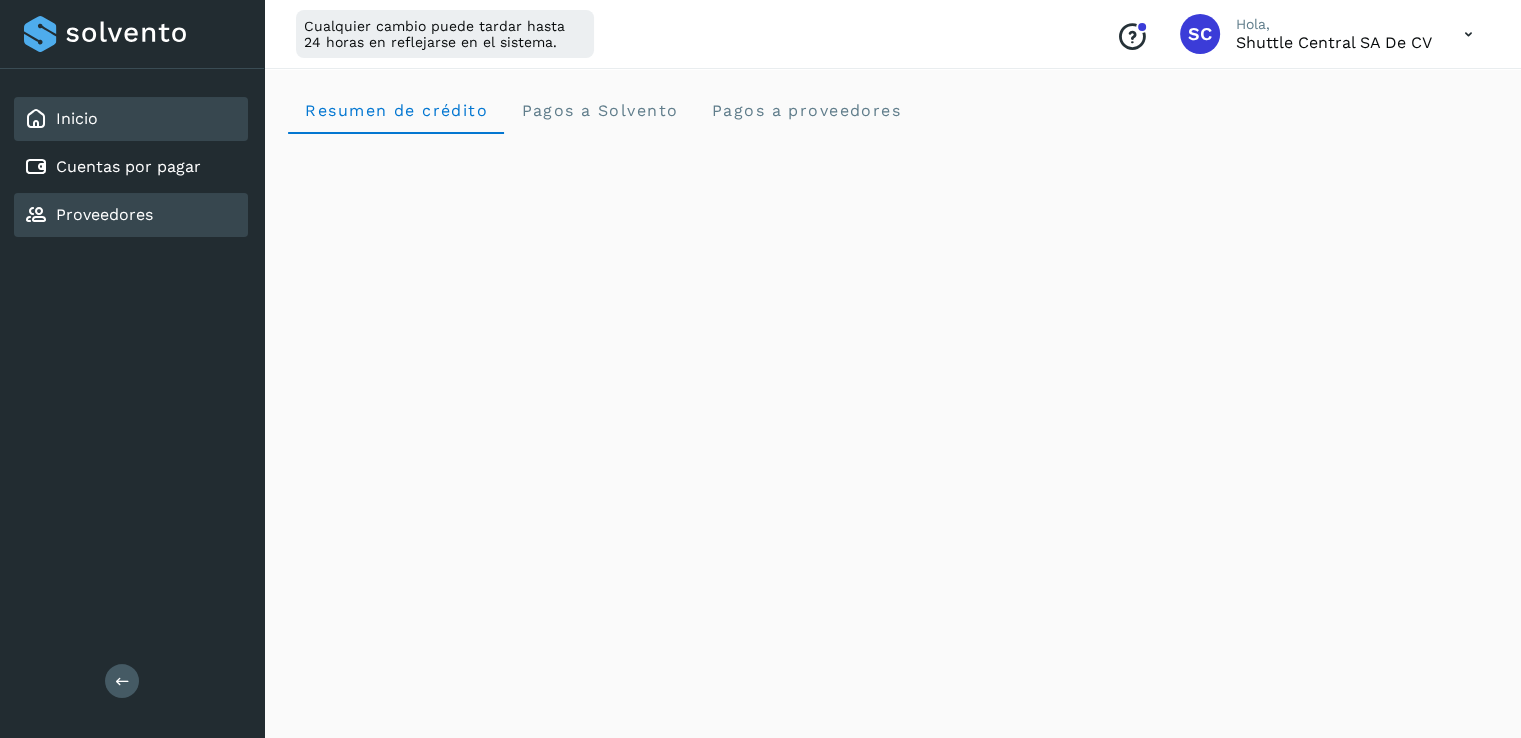 click on "Proveedores" at bounding box center [104, 214] 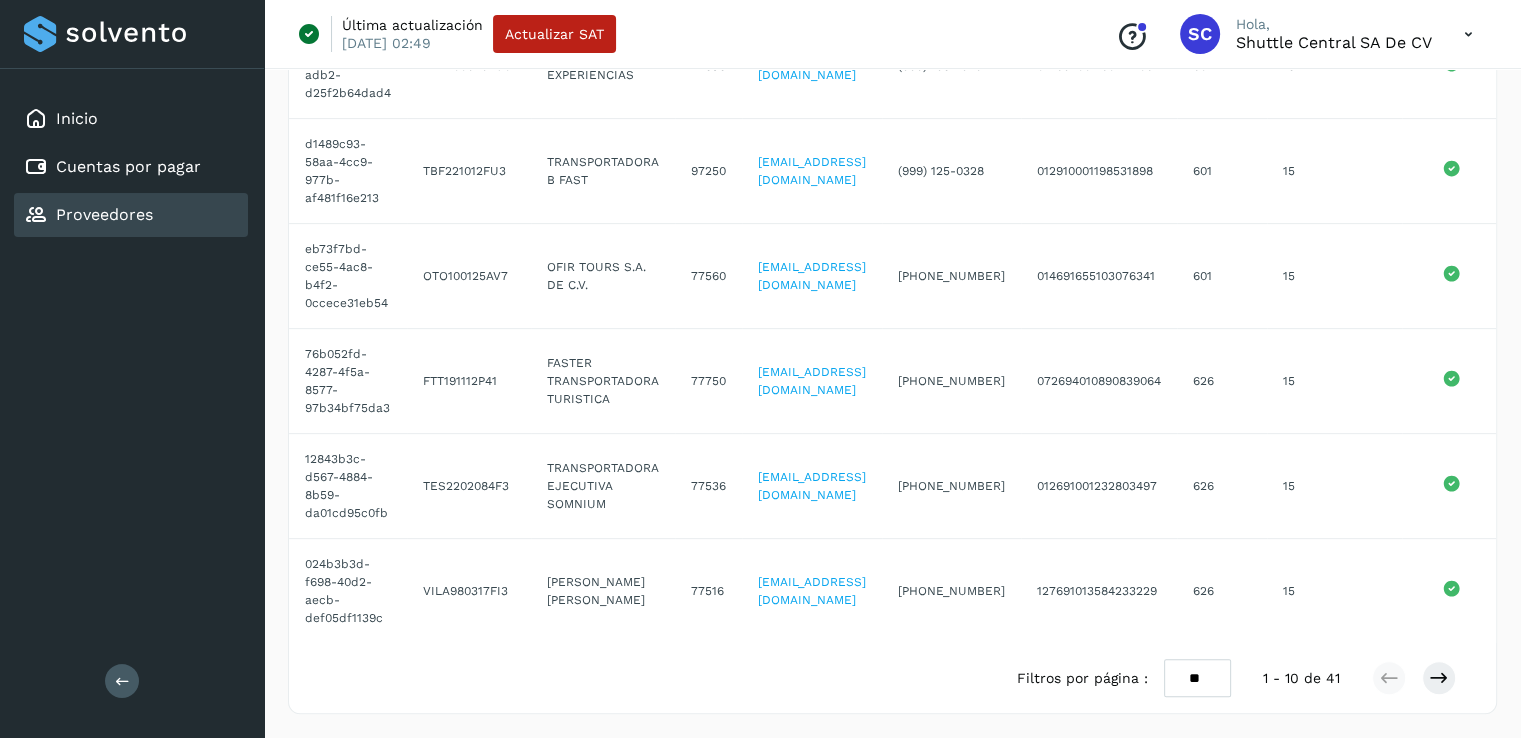 scroll, scrollTop: 705, scrollLeft: 0, axis: vertical 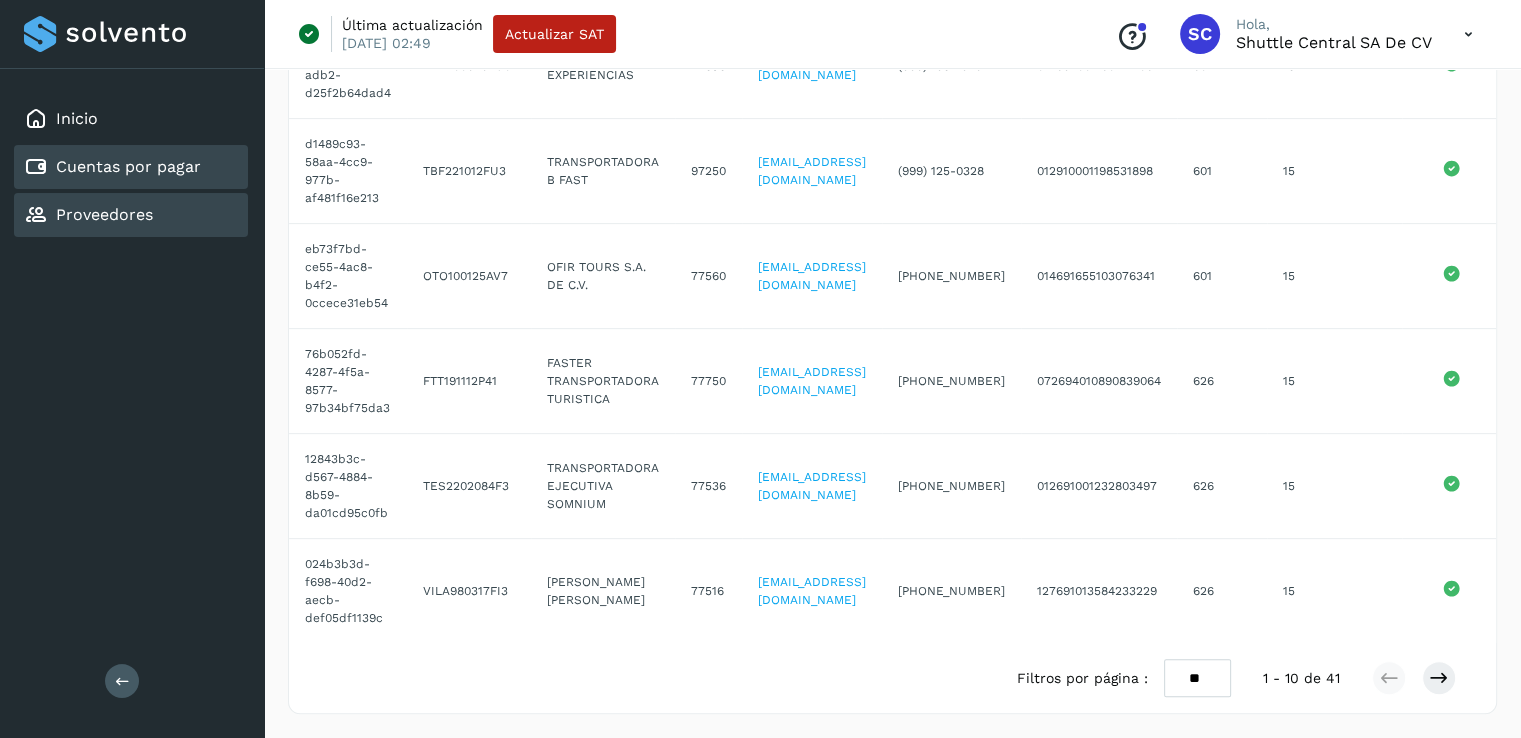 click on "Cuentas por pagar" at bounding box center [128, 166] 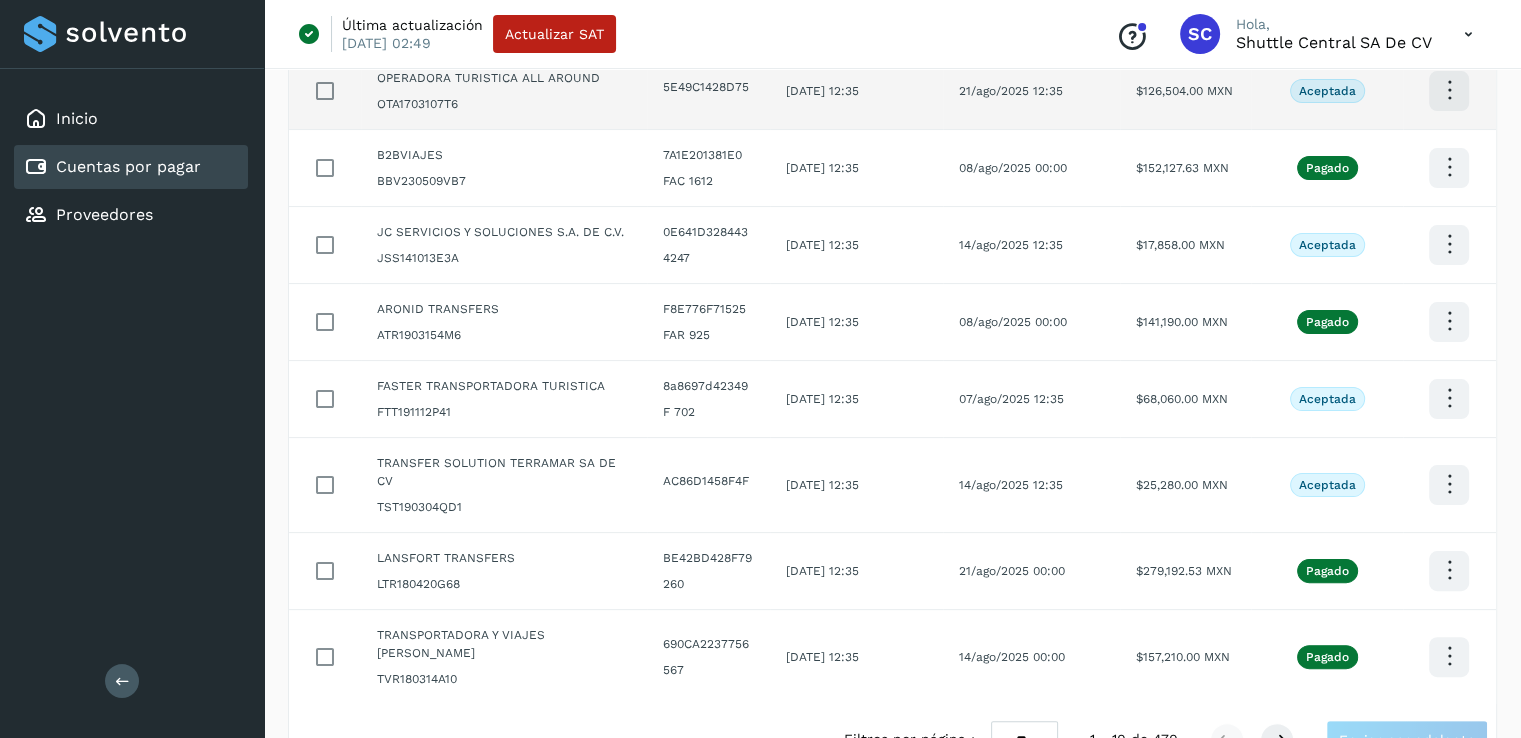 scroll, scrollTop: 421, scrollLeft: 0, axis: vertical 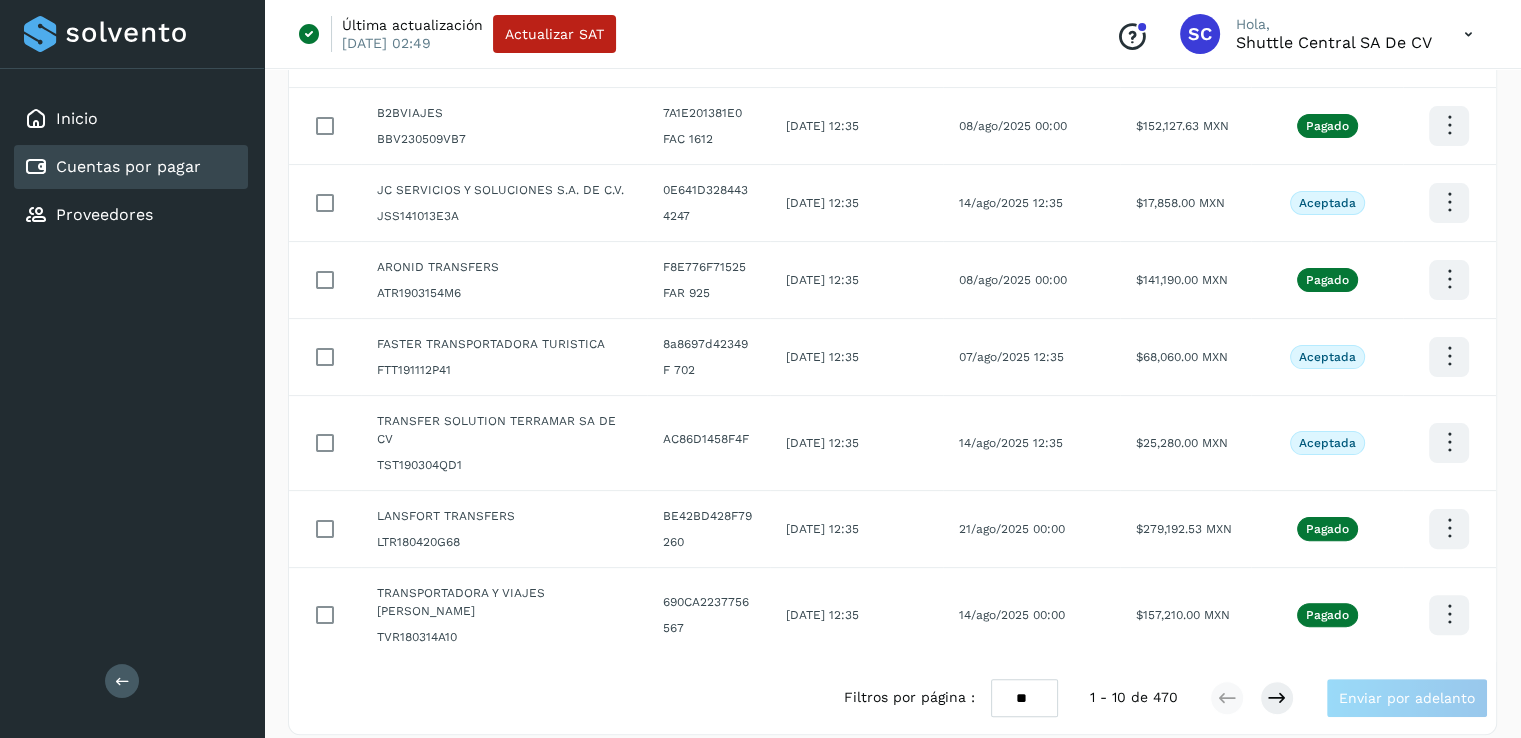 click on "** ** **" at bounding box center (1024, 698) 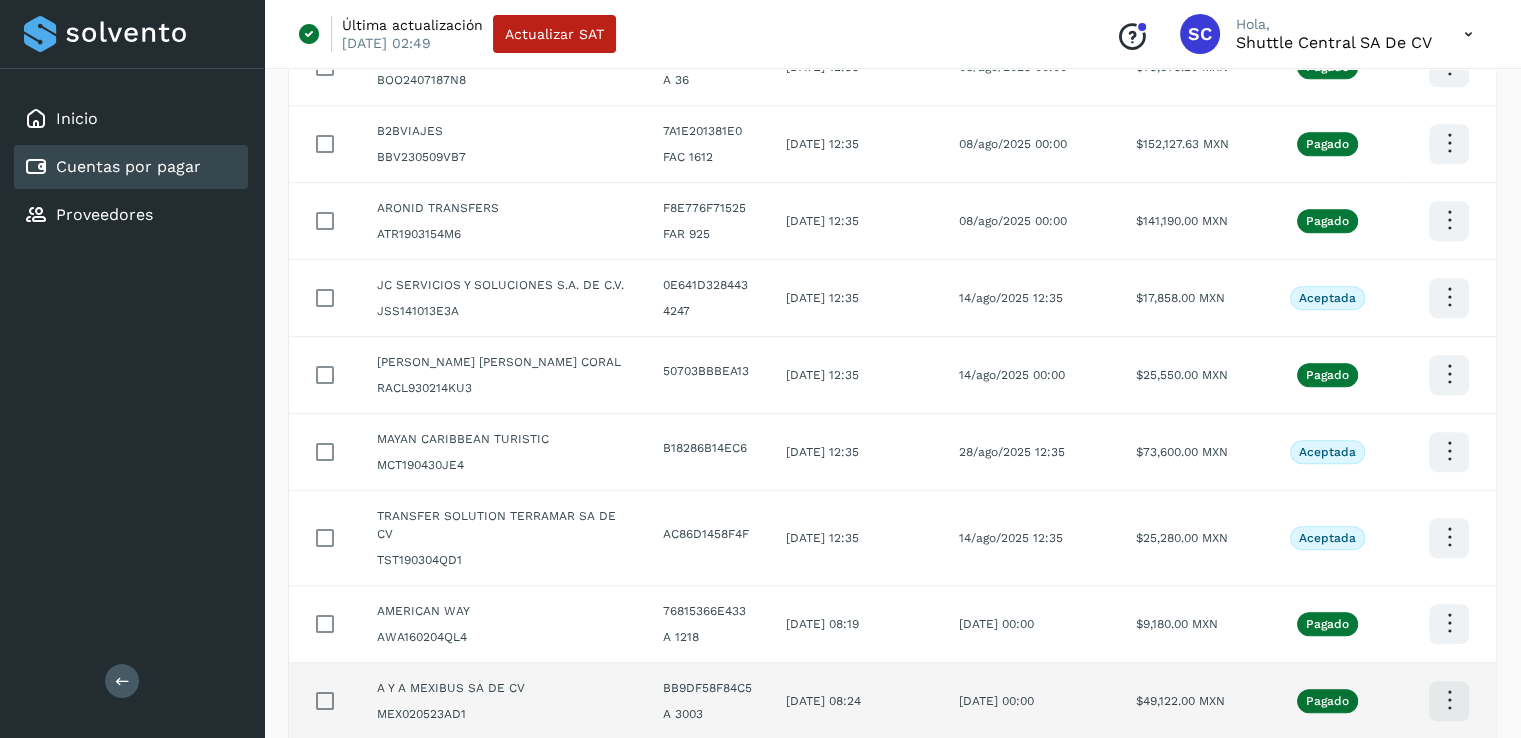 scroll, scrollTop: 1091, scrollLeft: 0, axis: vertical 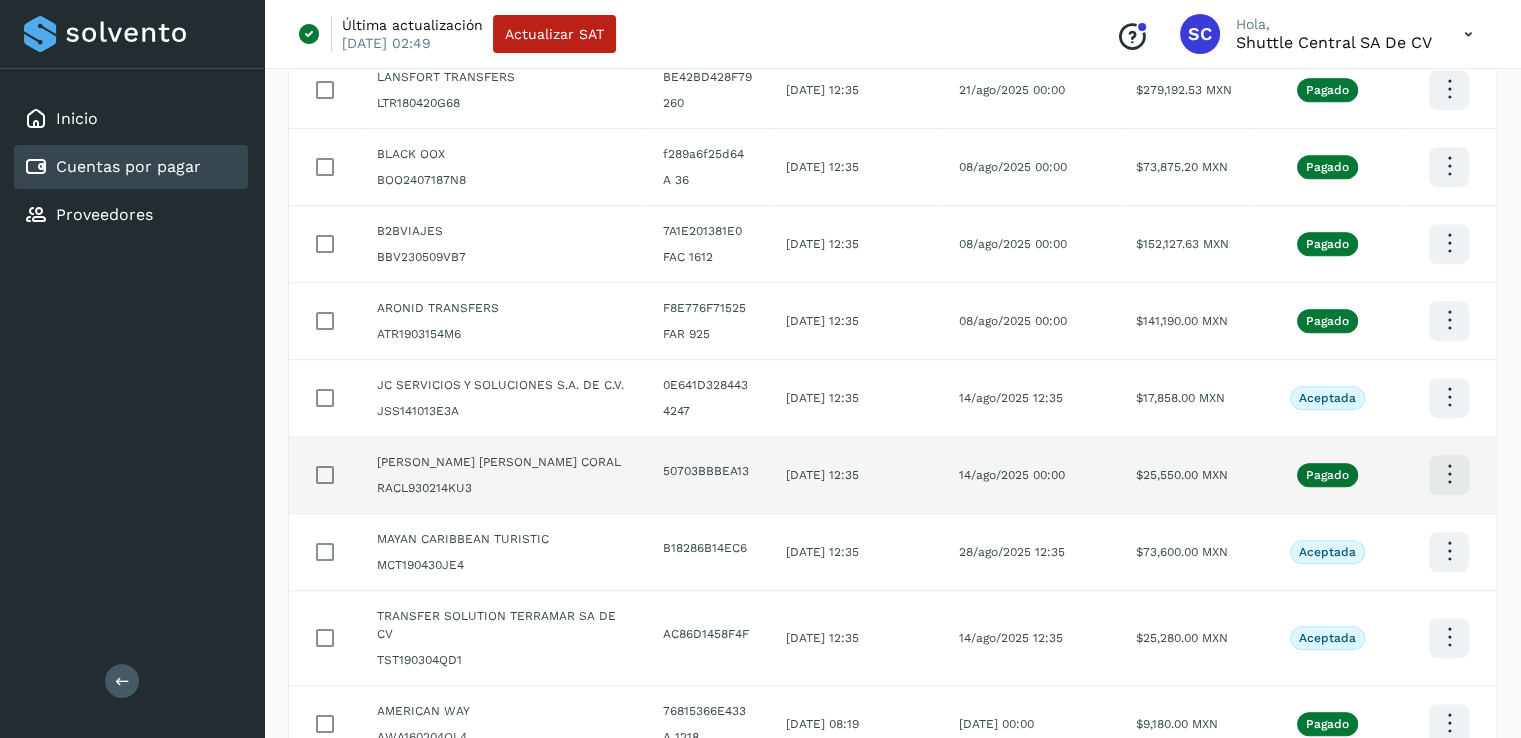 click at bounding box center [1449, -776] 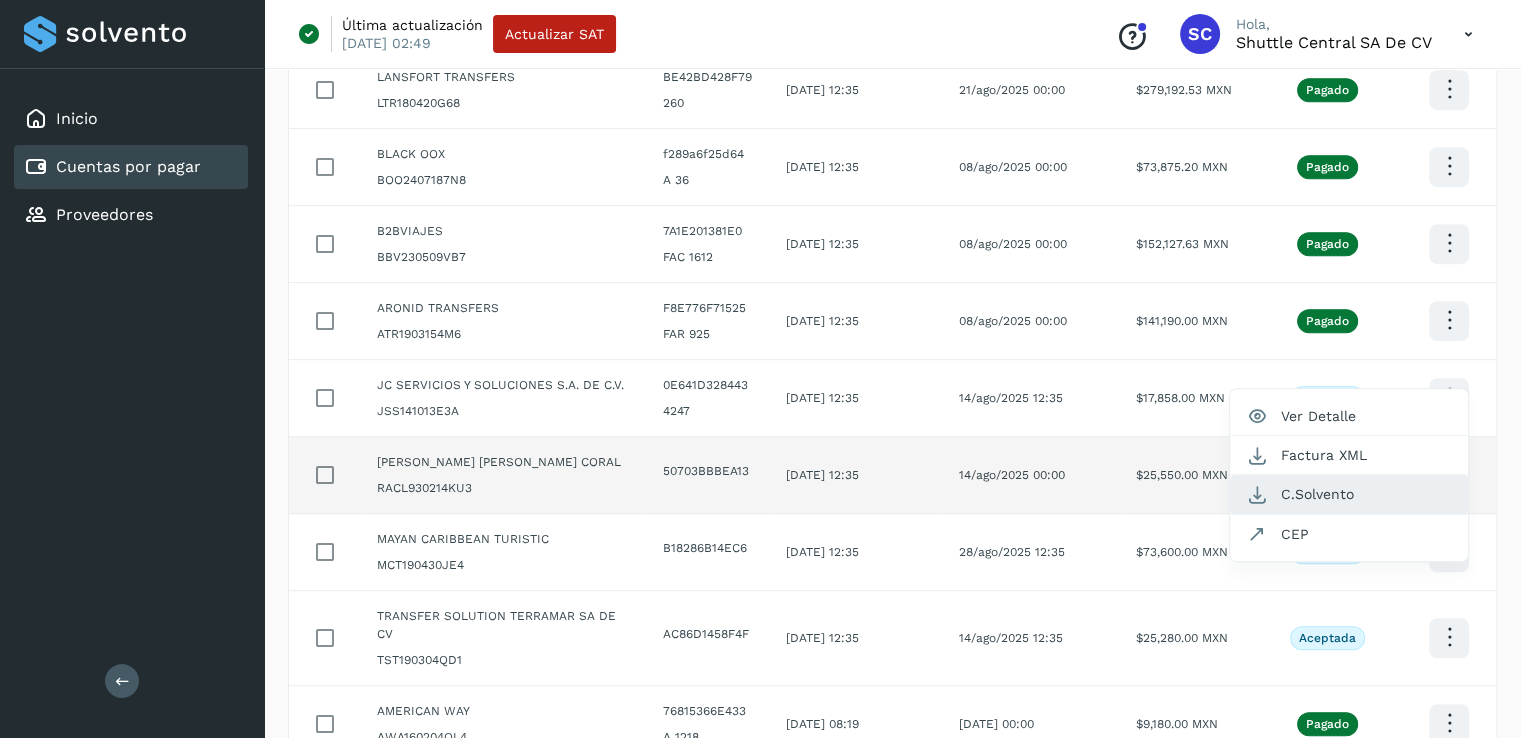 click on "C.Solvento" 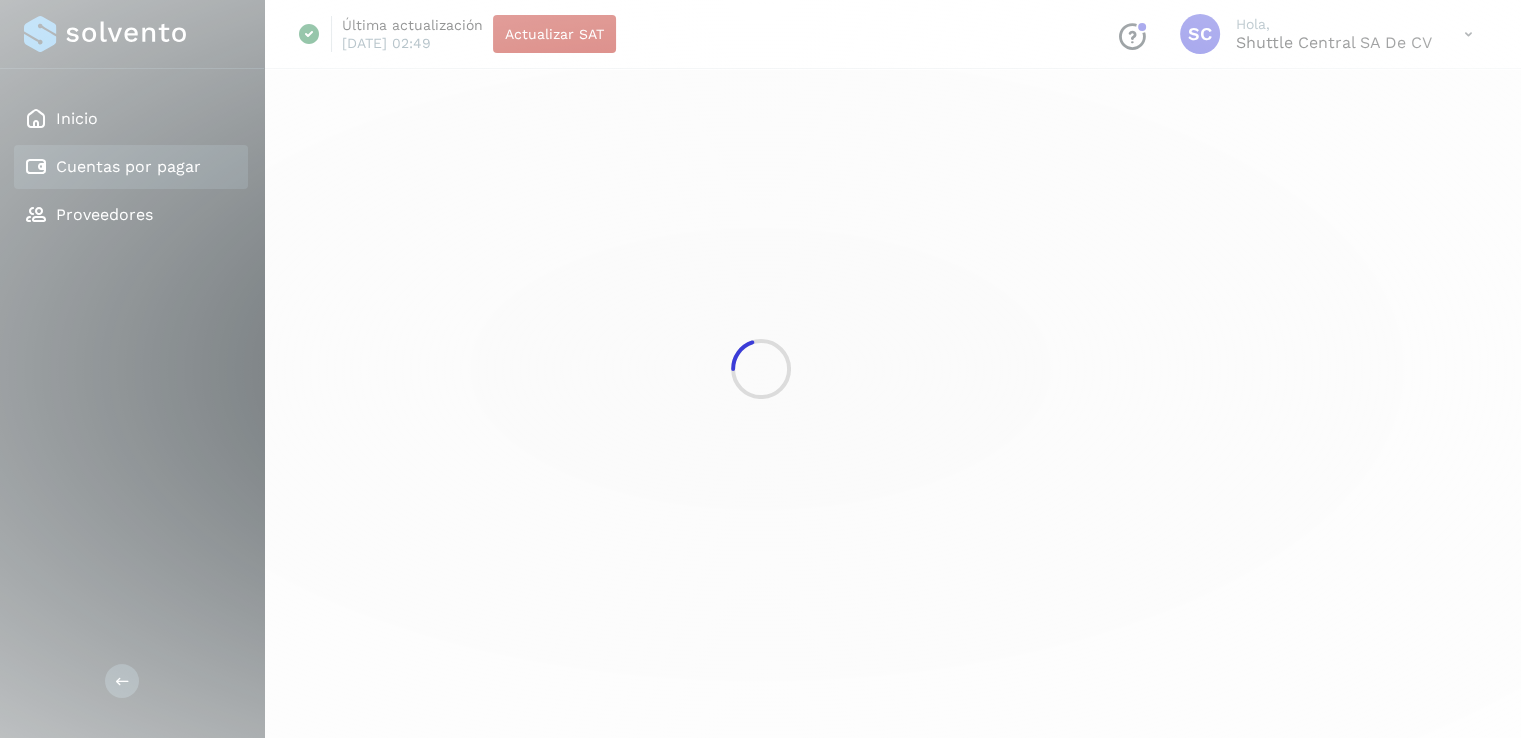 scroll, scrollTop: 0, scrollLeft: 0, axis: both 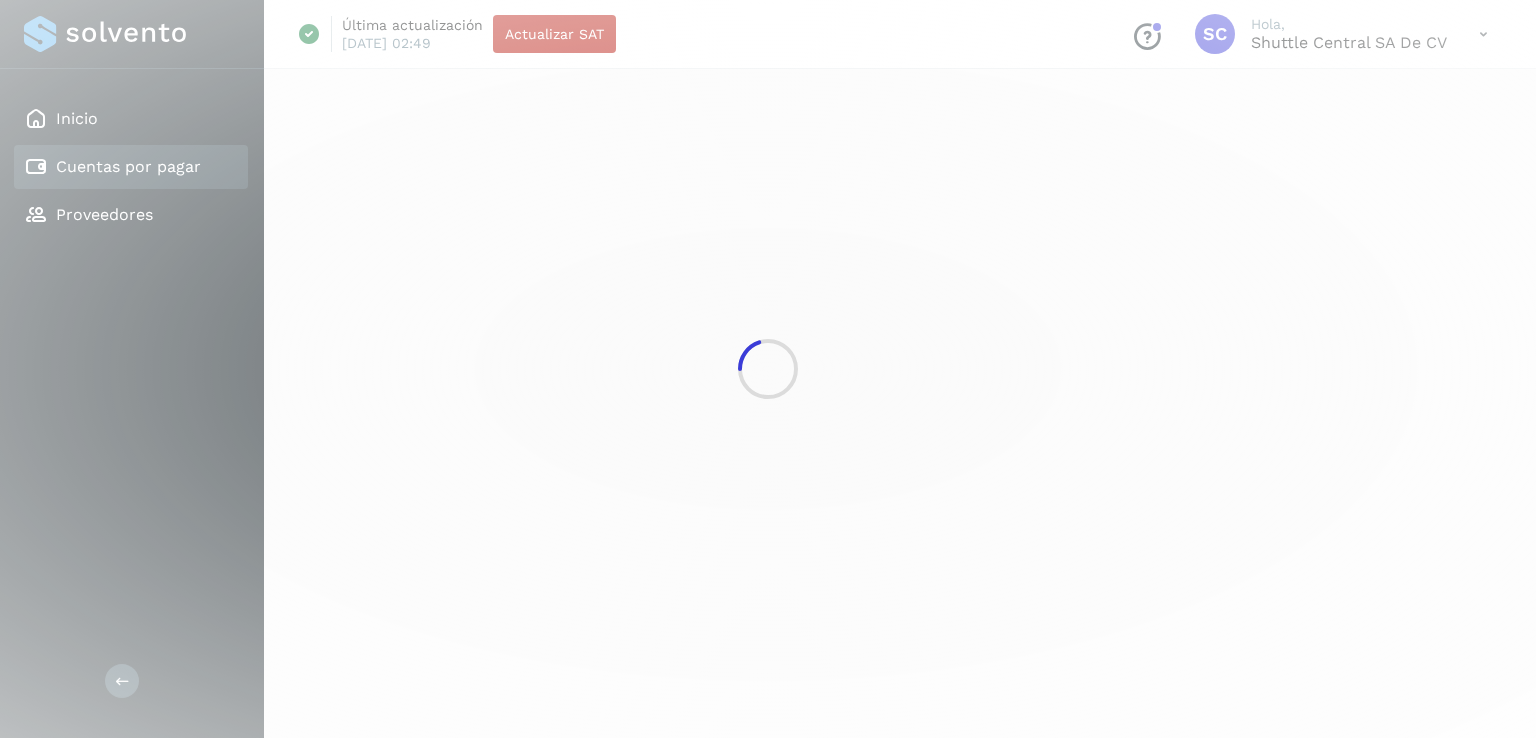 select on "**" 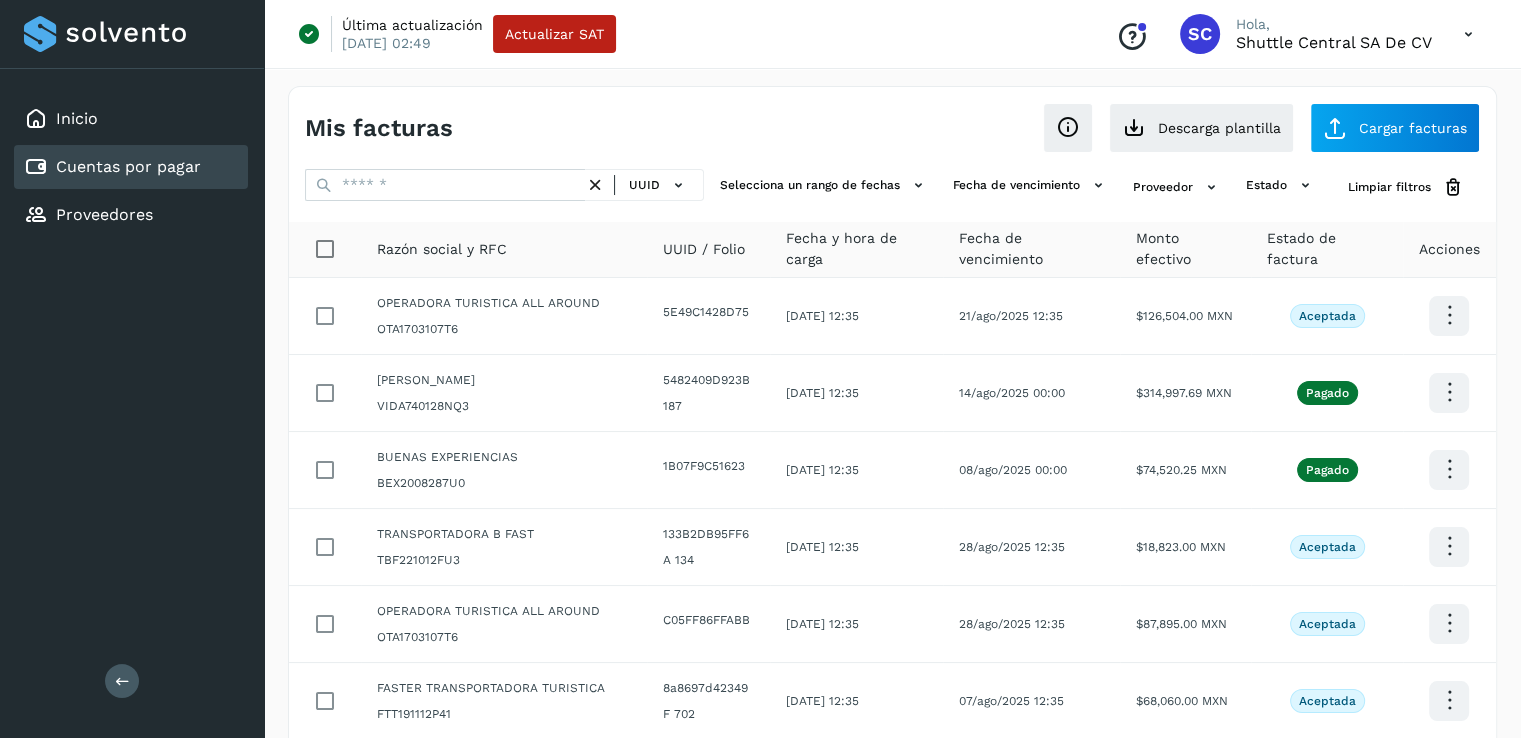 click on "Cuentas por pagar" at bounding box center [128, 166] 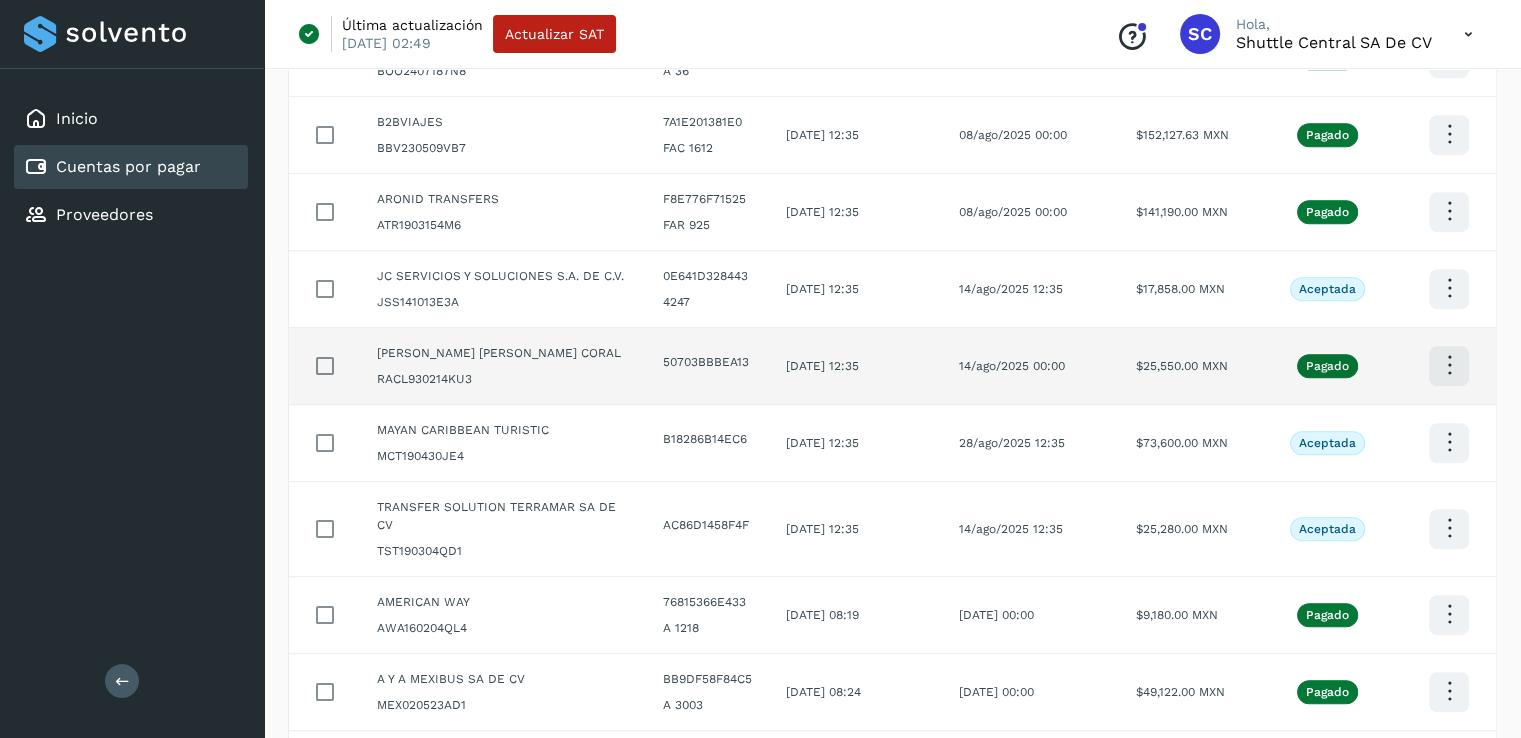 scroll, scrollTop: 1100, scrollLeft: 0, axis: vertical 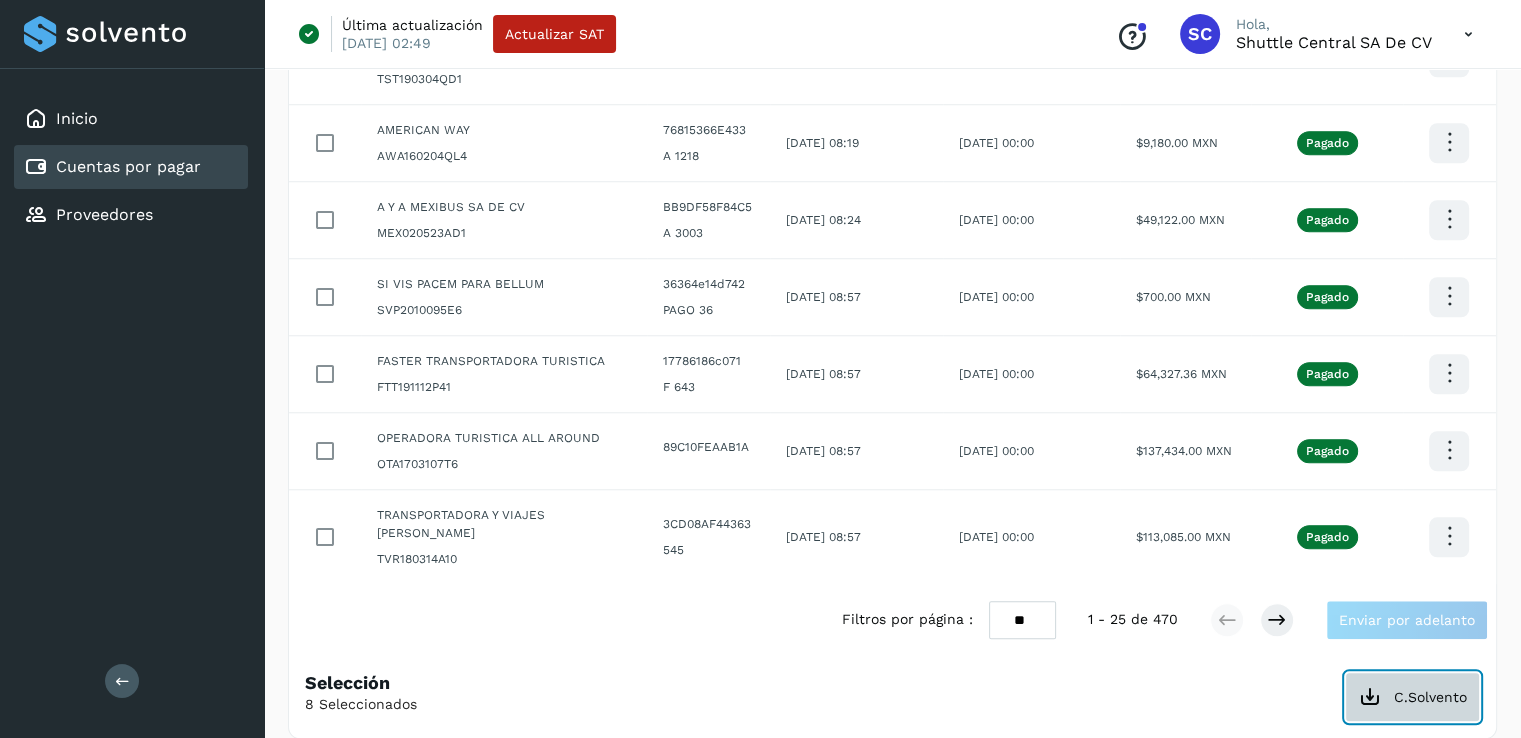 click on "C.Solvento" 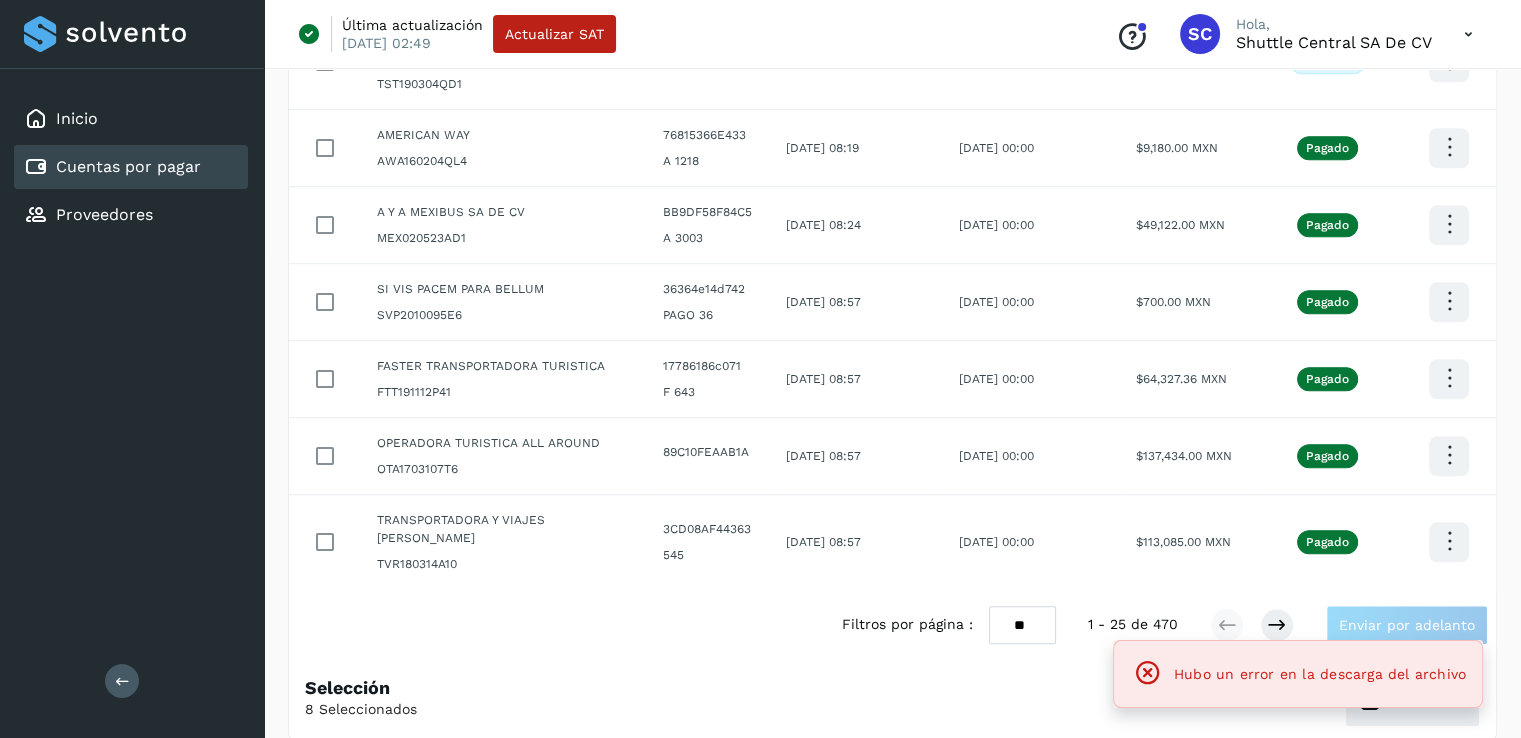 scroll, scrollTop: 1672, scrollLeft: 0, axis: vertical 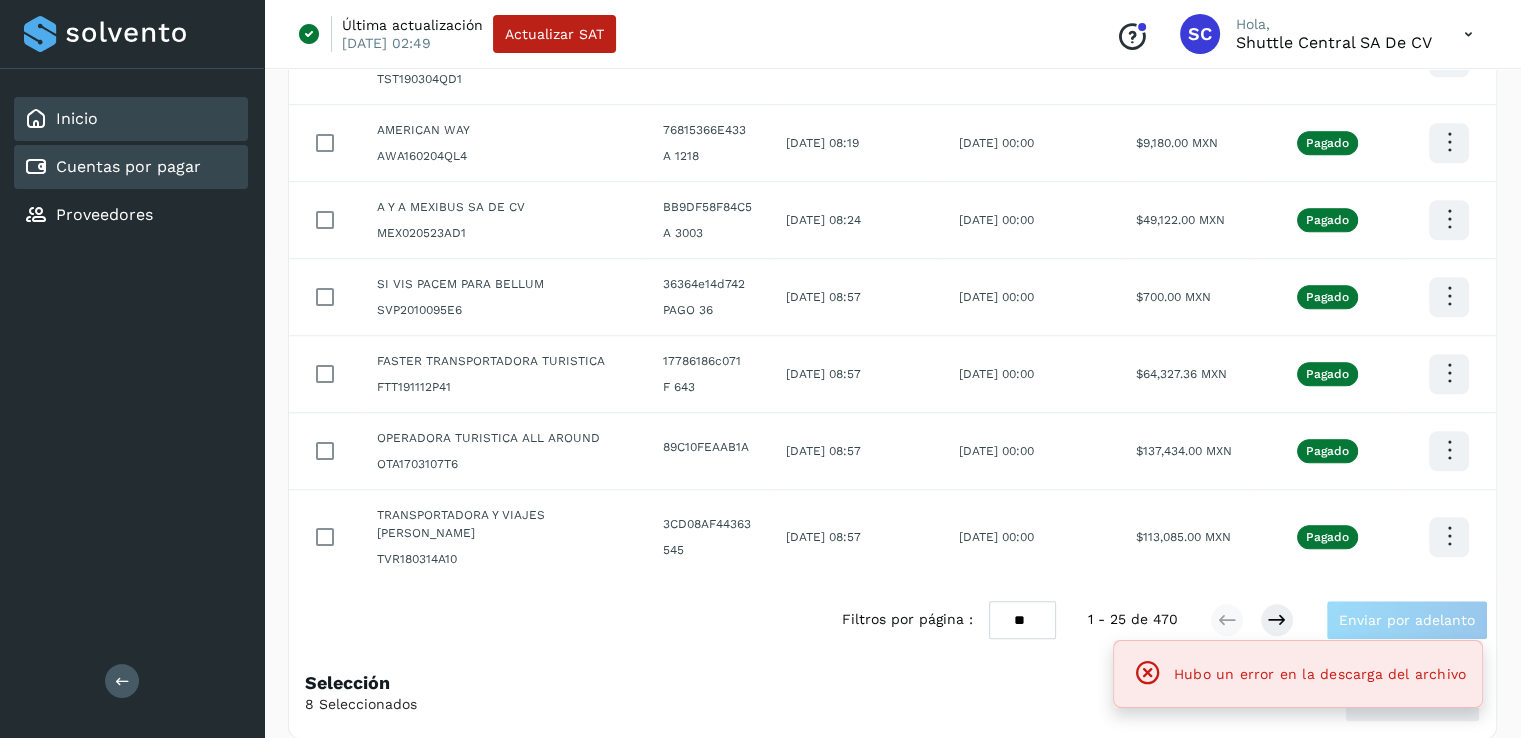 click on "Inicio" 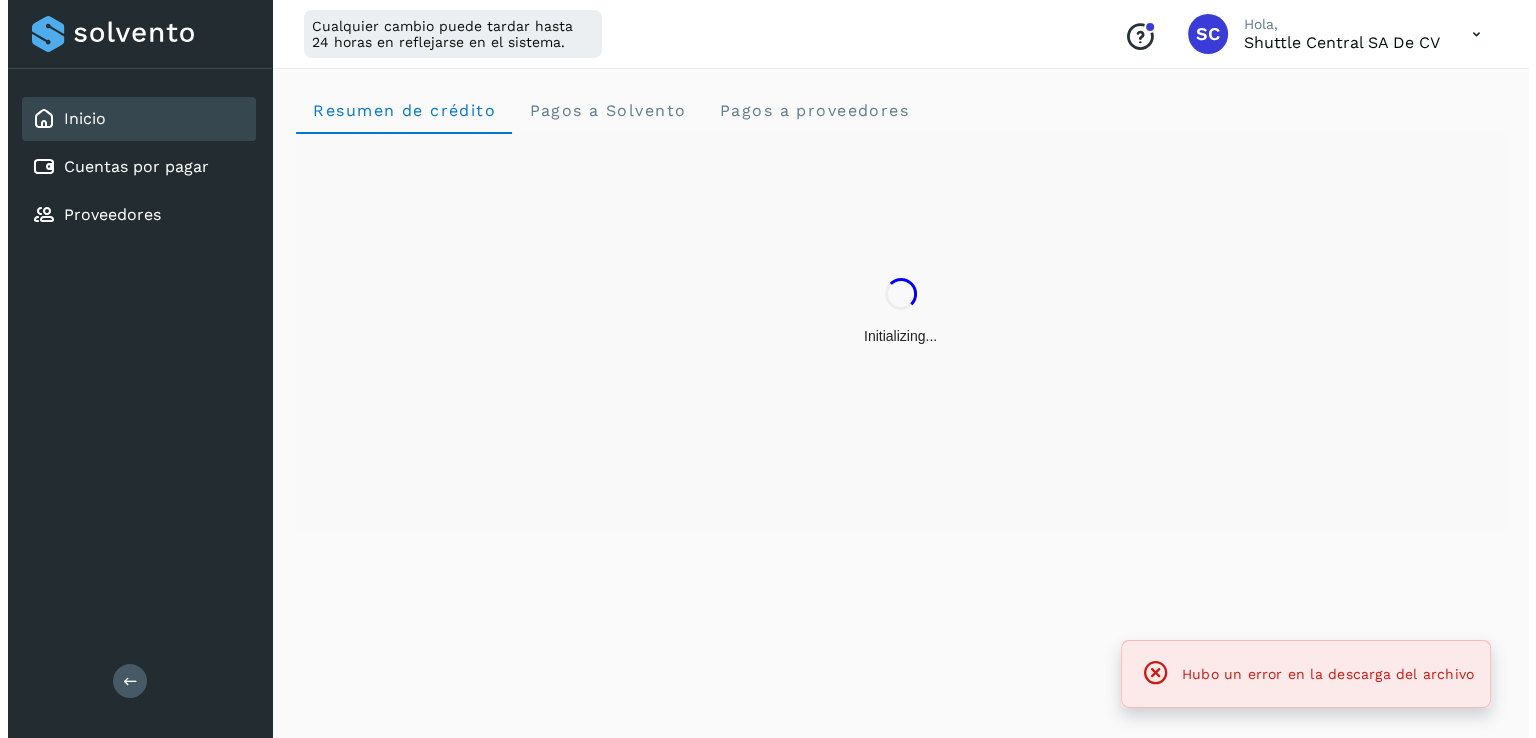 scroll, scrollTop: 0, scrollLeft: 0, axis: both 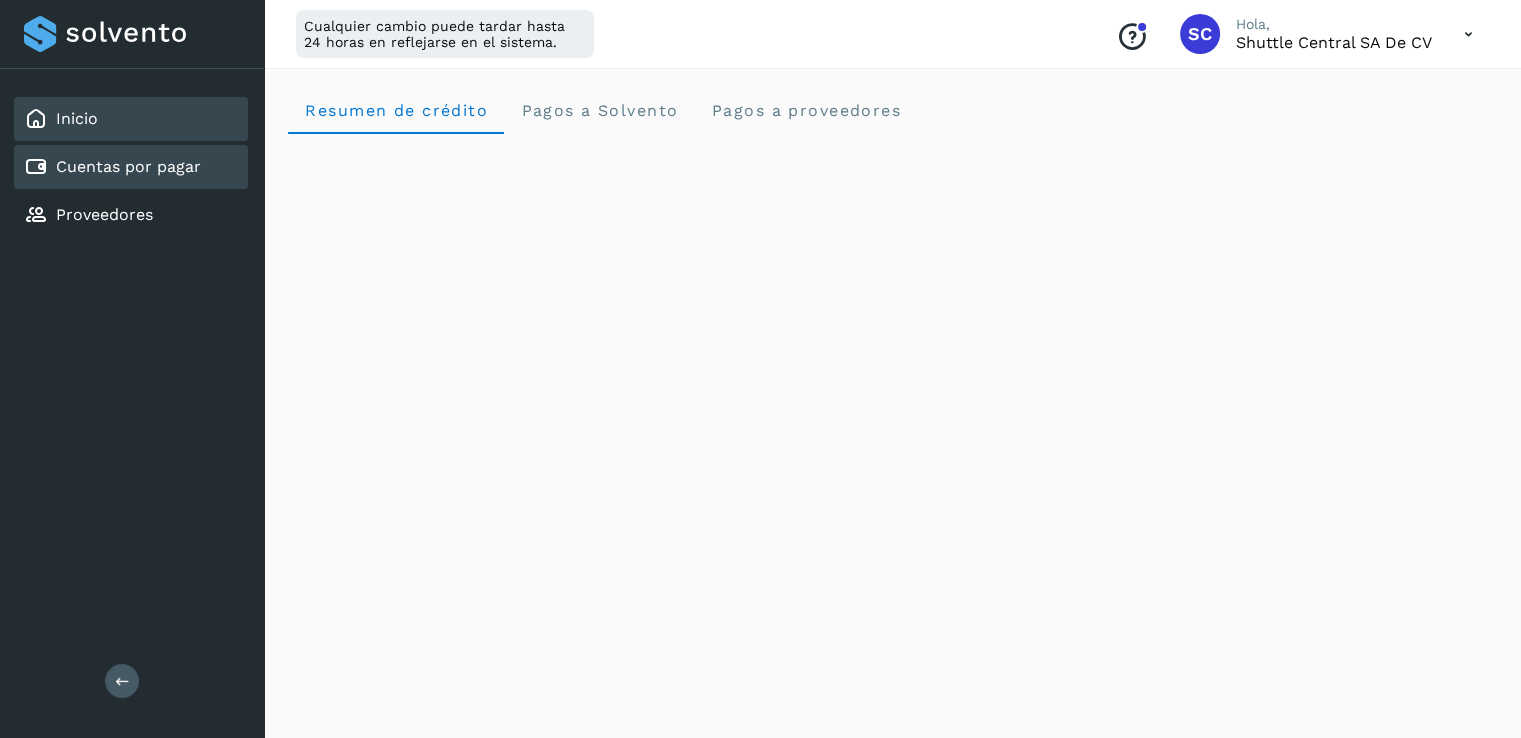 click on "Cuentas por pagar" at bounding box center [128, 166] 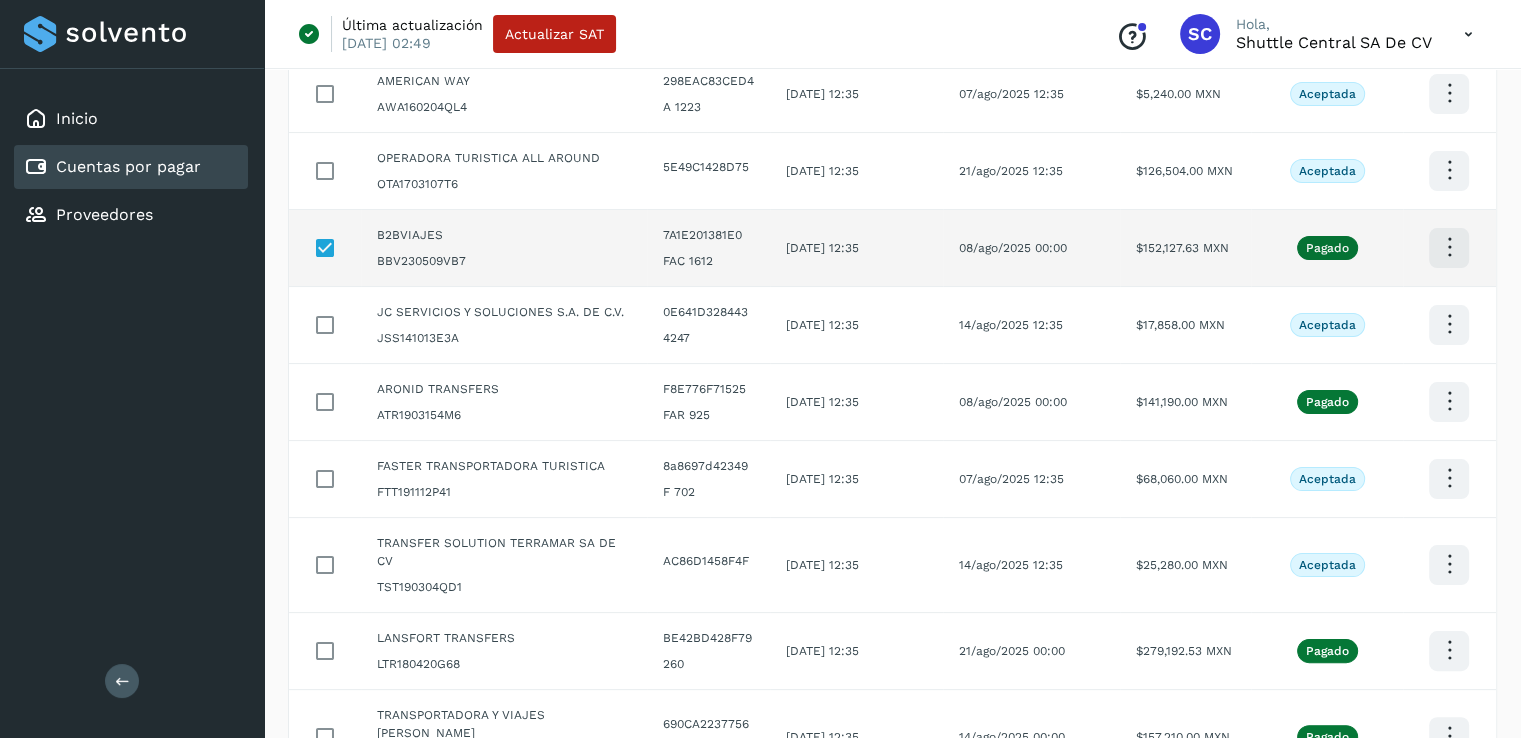 scroll, scrollTop: 300, scrollLeft: 0, axis: vertical 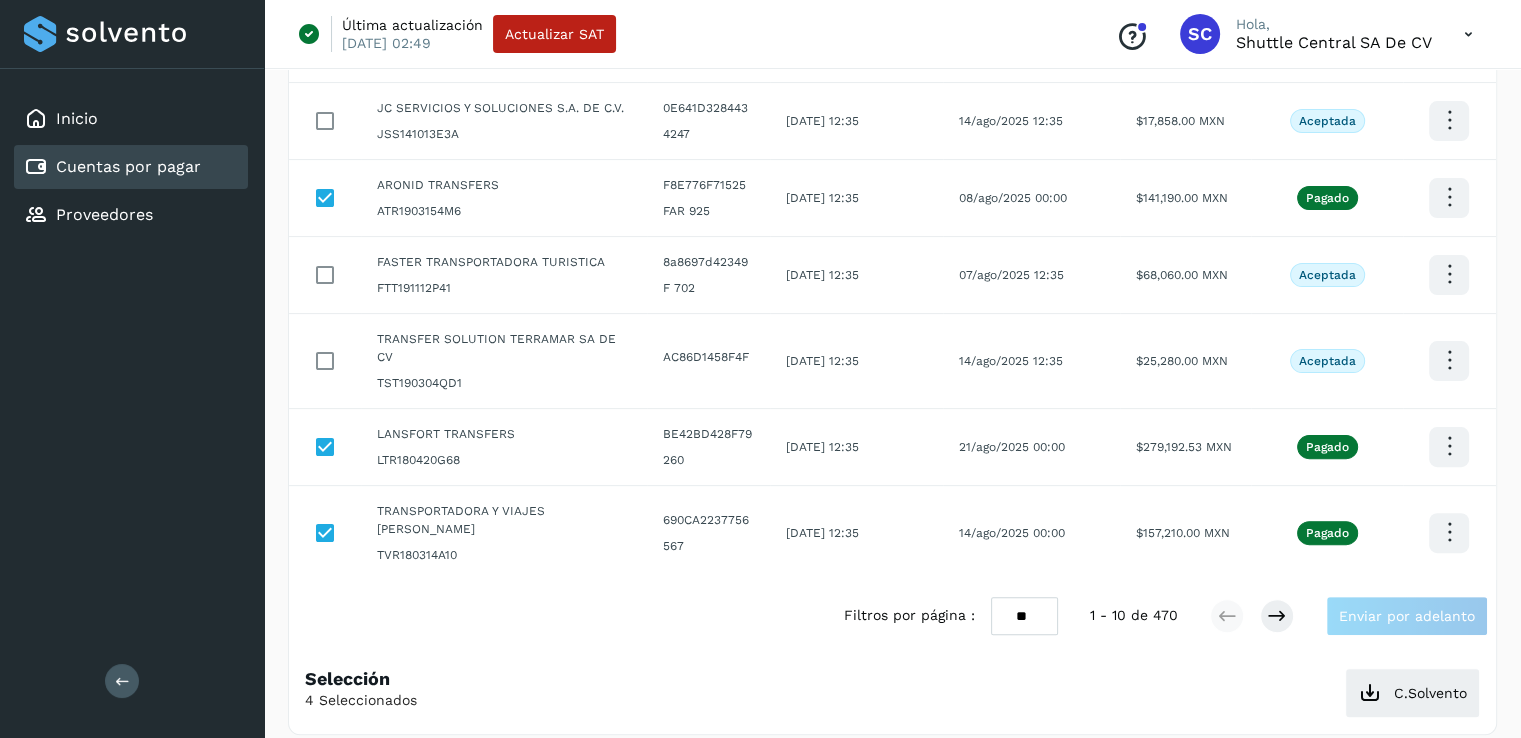 click on "** ** **" at bounding box center [1024, 616] 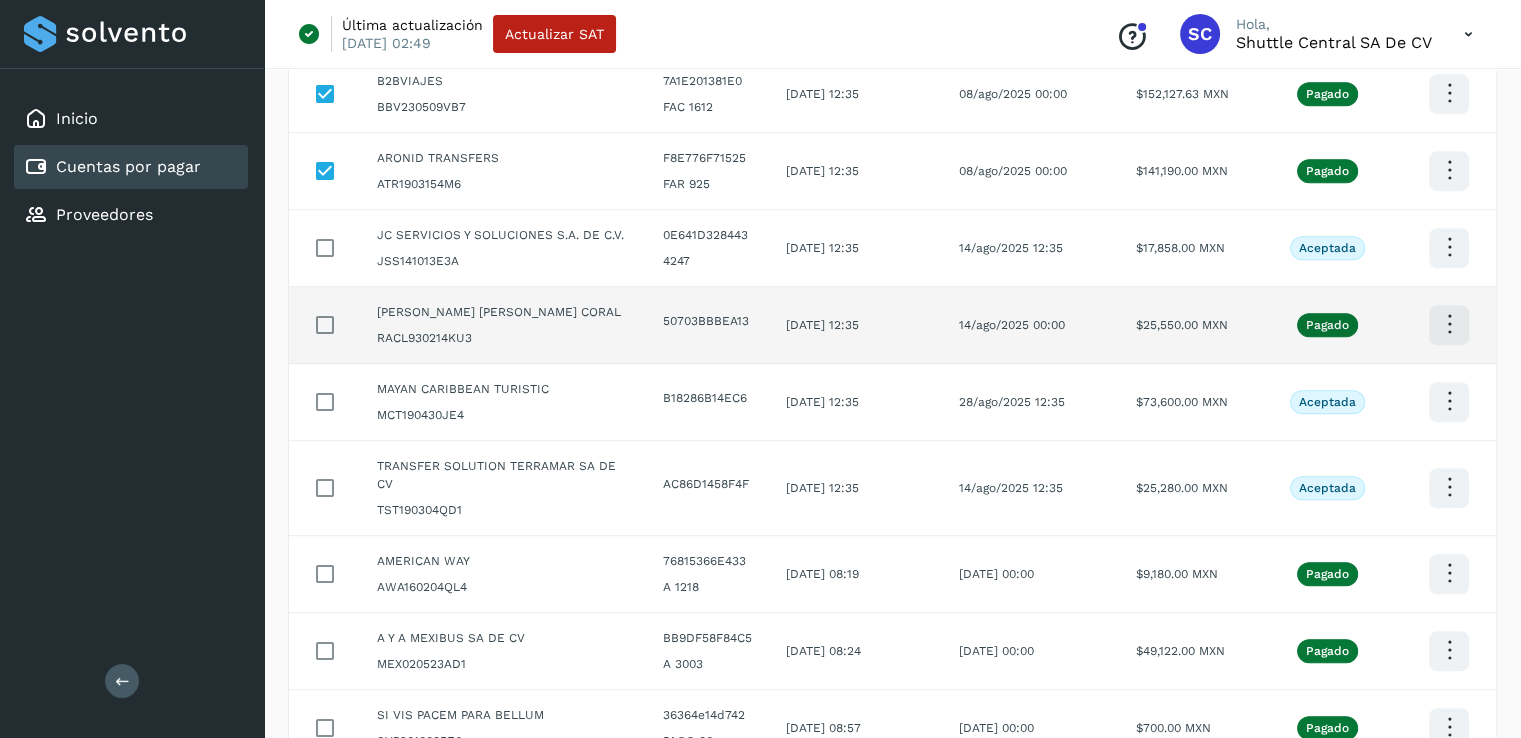 scroll, scrollTop: 1288, scrollLeft: 0, axis: vertical 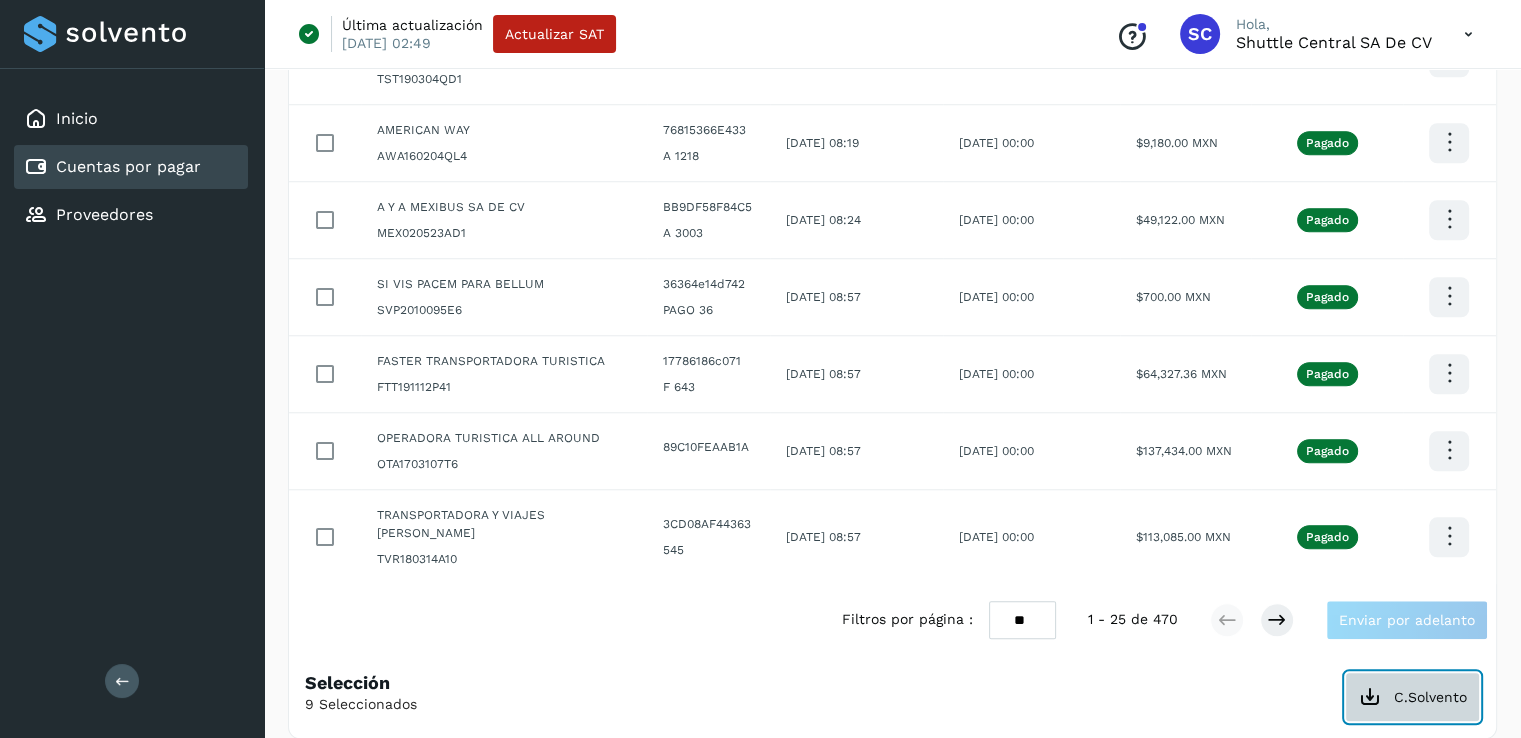 click on "C.Solvento" 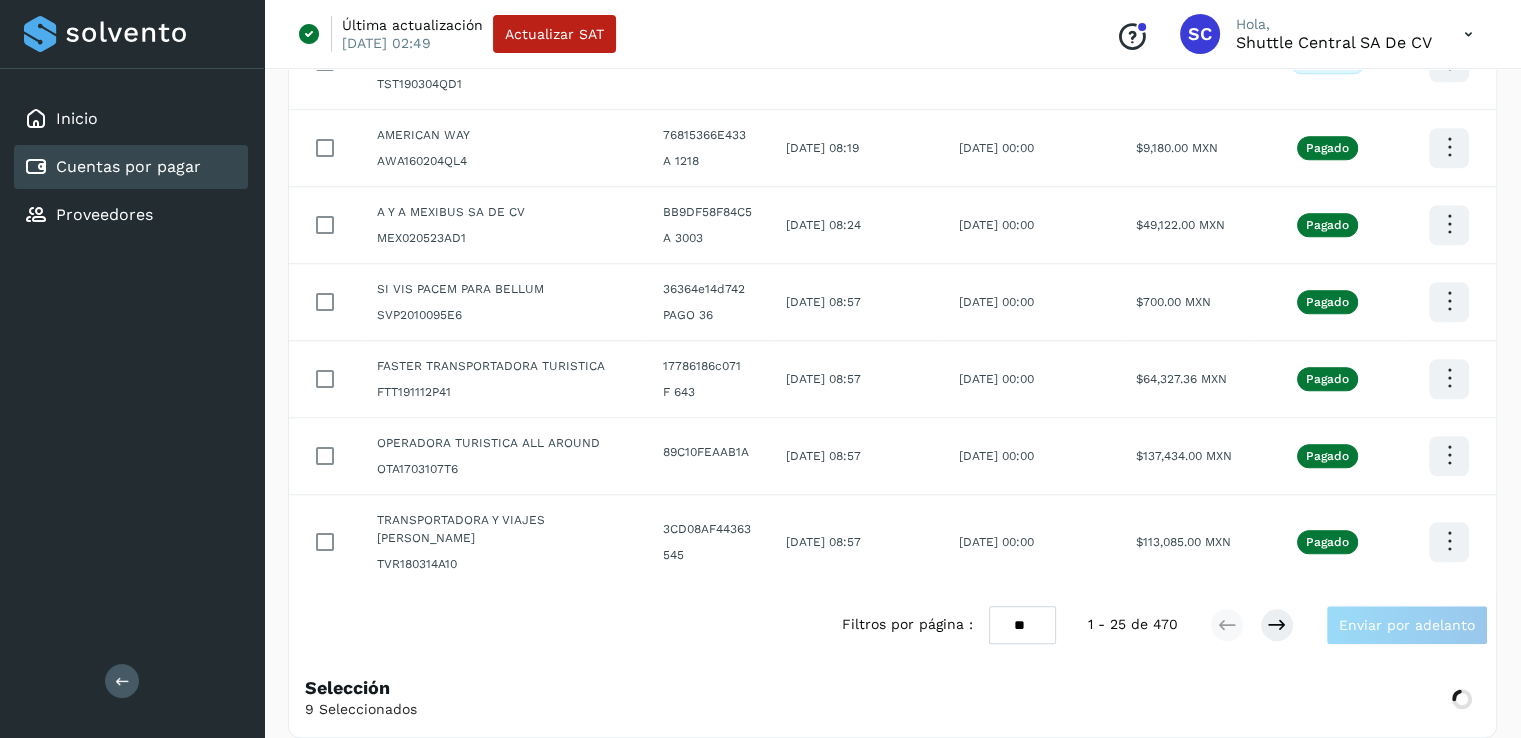 scroll, scrollTop: 1672, scrollLeft: 0, axis: vertical 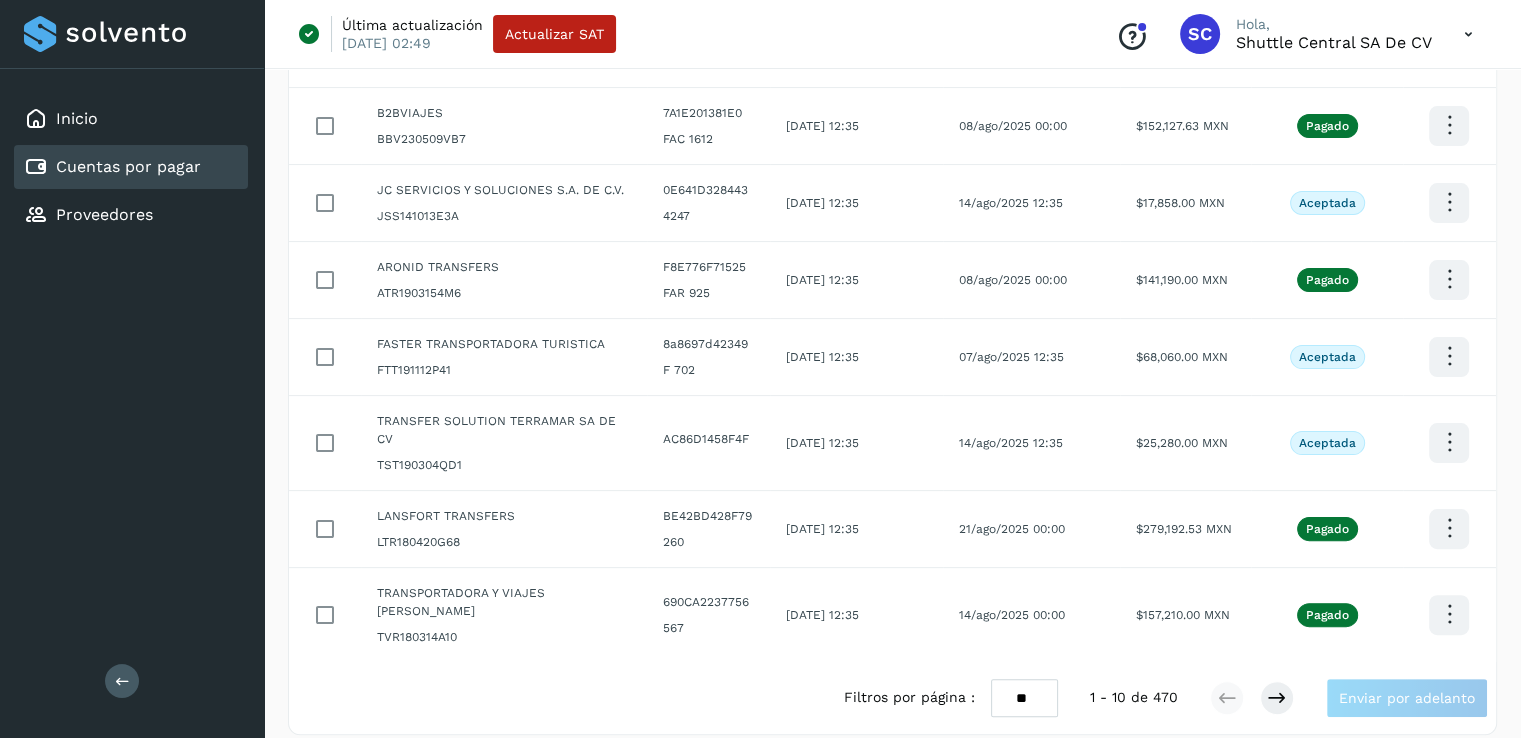 click on "** ** **" at bounding box center (1024, 698) 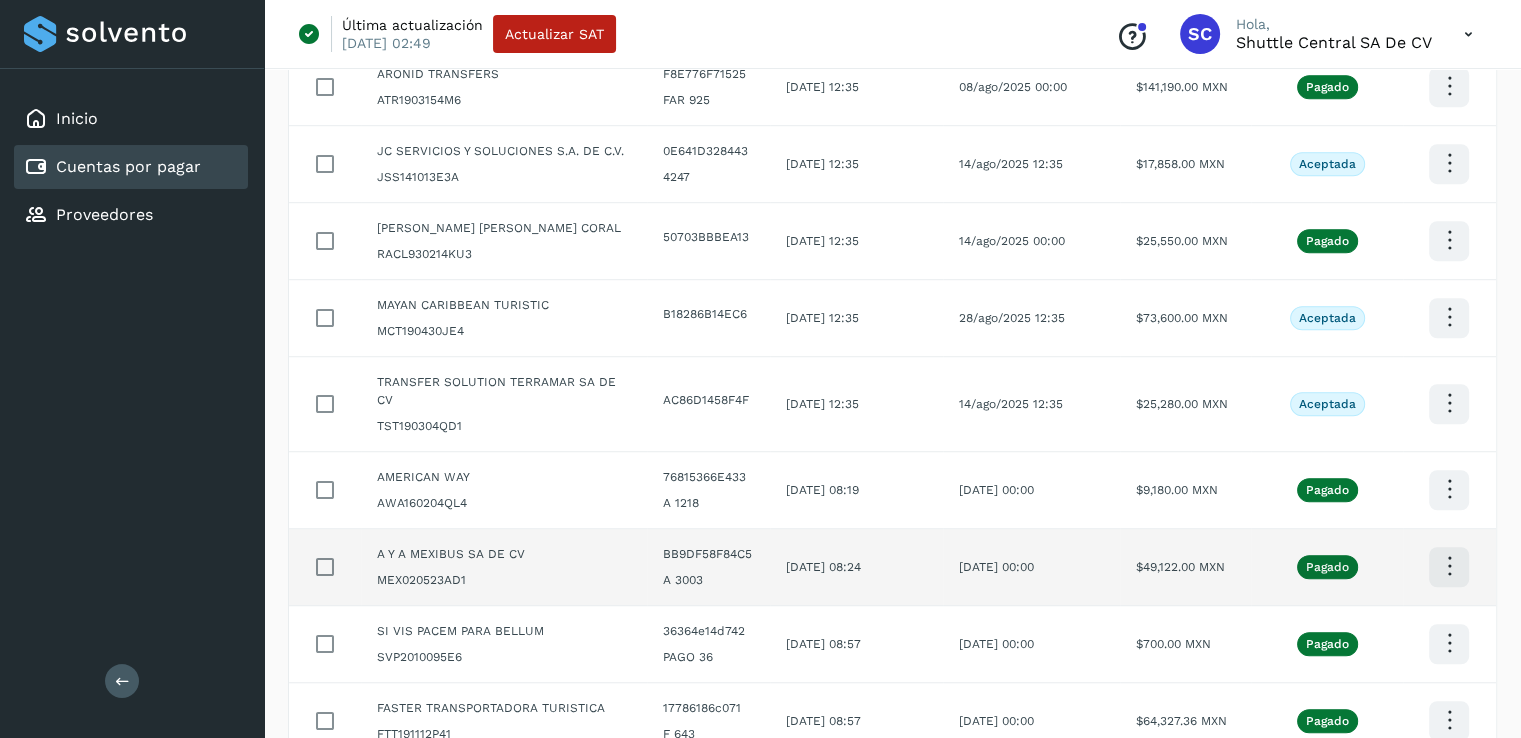scroll, scrollTop: 1291, scrollLeft: 0, axis: vertical 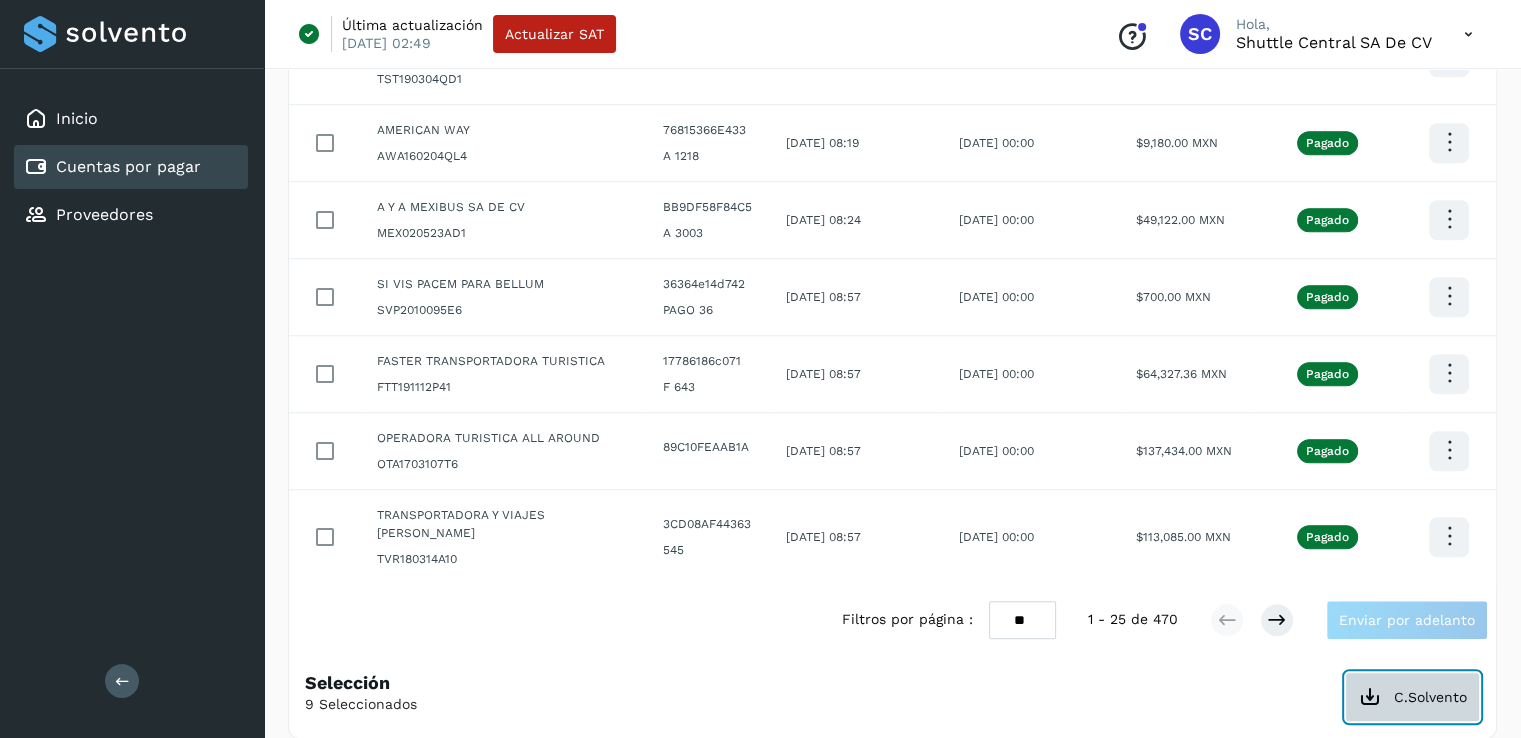 click on "C.Solvento" 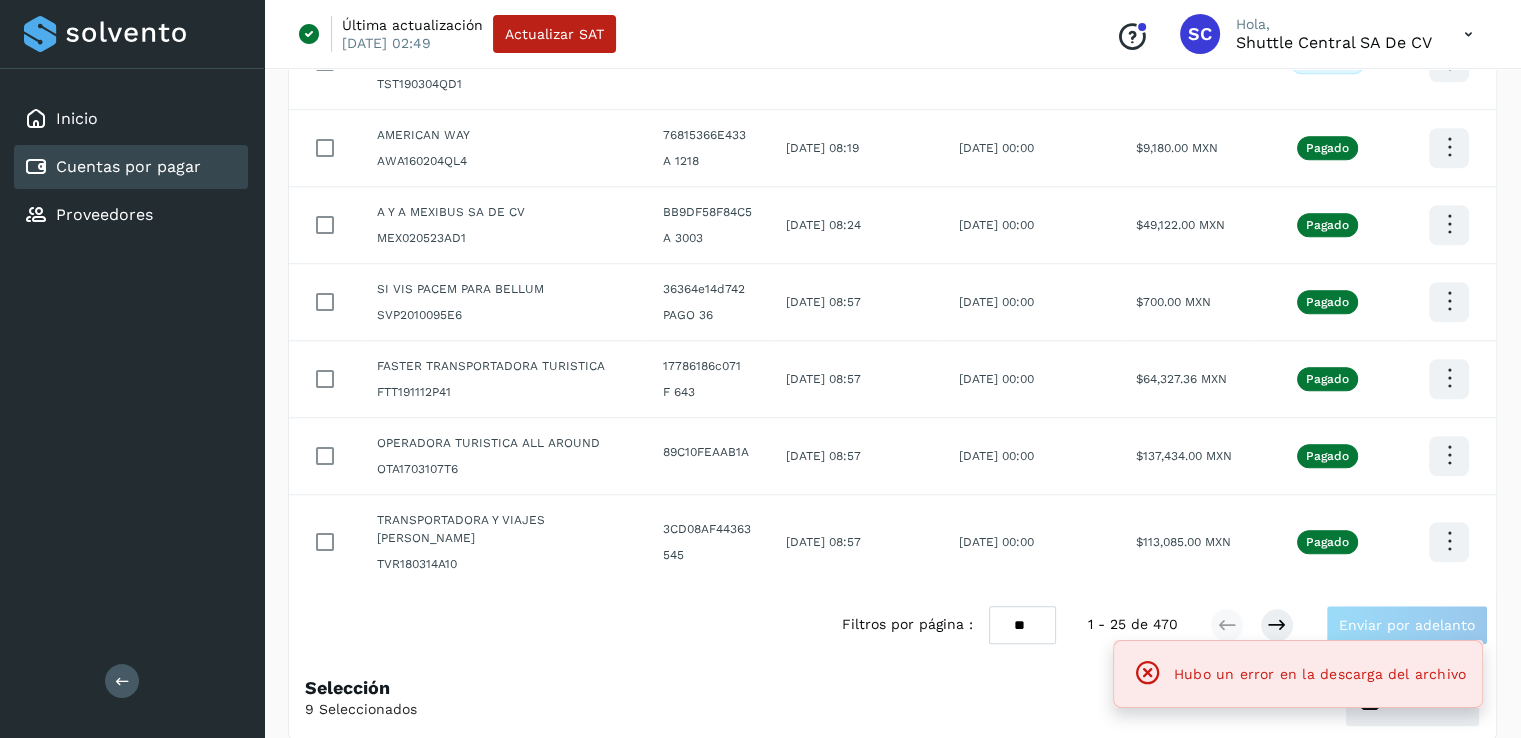 scroll, scrollTop: 1672, scrollLeft: 0, axis: vertical 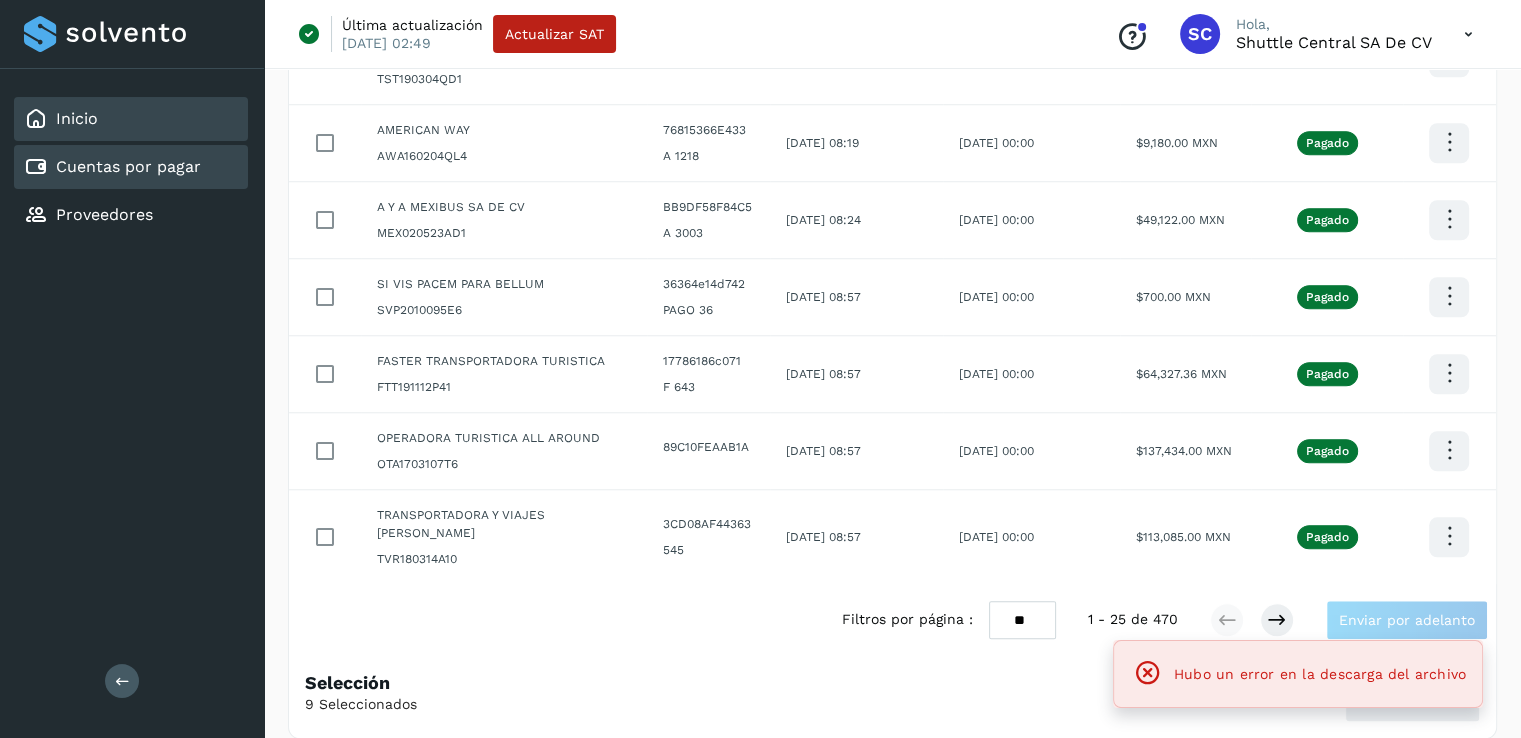 click on "Inicio" 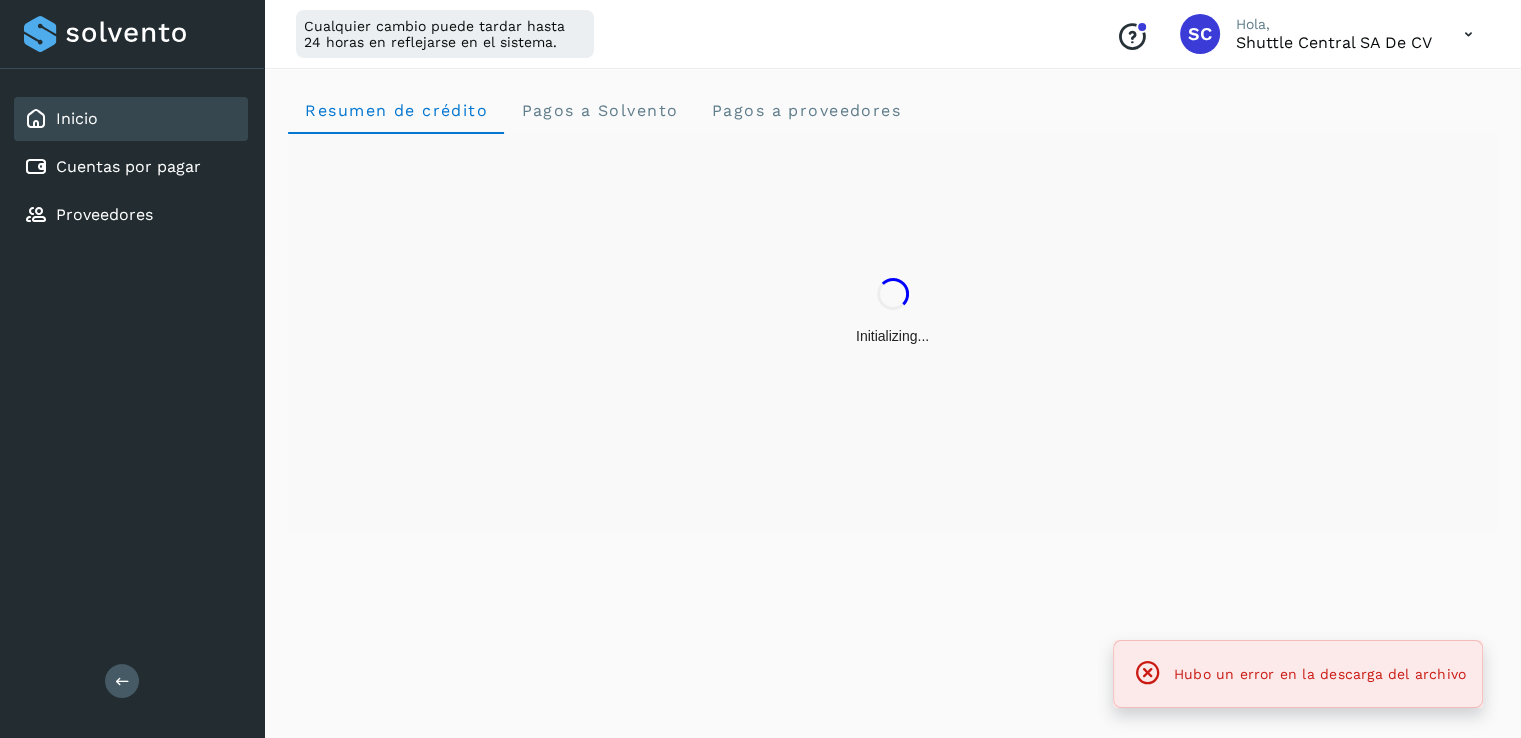 scroll, scrollTop: 0, scrollLeft: 0, axis: both 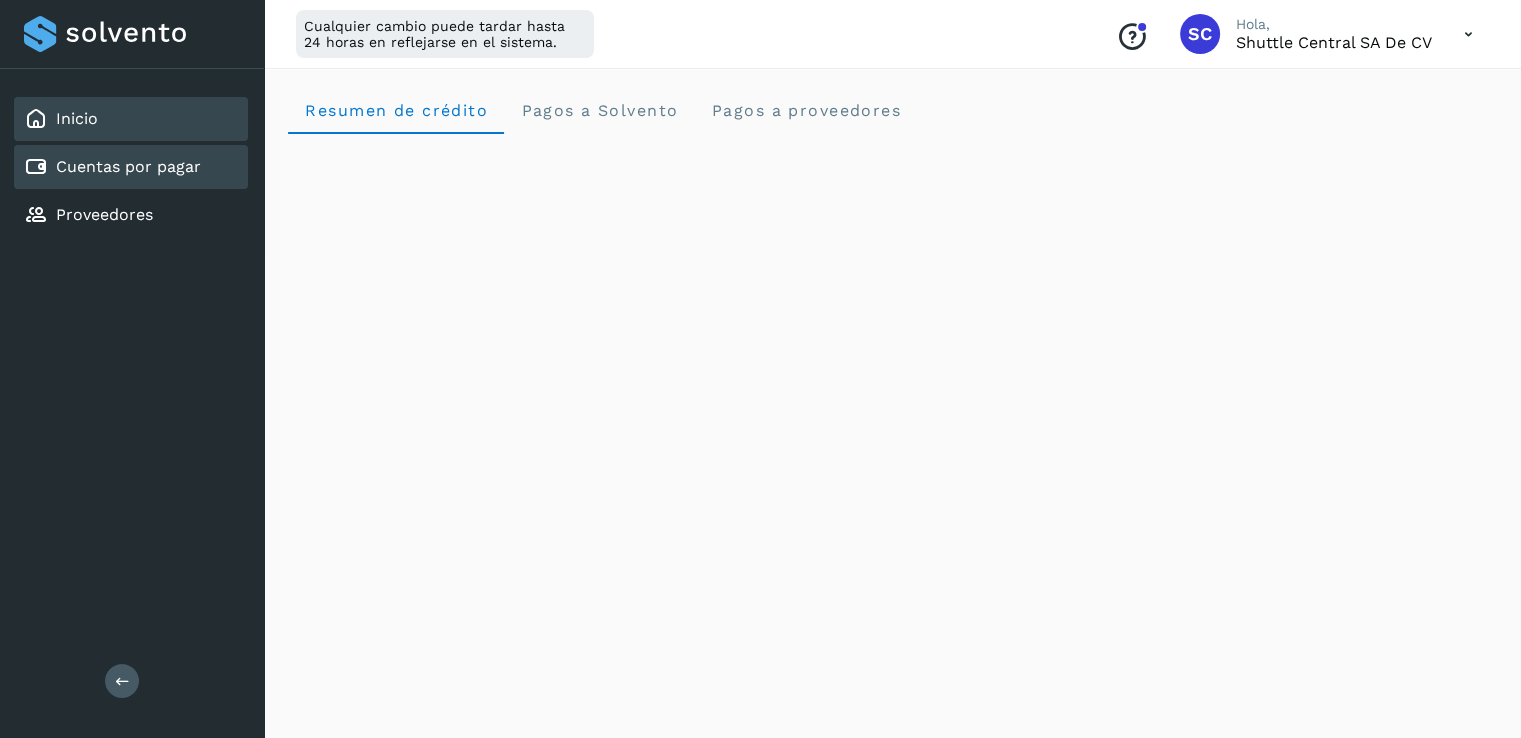 click on "Cuentas por pagar" 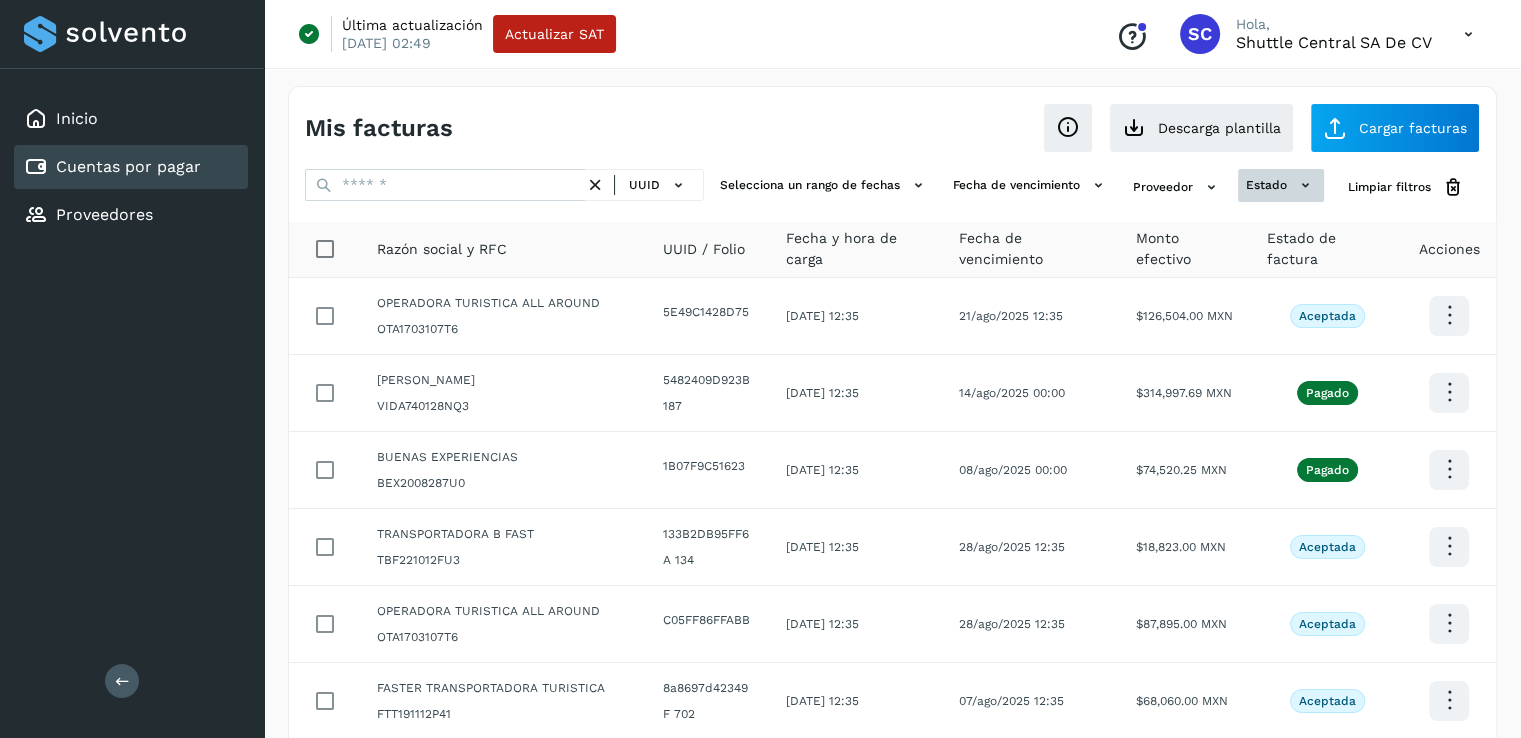 click on "estado" at bounding box center [1281, 185] 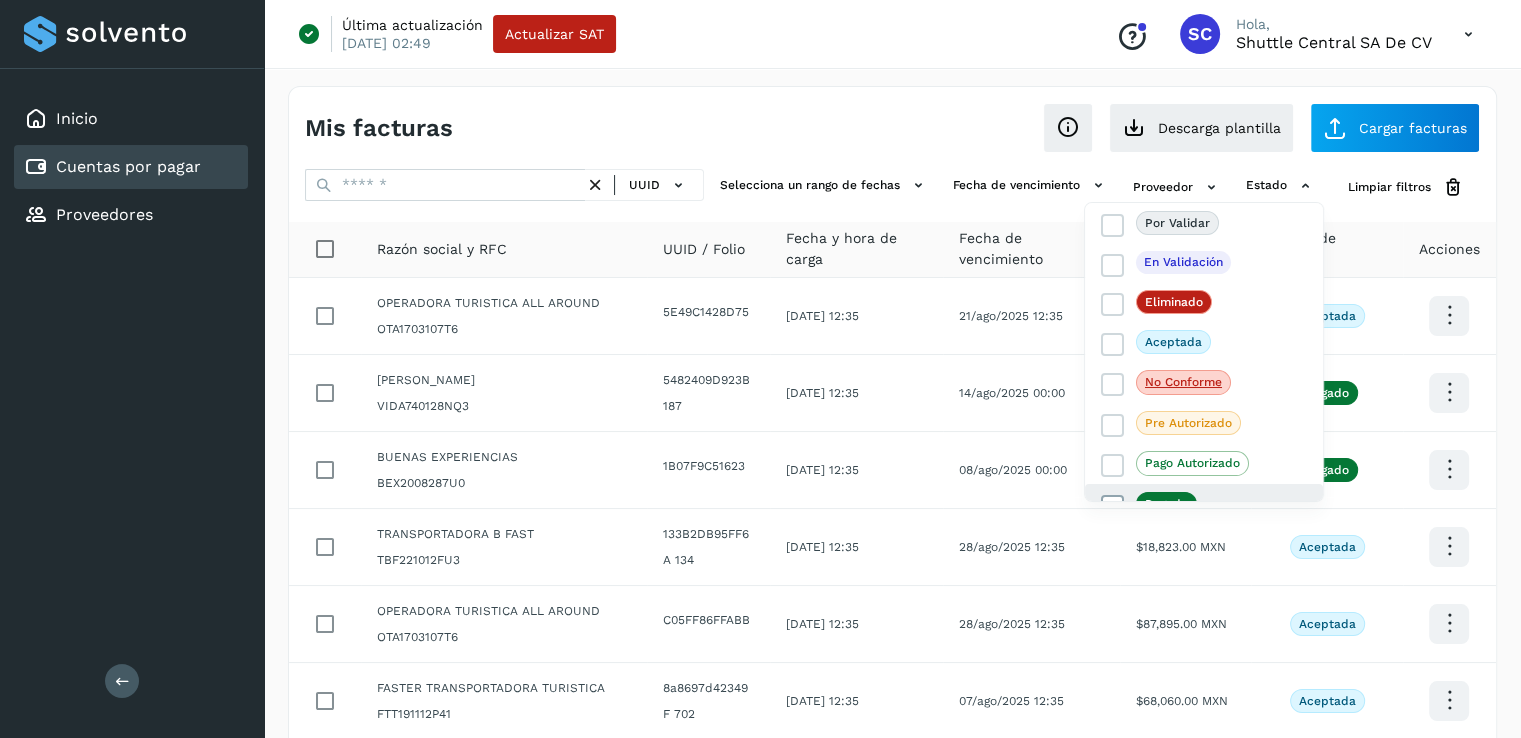 click on "Pagado" 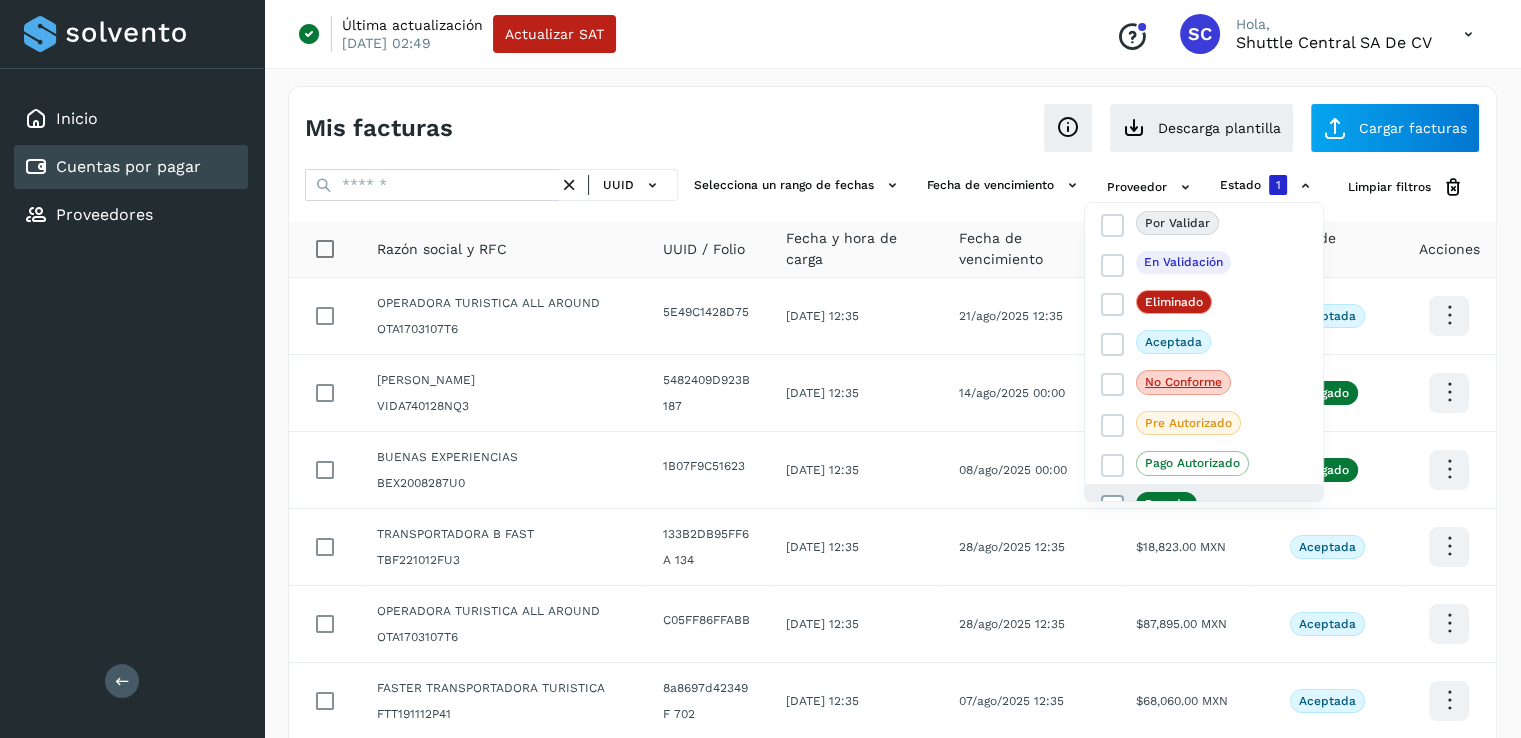scroll, scrollTop: 60, scrollLeft: 0, axis: vertical 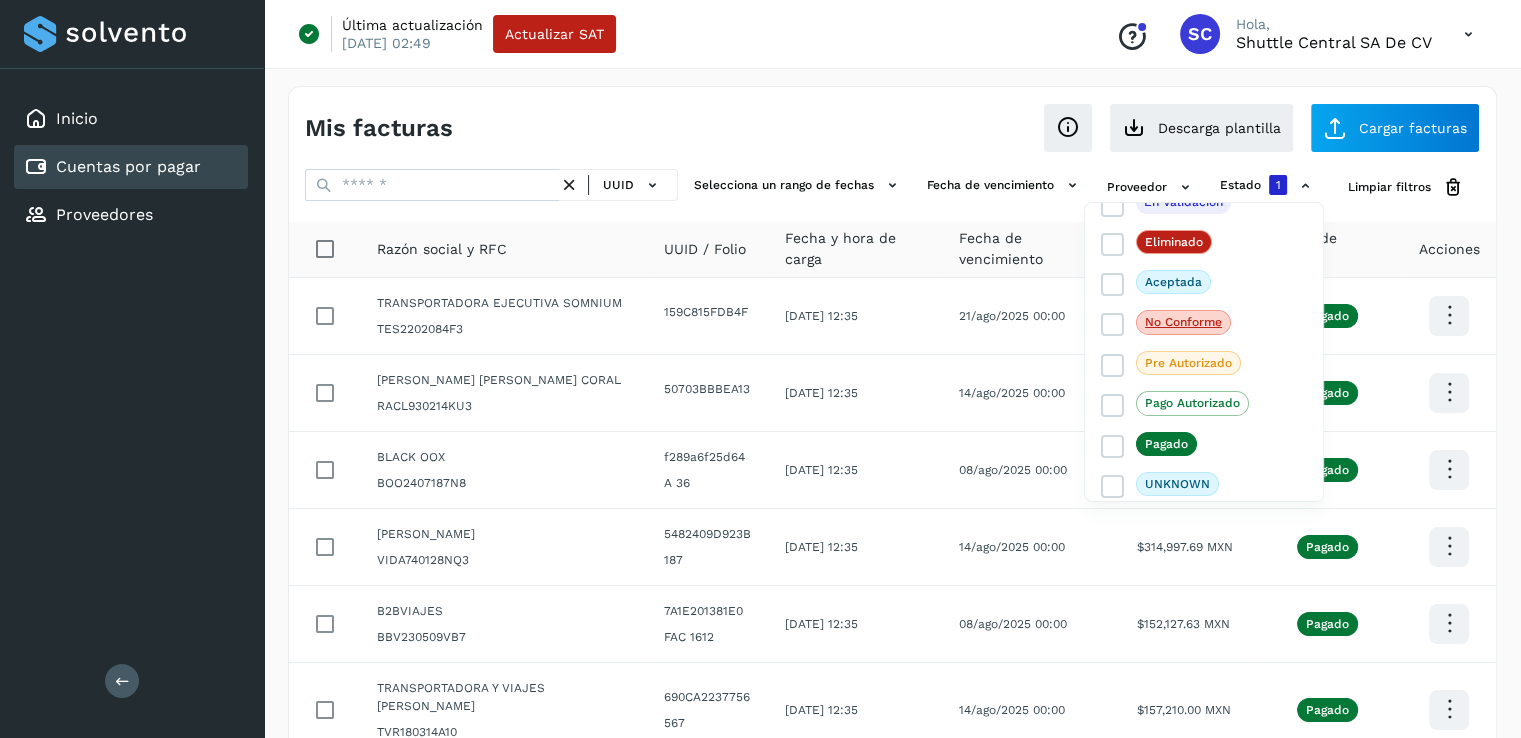 click at bounding box center [760, 369] 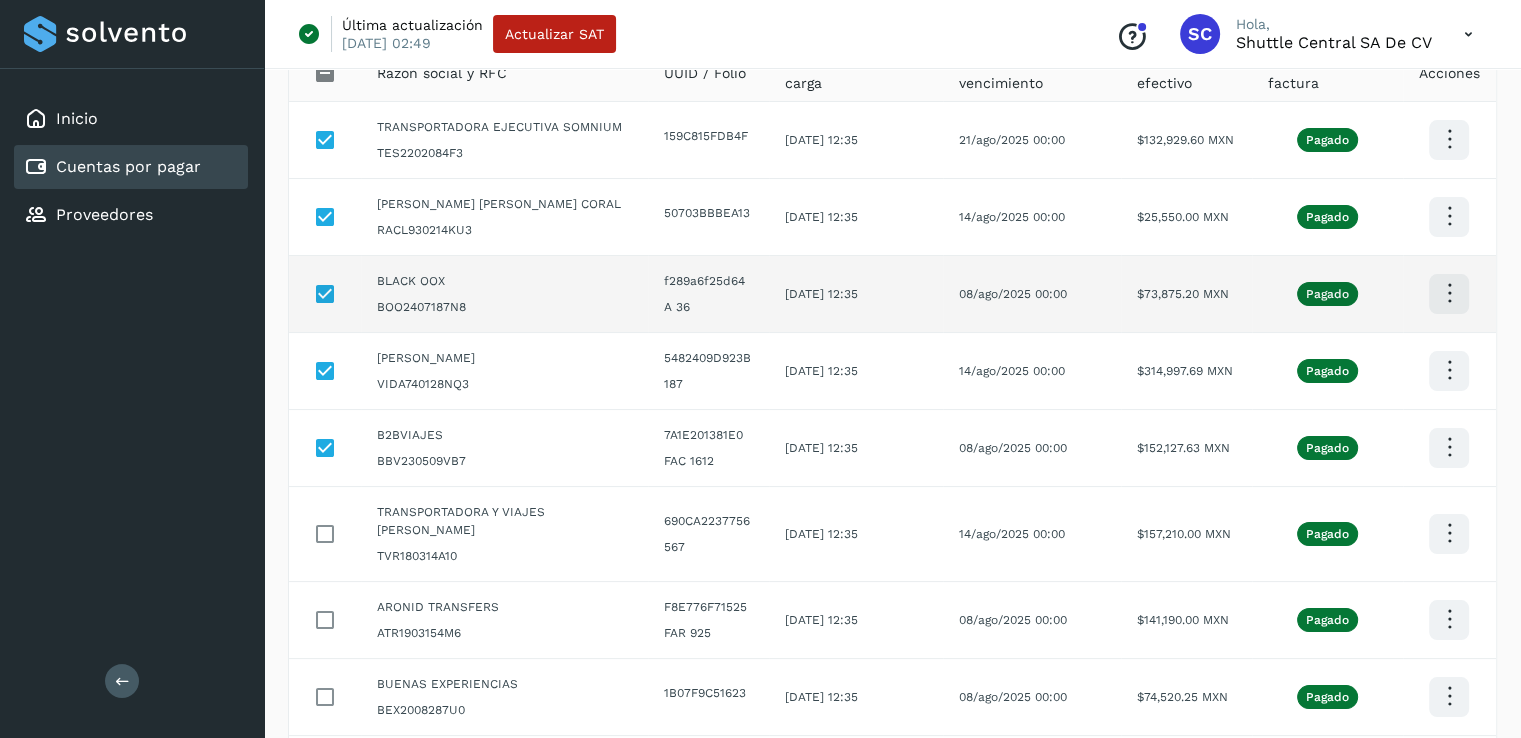 scroll, scrollTop: 200, scrollLeft: 0, axis: vertical 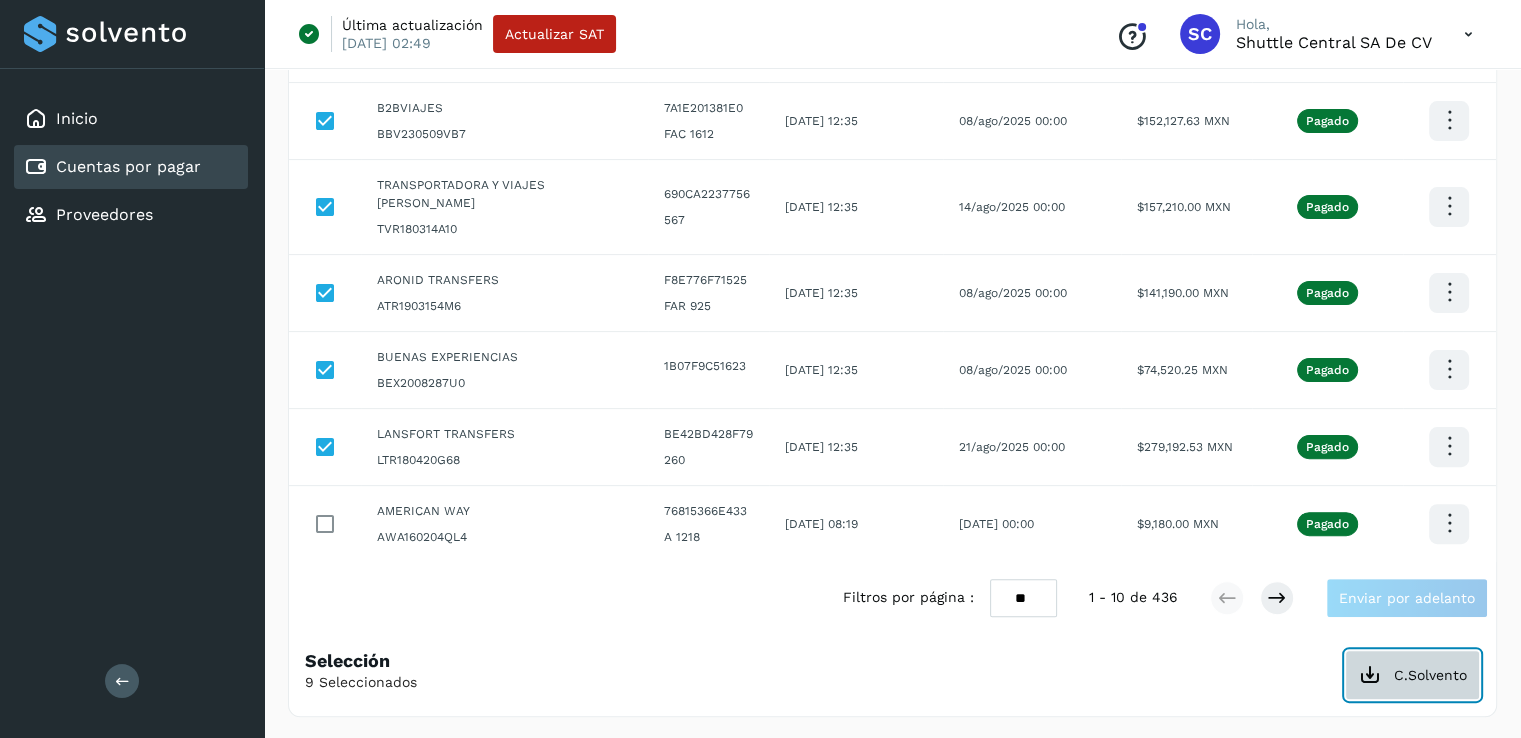 click on "C.Solvento" at bounding box center [1412, 675] 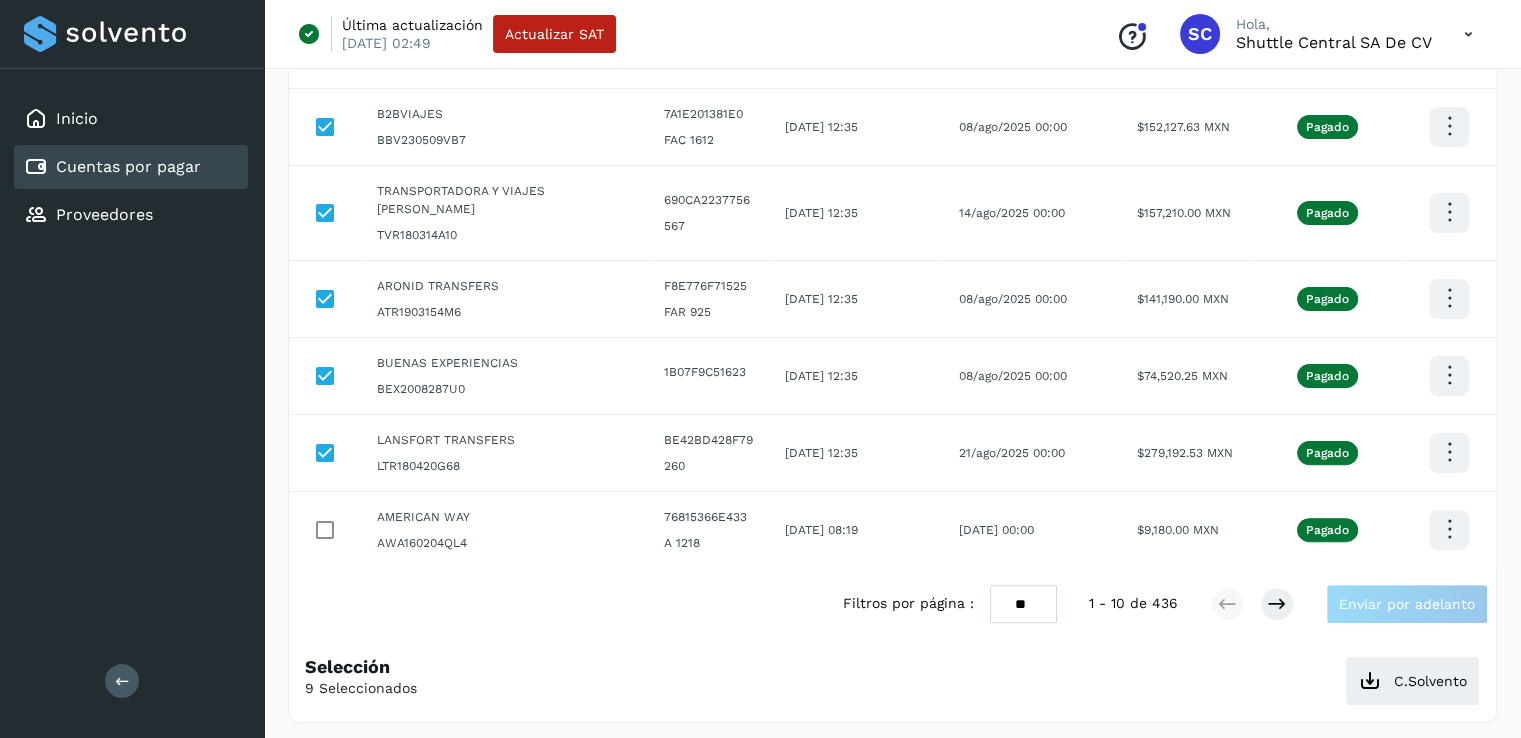 scroll, scrollTop: 503, scrollLeft: 0, axis: vertical 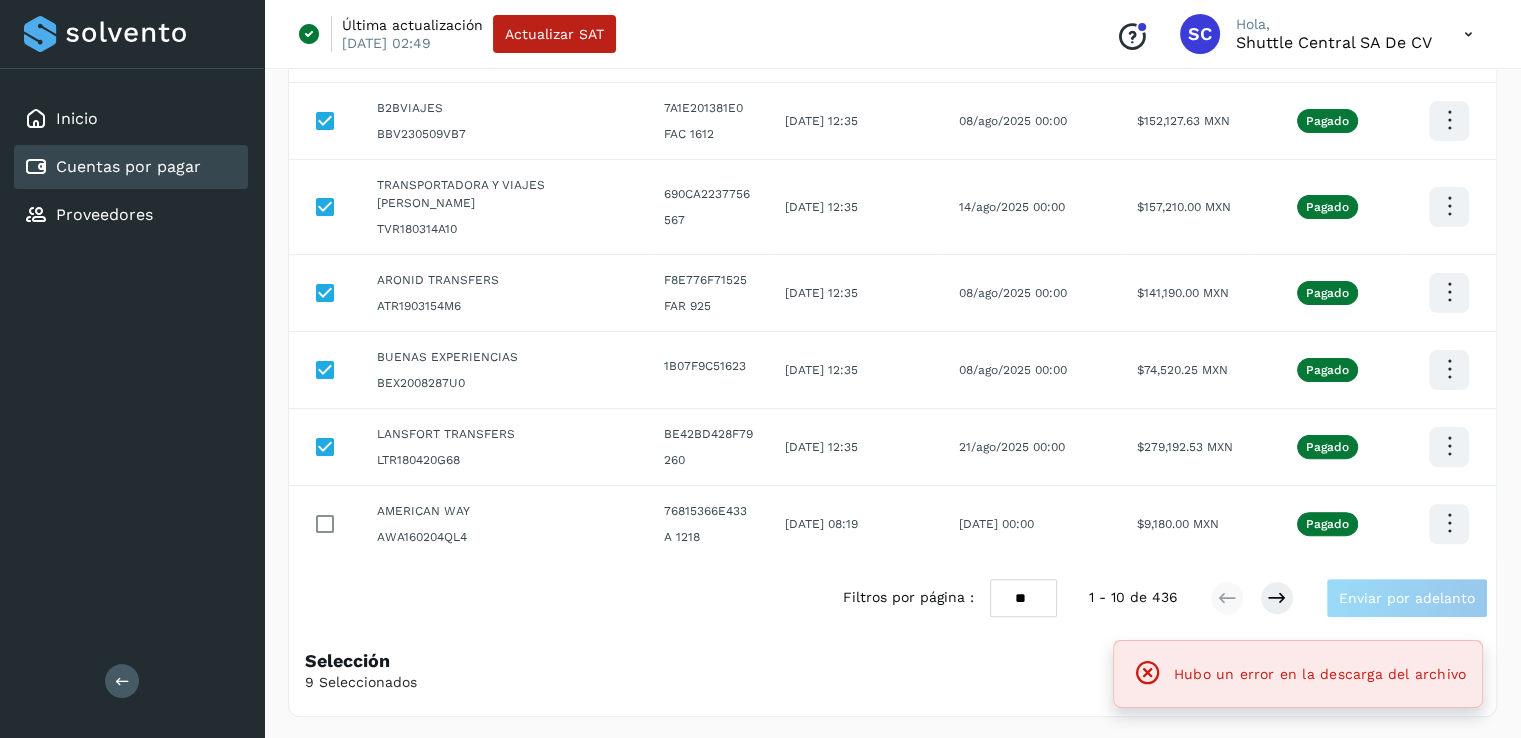 click on "Cuentas por pagar" at bounding box center [128, 166] 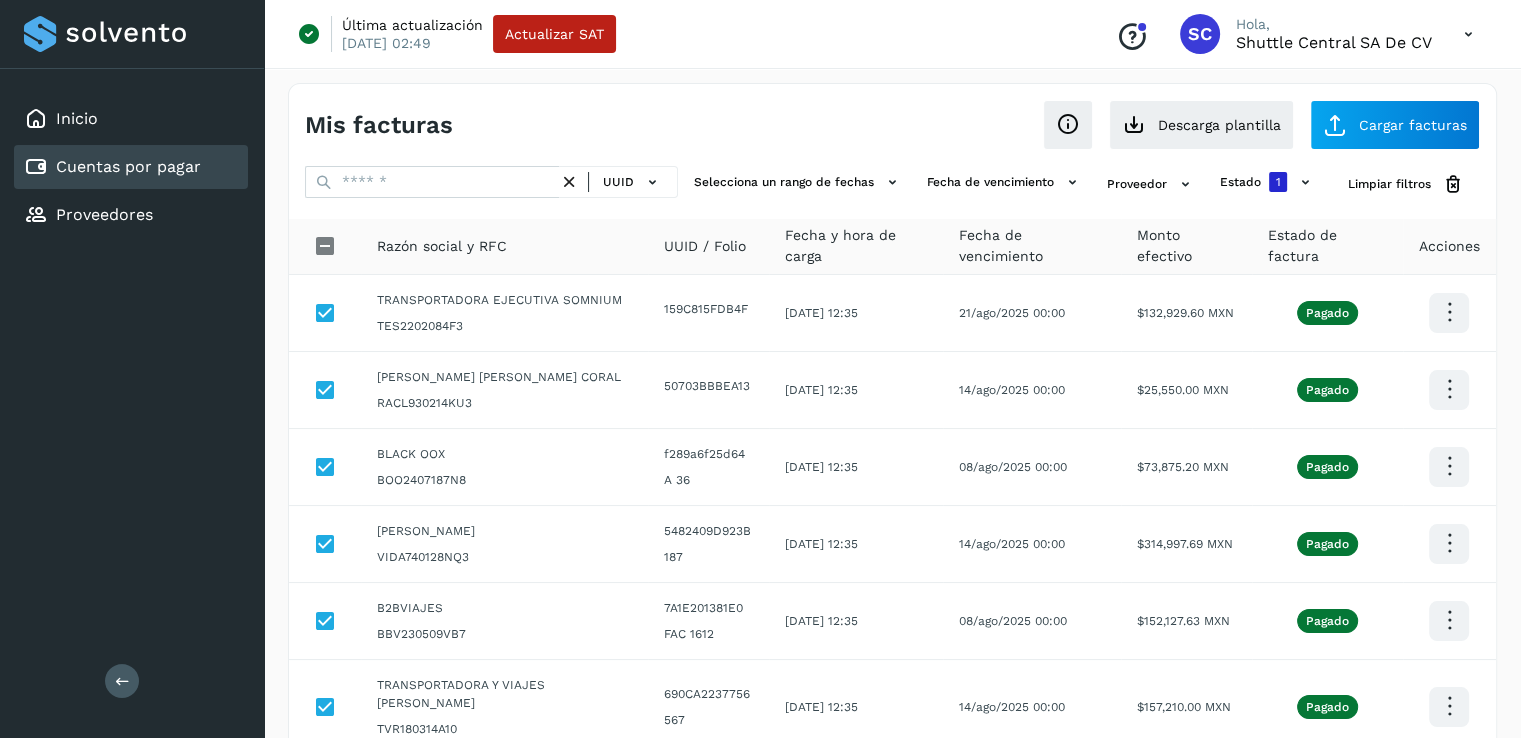 scroll, scrollTop: 0, scrollLeft: 0, axis: both 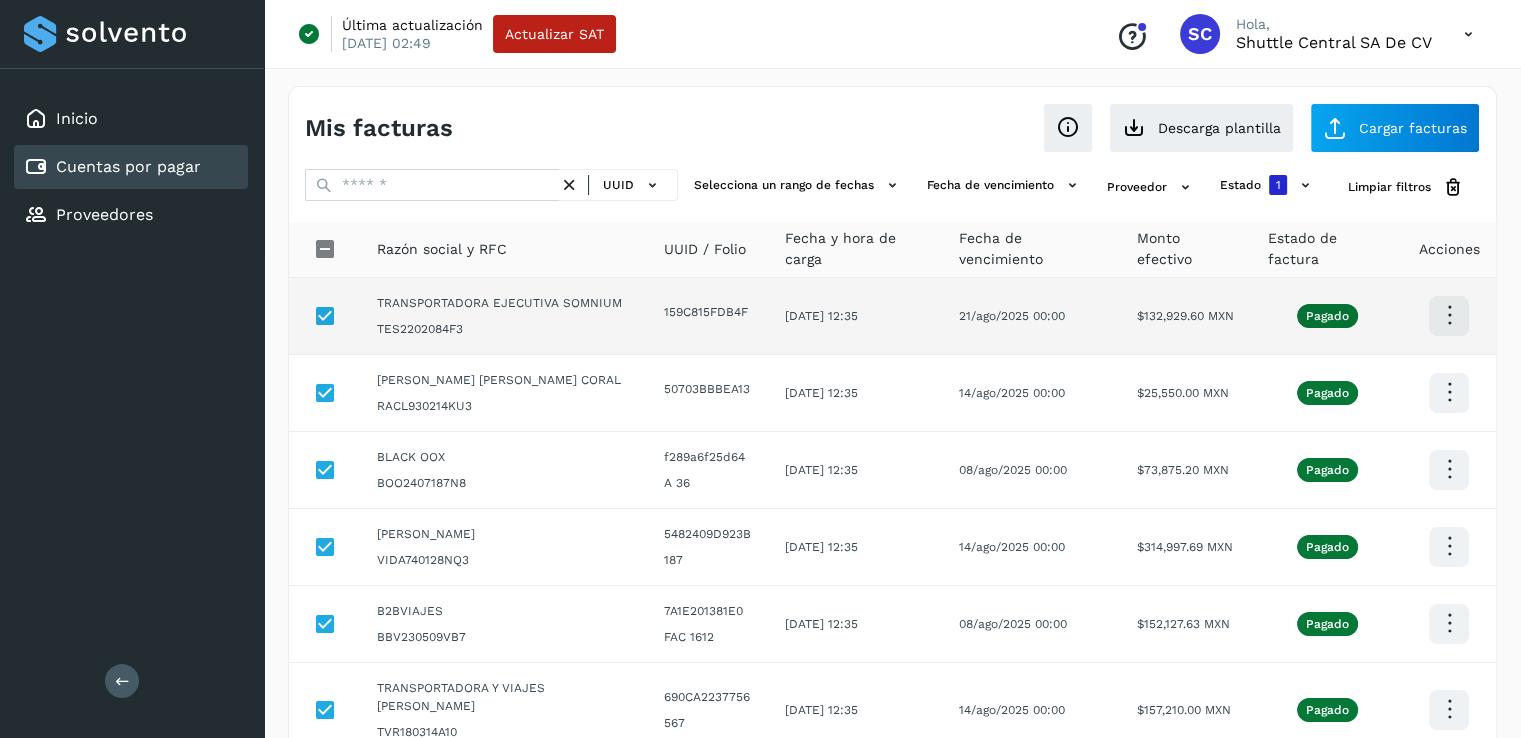 click at bounding box center [1449, 315] 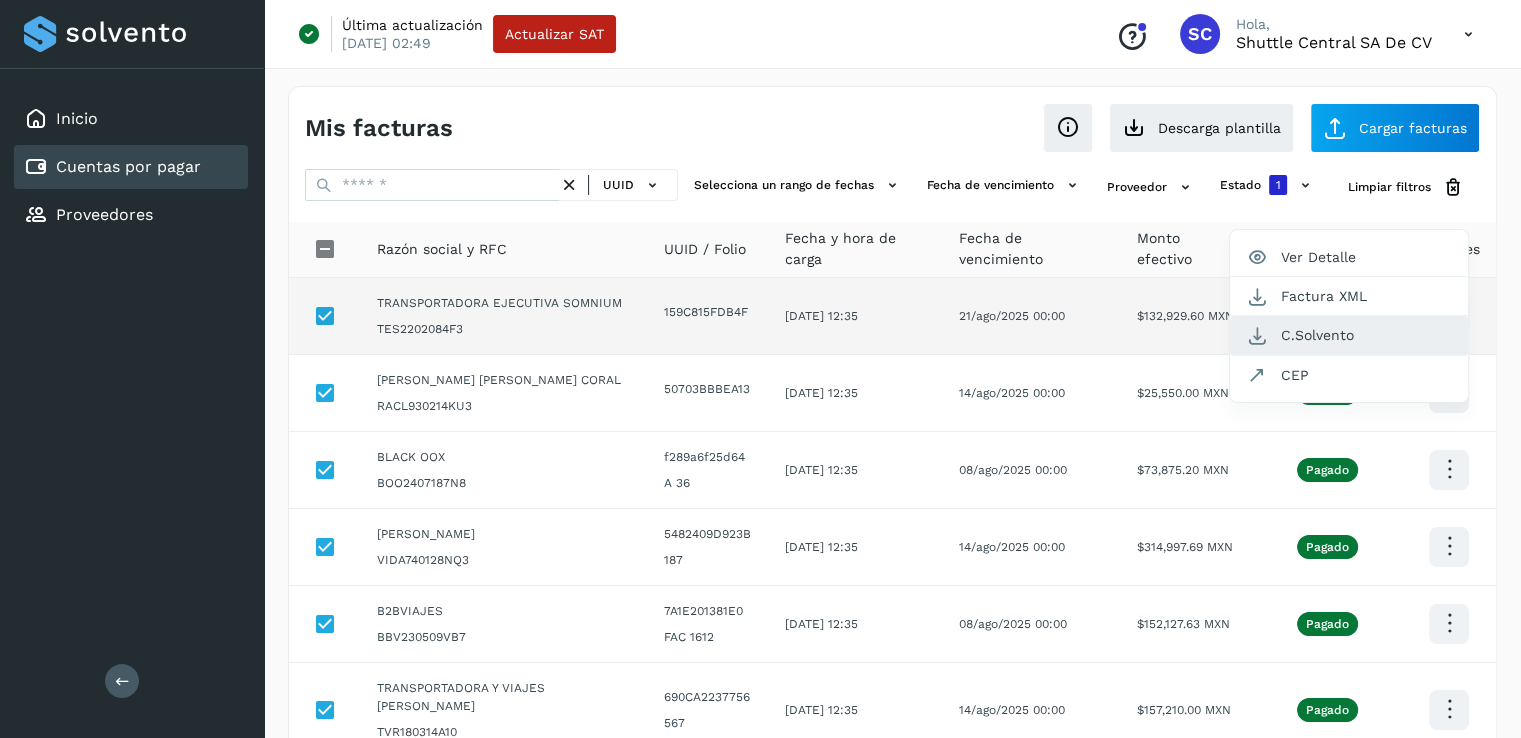 click on "C.Solvento" 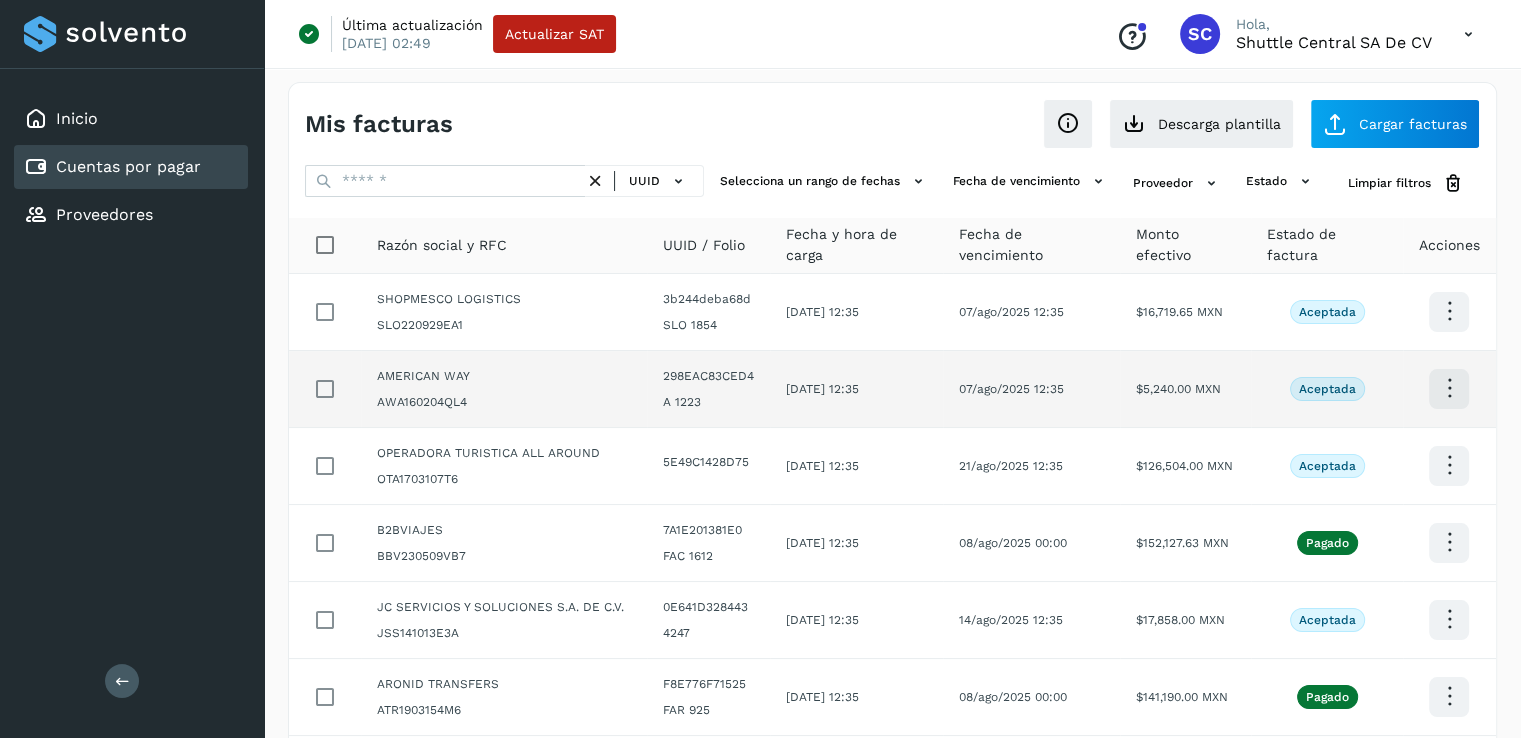 scroll, scrollTop: 0, scrollLeft: 0, axis: both 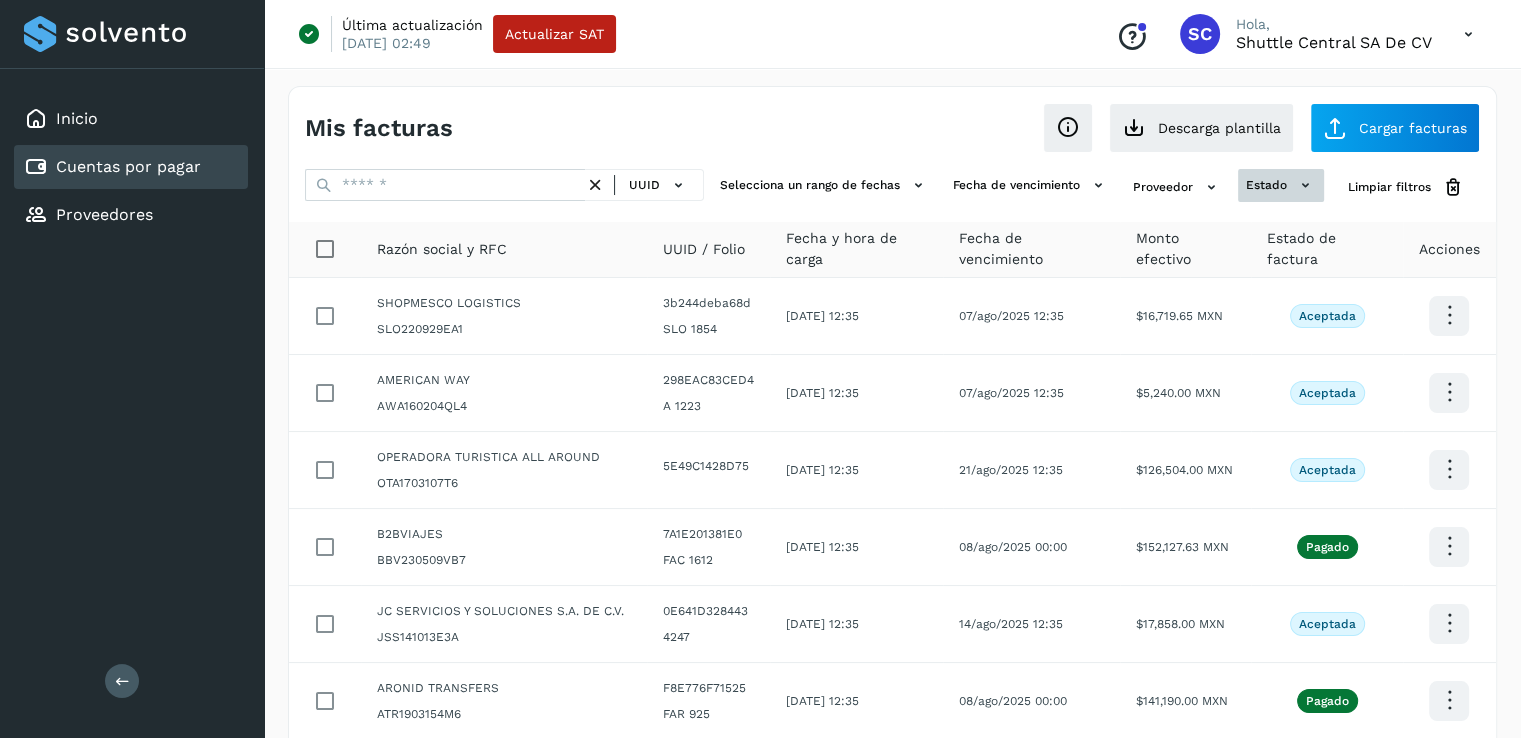 click 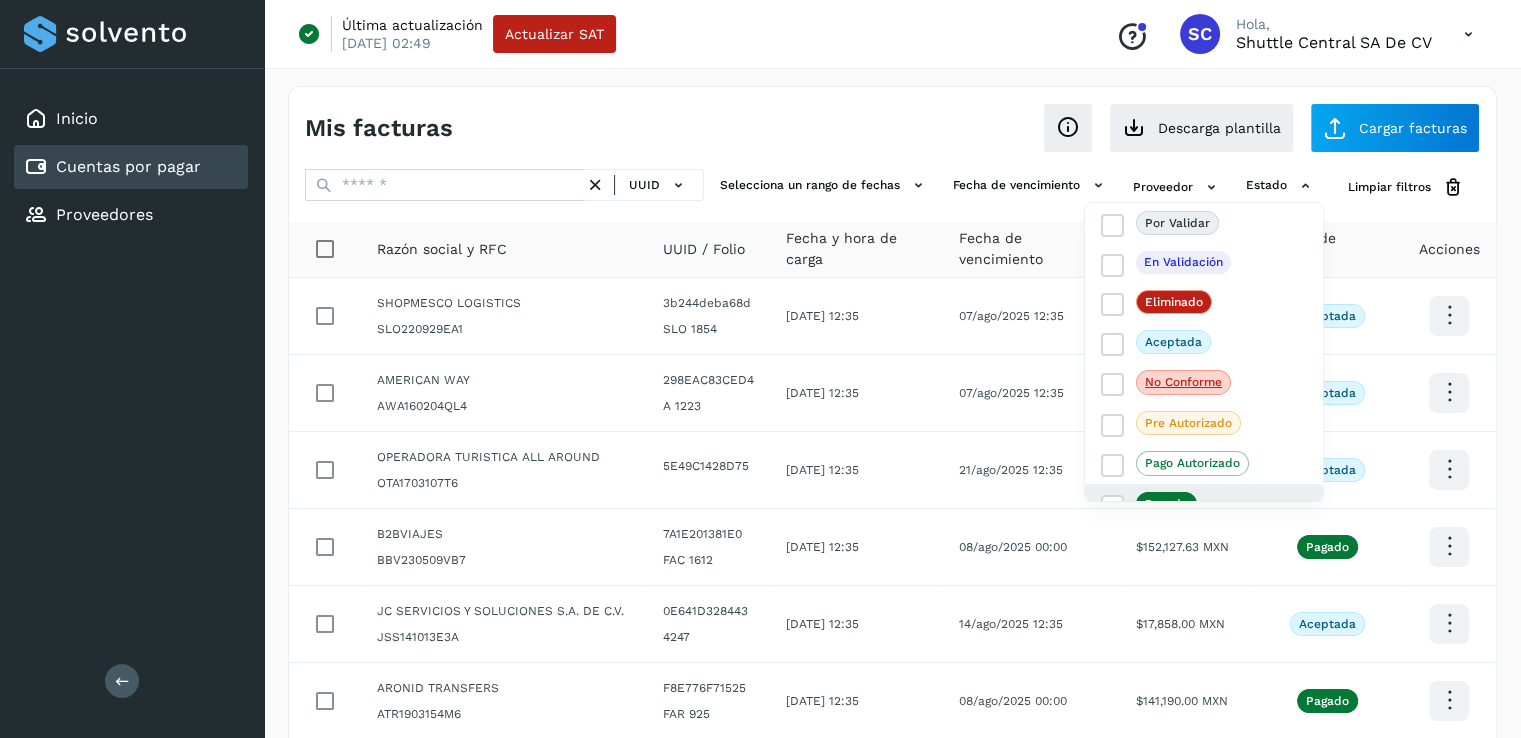click on "Pagado" at bounding box center (1149, 504) 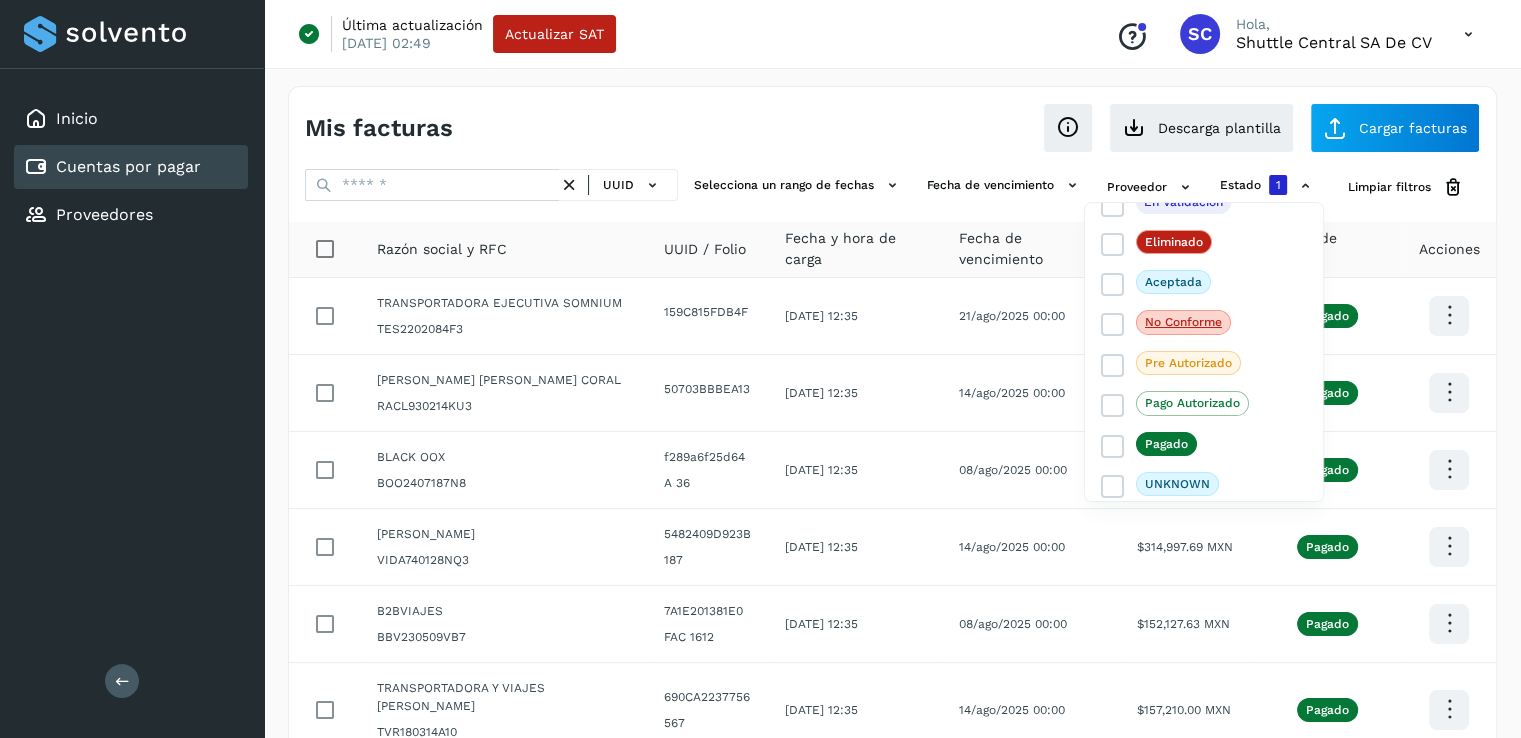 click at bounding box center (760, 369) 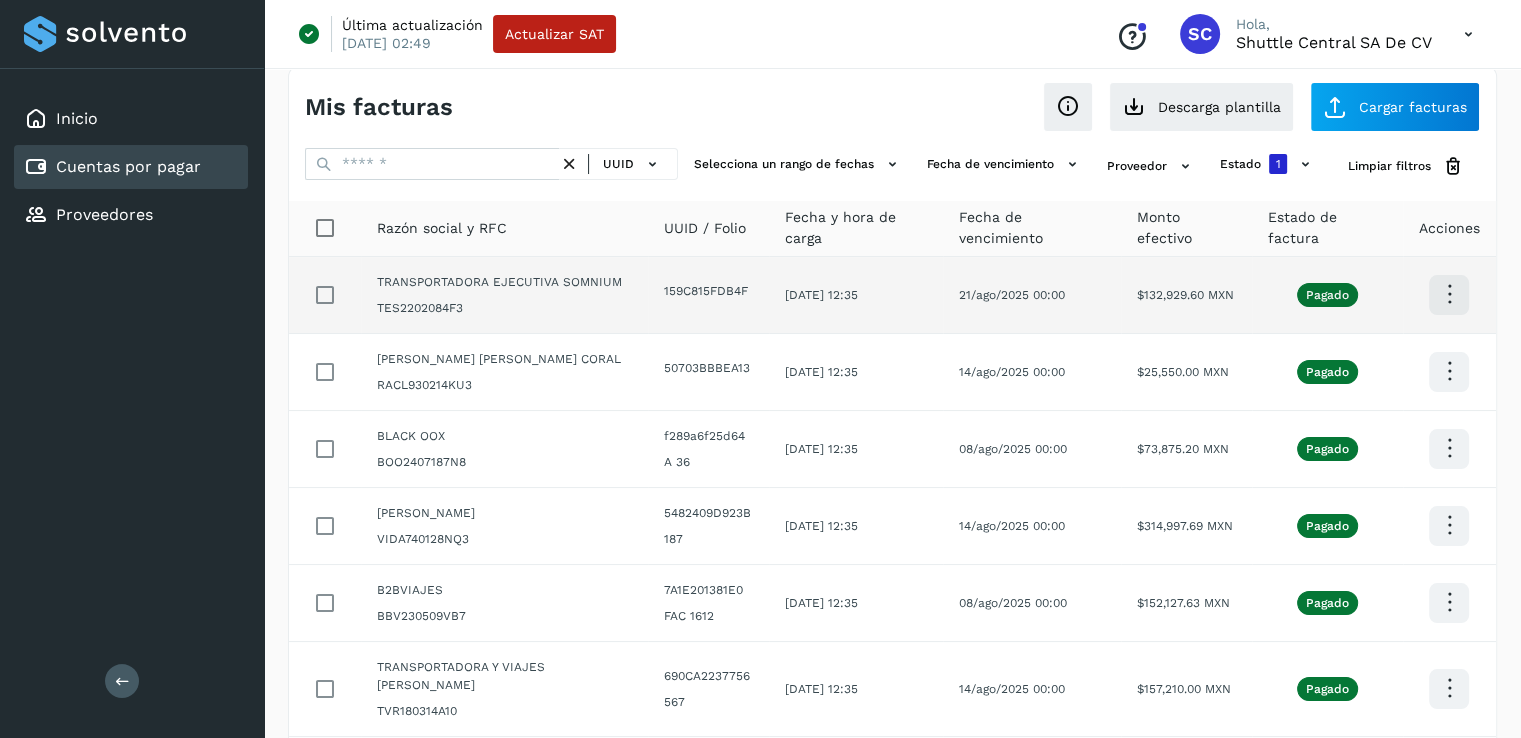 scroll, scrollTop: 121, scrollLeft: 0, axis: vertical 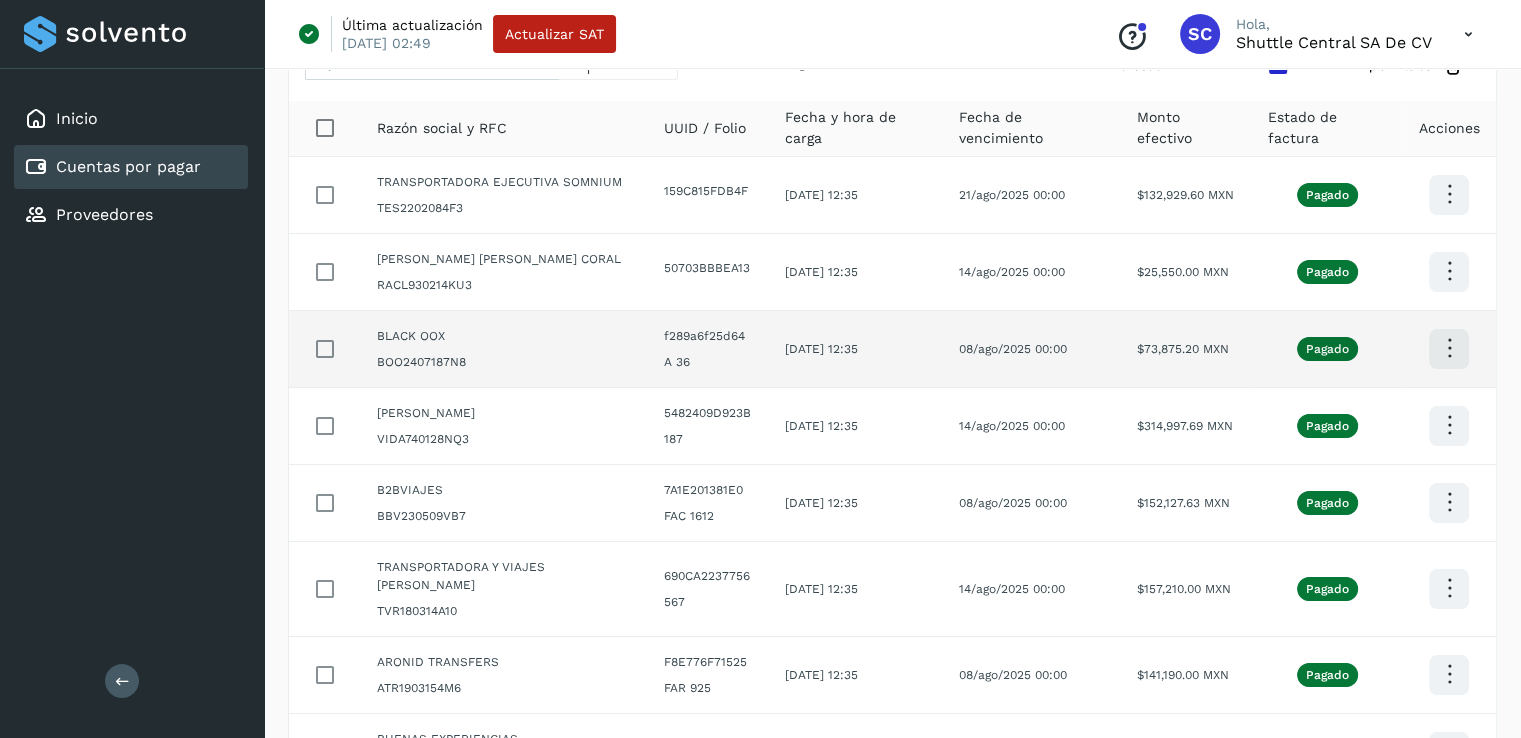 click at bounding box center (1449, 194) 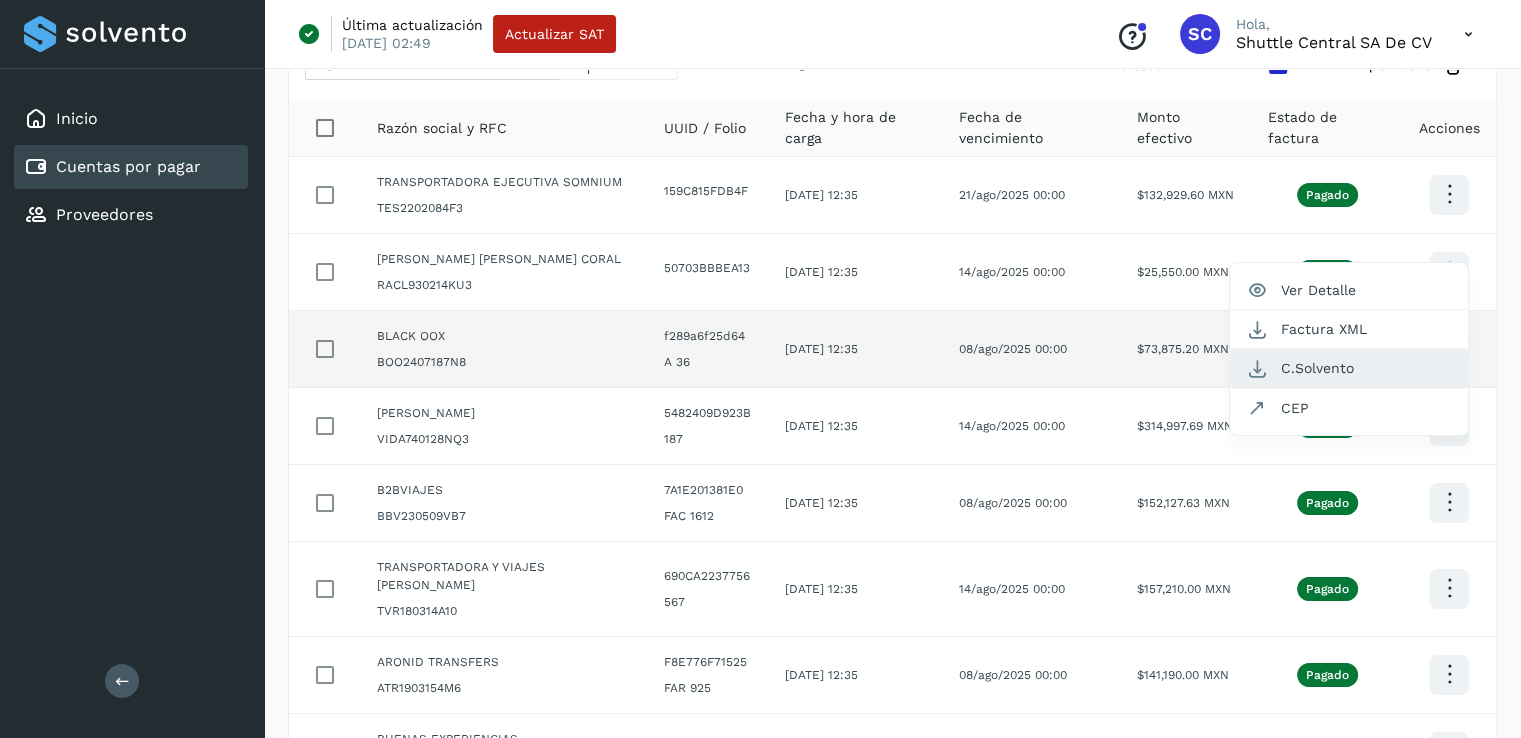 click on "C.Solvento" 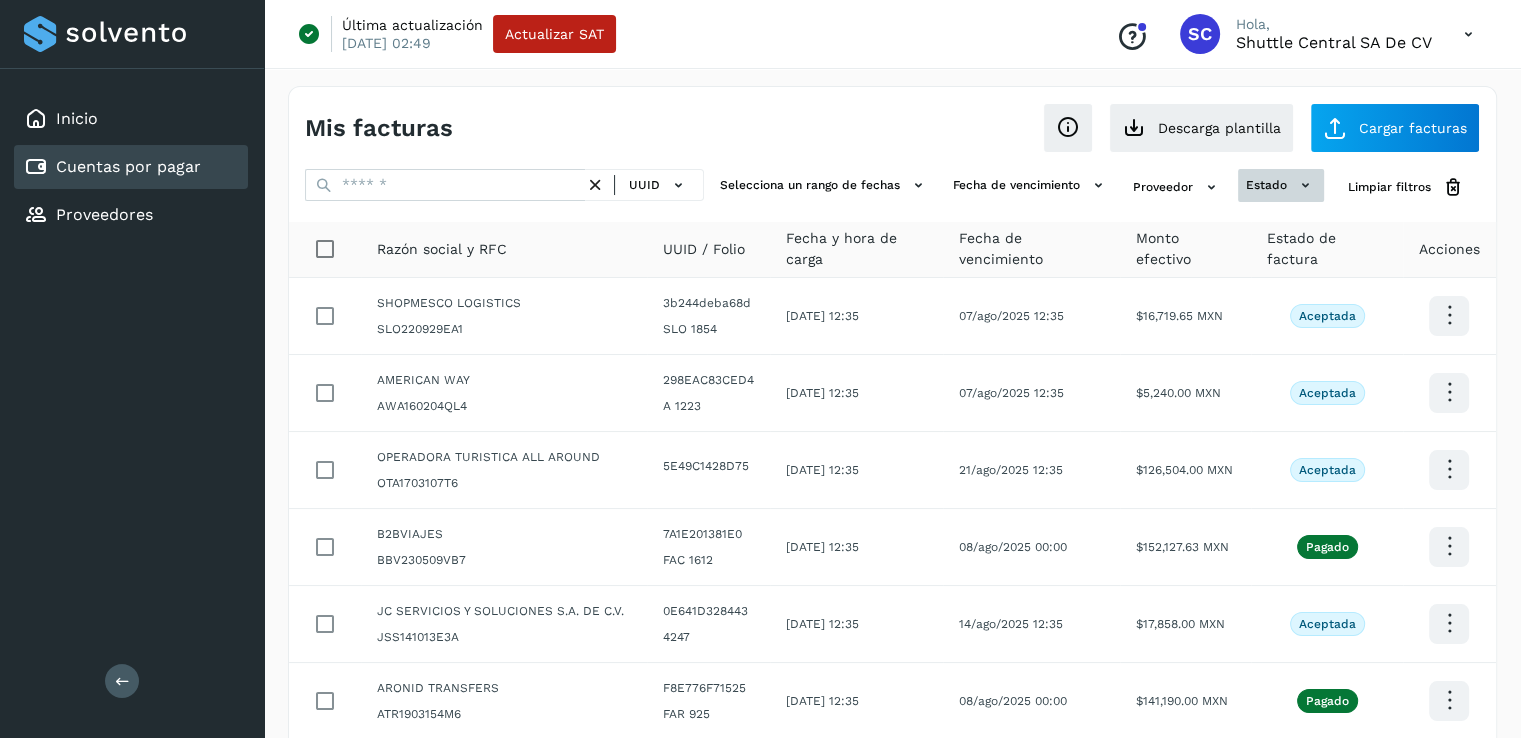 click on "estado" 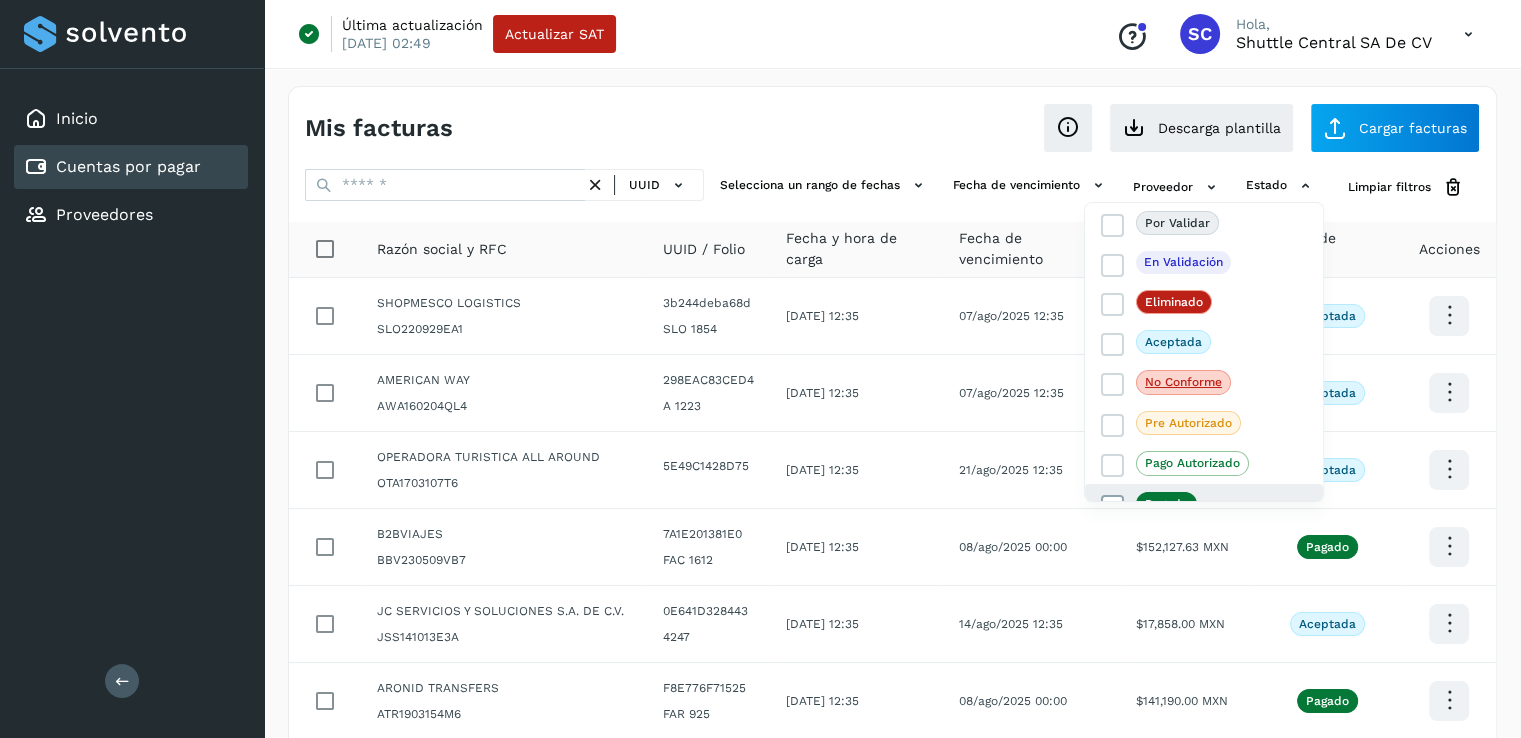 click on "Pagado" 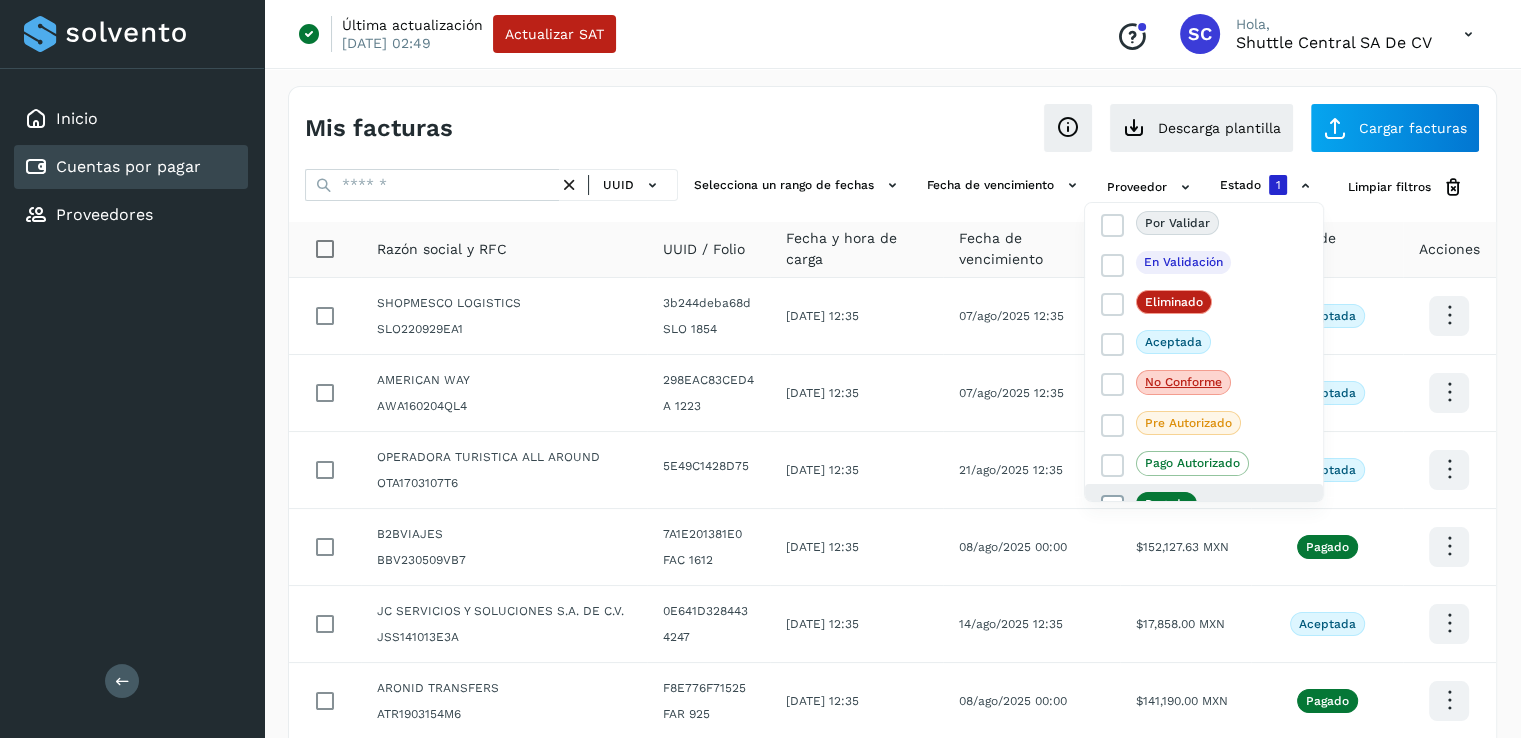 scroll, scrollTop: 60, scrollLeft: 0, axis: vertical 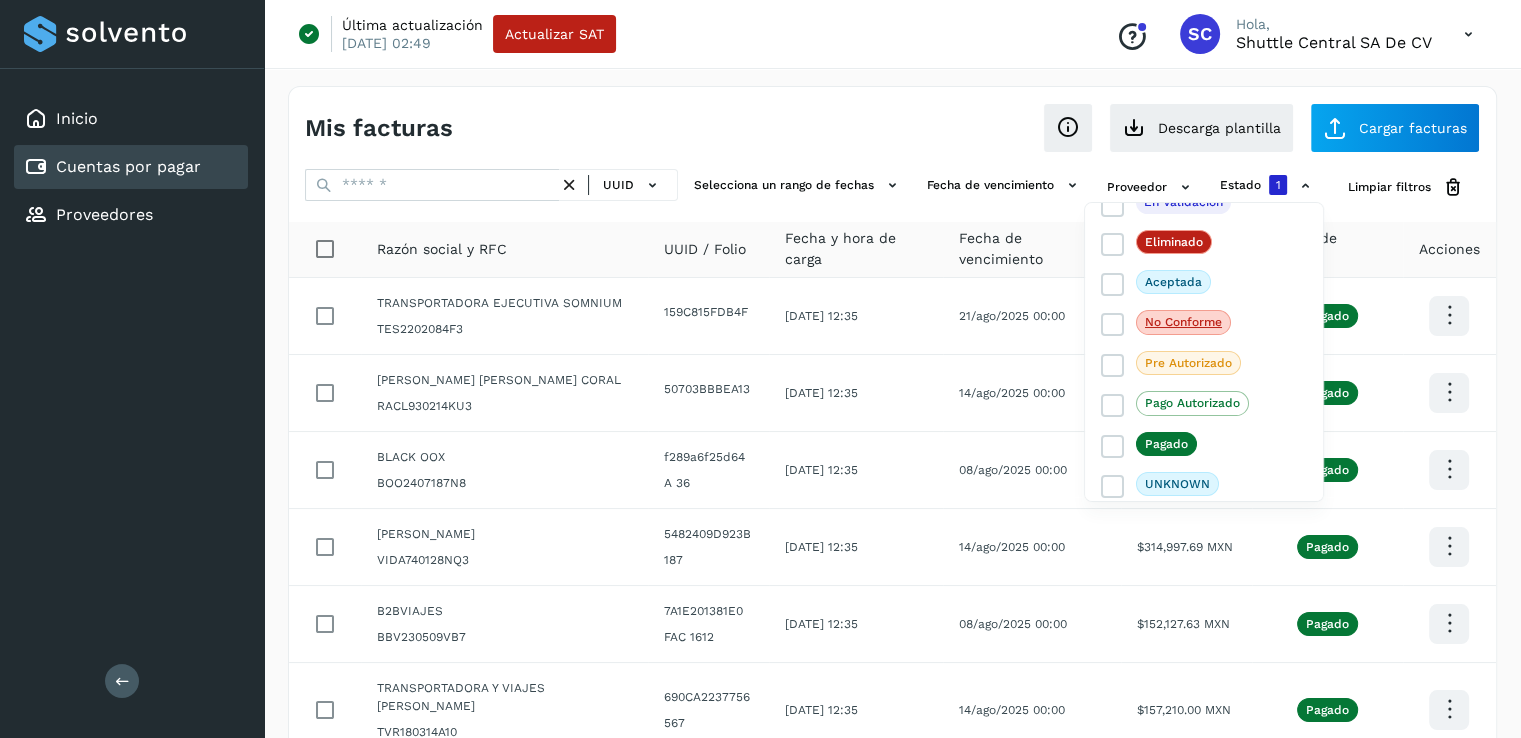 click at bounding box center [760, 369] 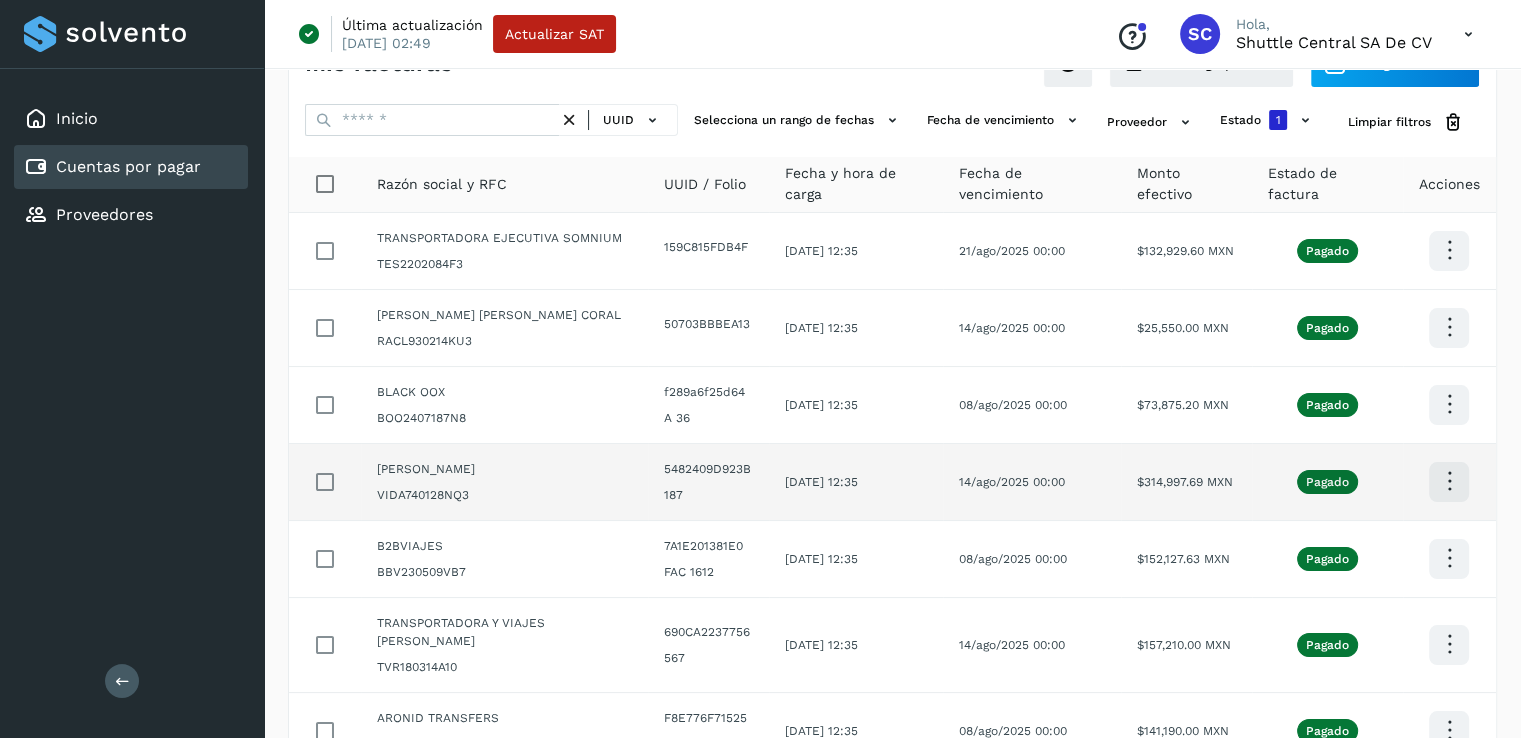 scroll, scrollTop: 100, scrollLeft: 0, axis: vertical 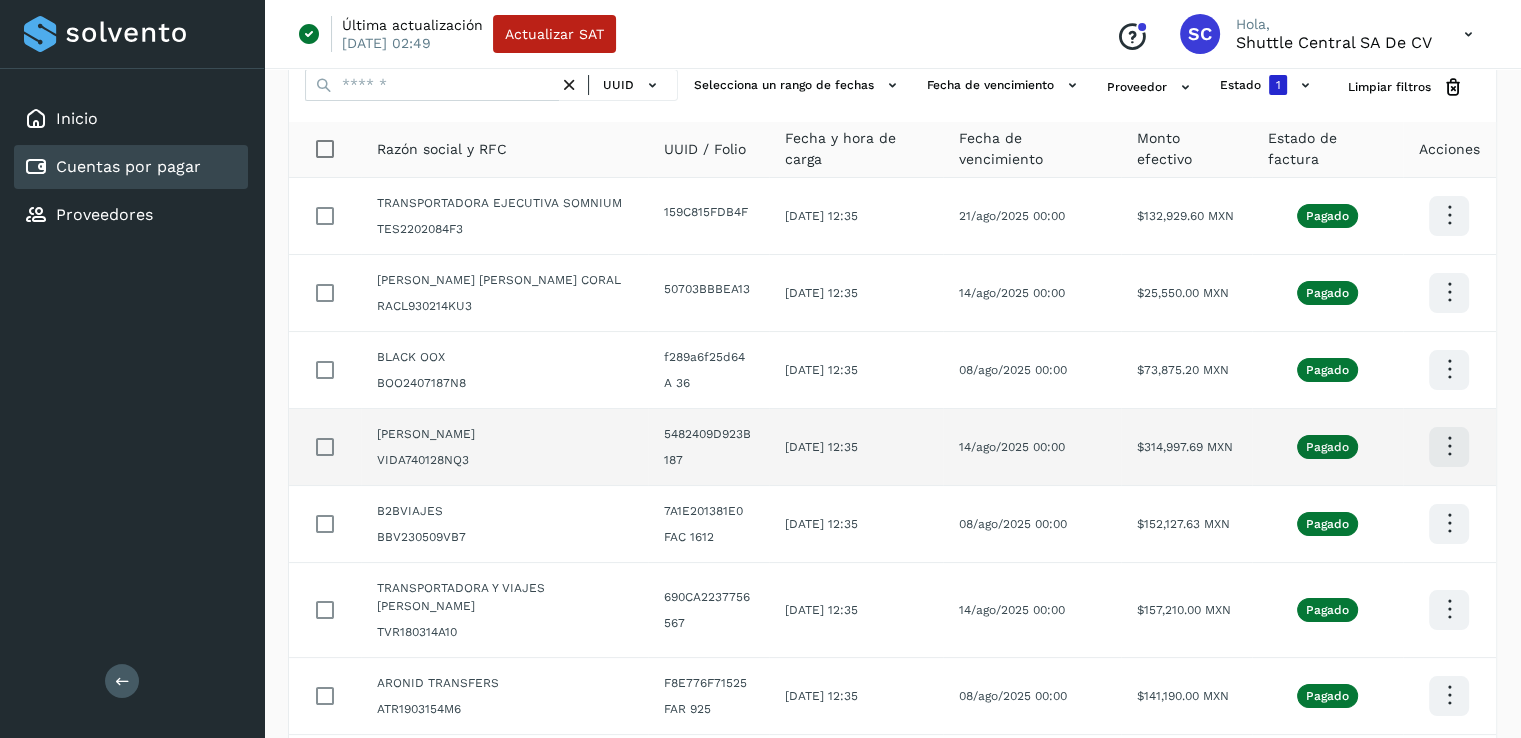 click at bounding box center [1449, 215] 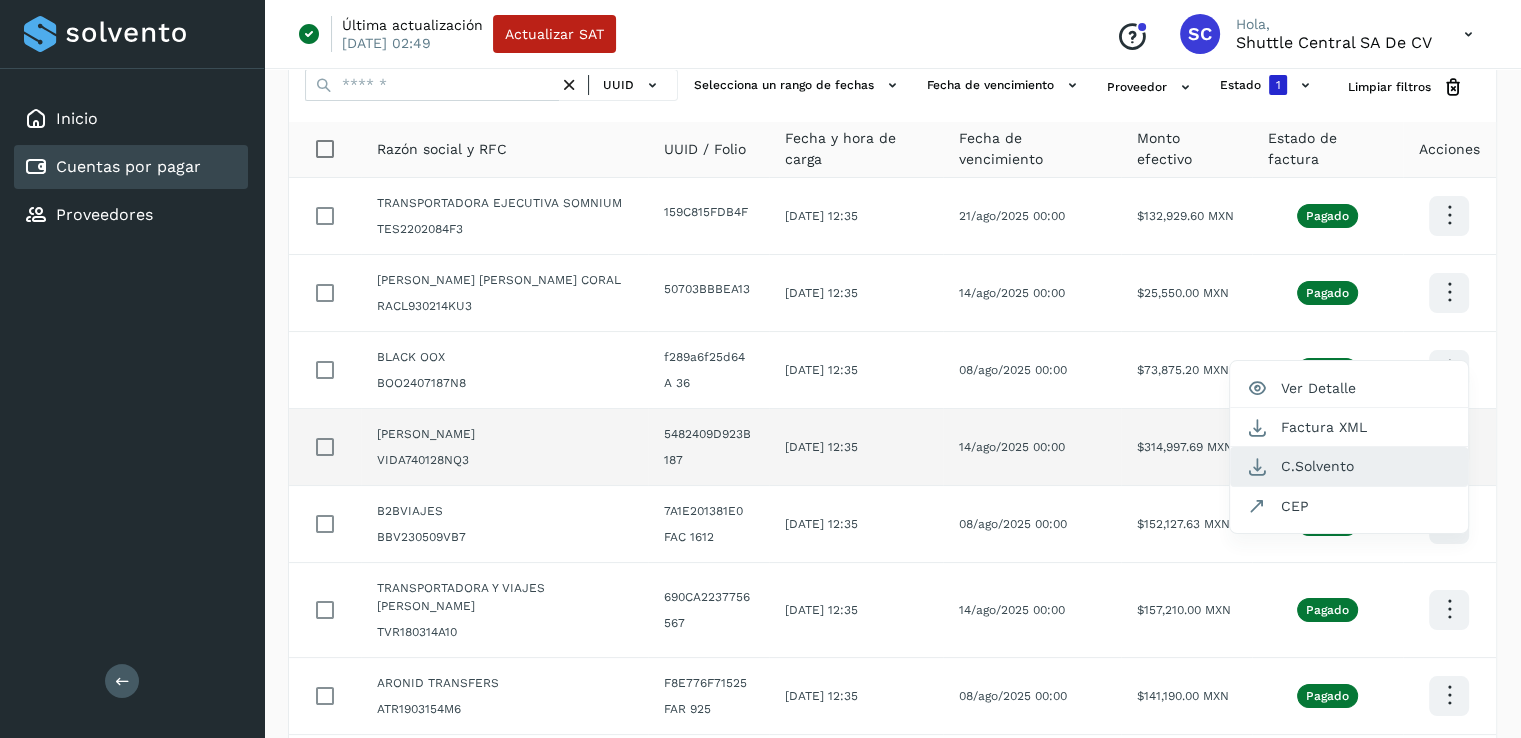 click on "C.Solvento" 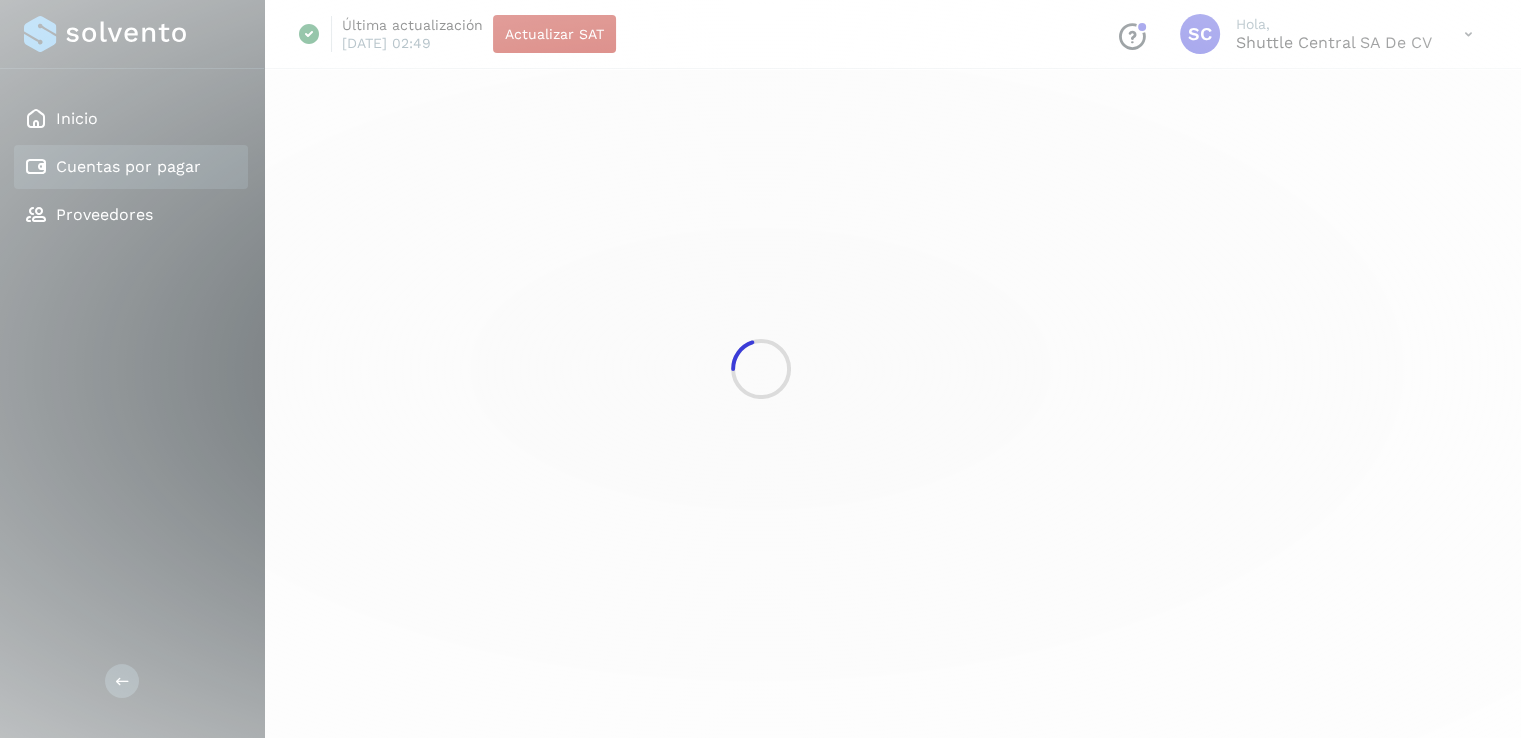 scroll, scrollTop: 0, scrollLeft: 0, axis: both 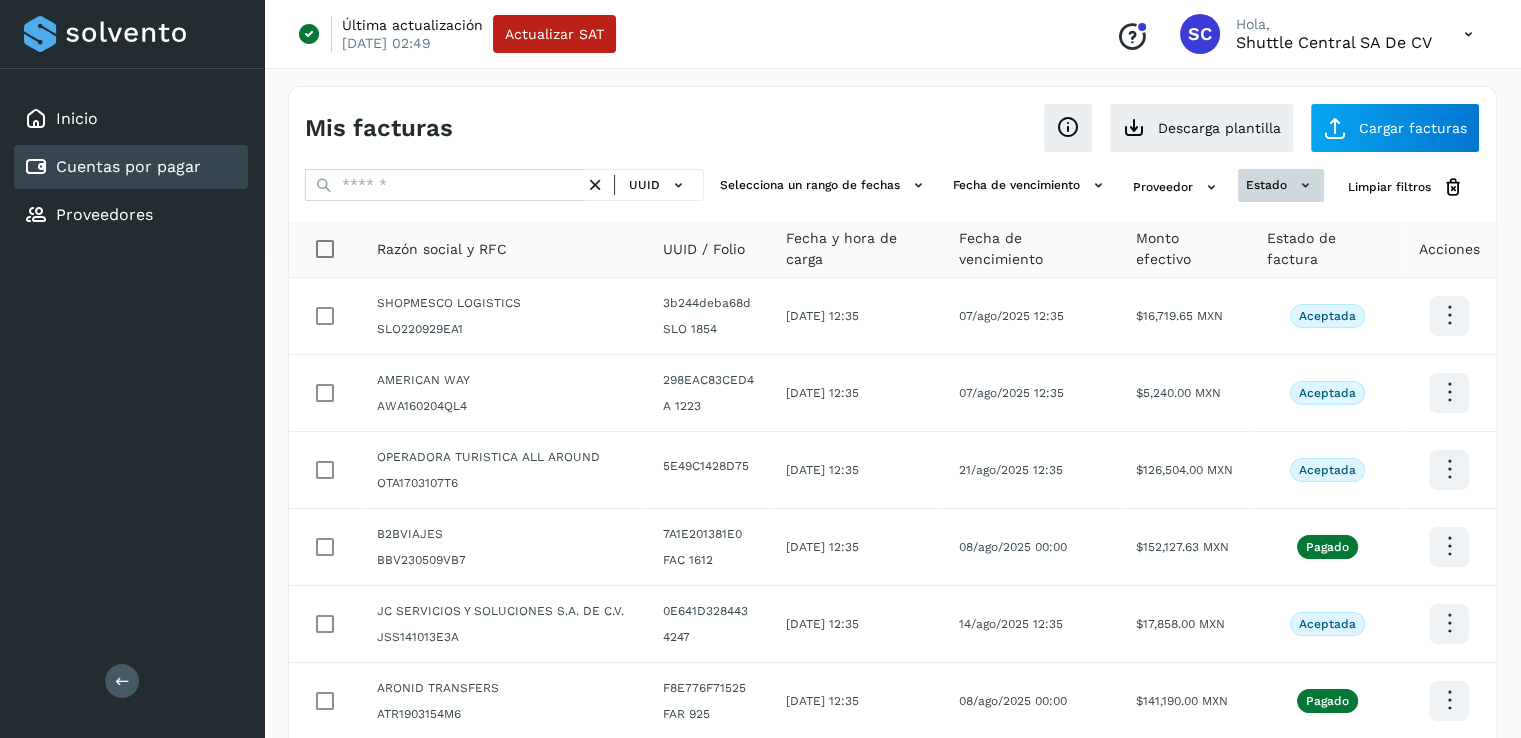 click 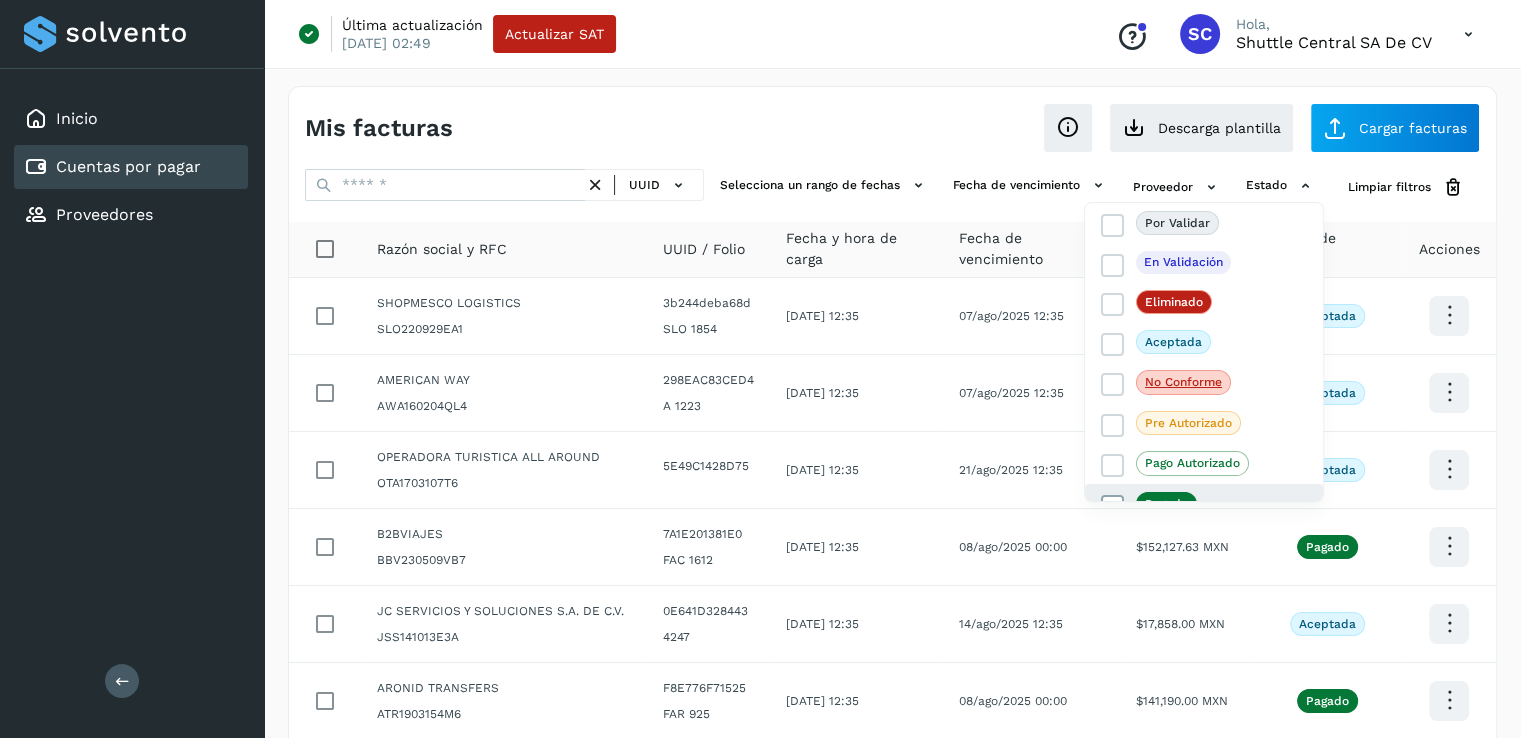 click on "Pagado" at bounding box center (1149, 504) 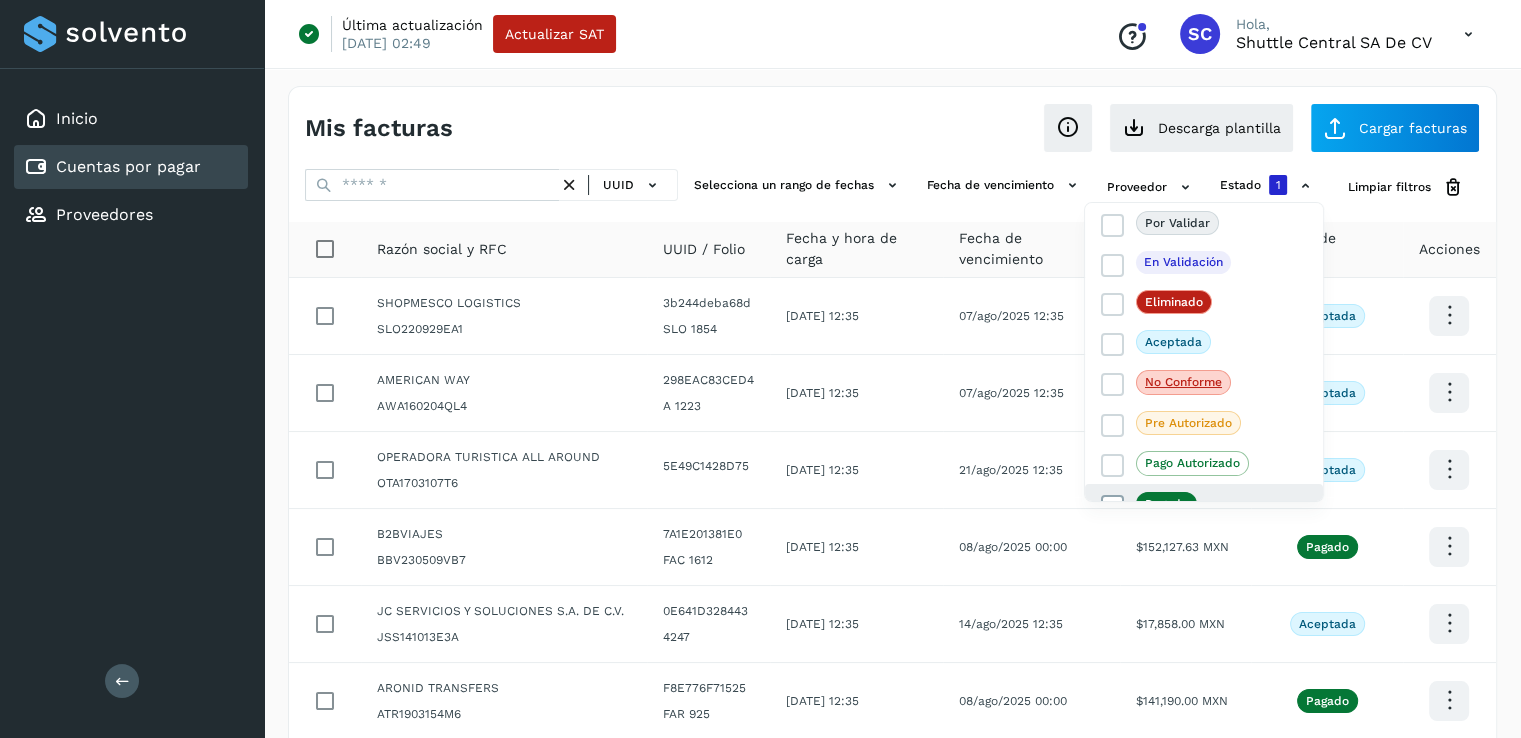 scroll, scrollTop: 60, scrollLeft: 0, axis: vertical 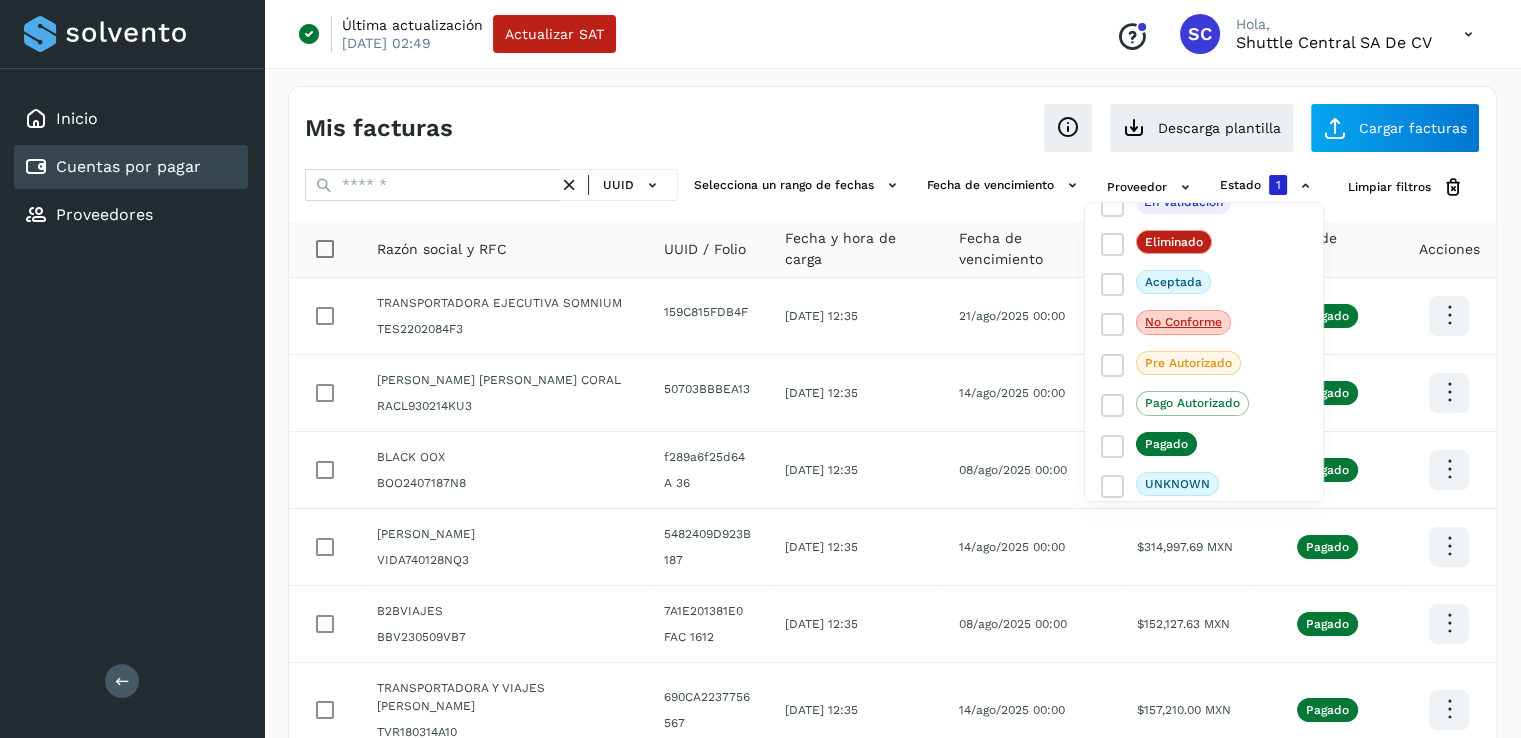 click at bounding box center [760, 369] 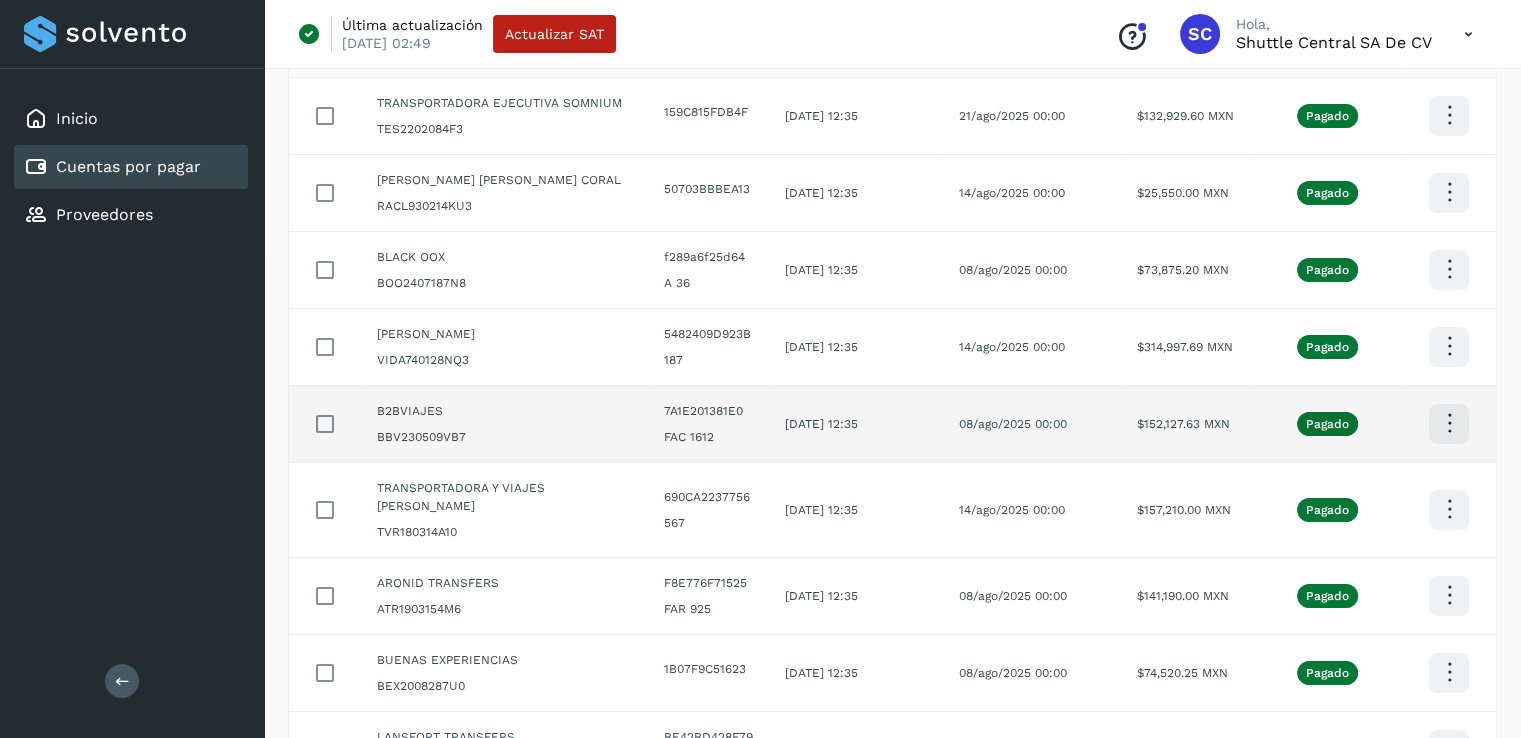 scroll, scrollTop: 300, scrollLeft: 0, axis: vertical 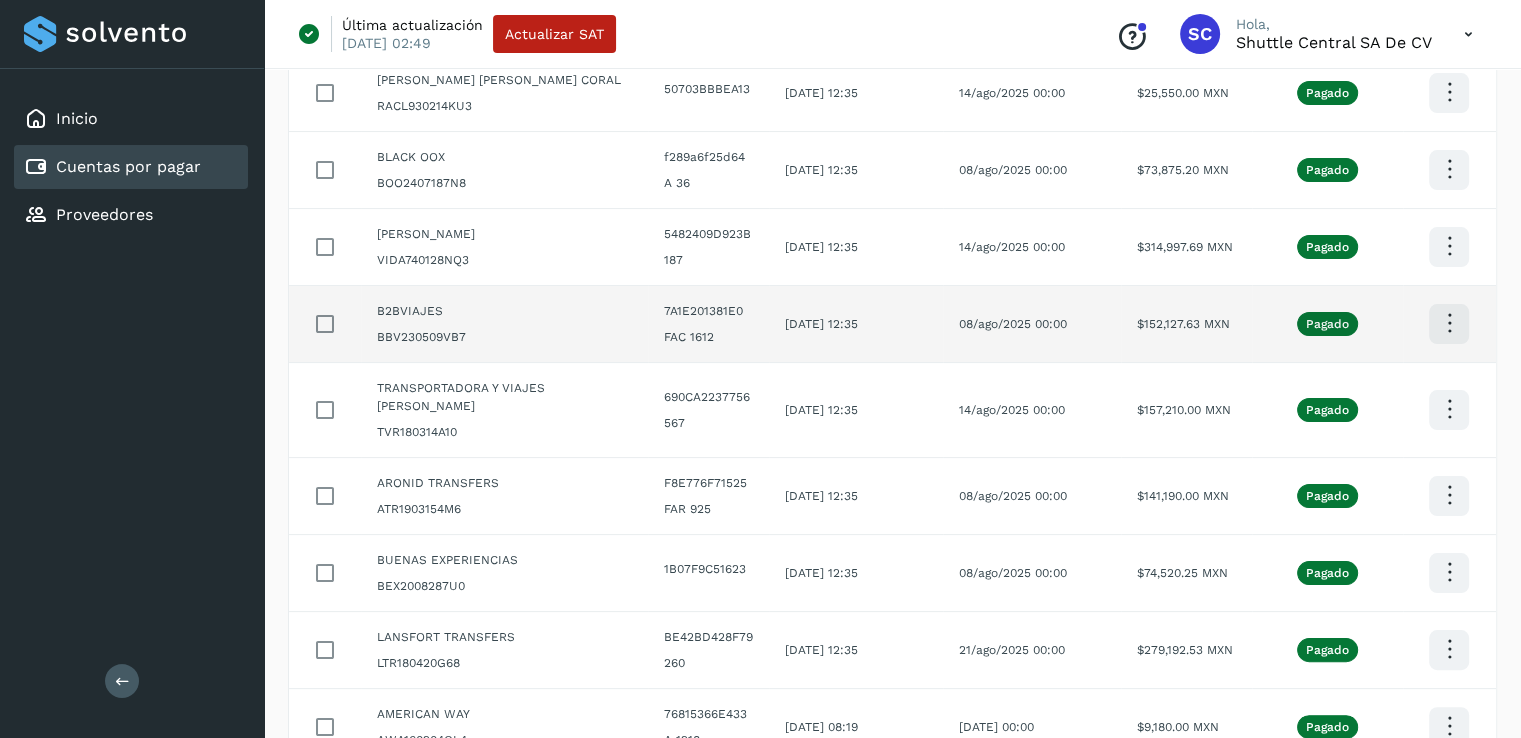 click at bounding box center [1449, 15] 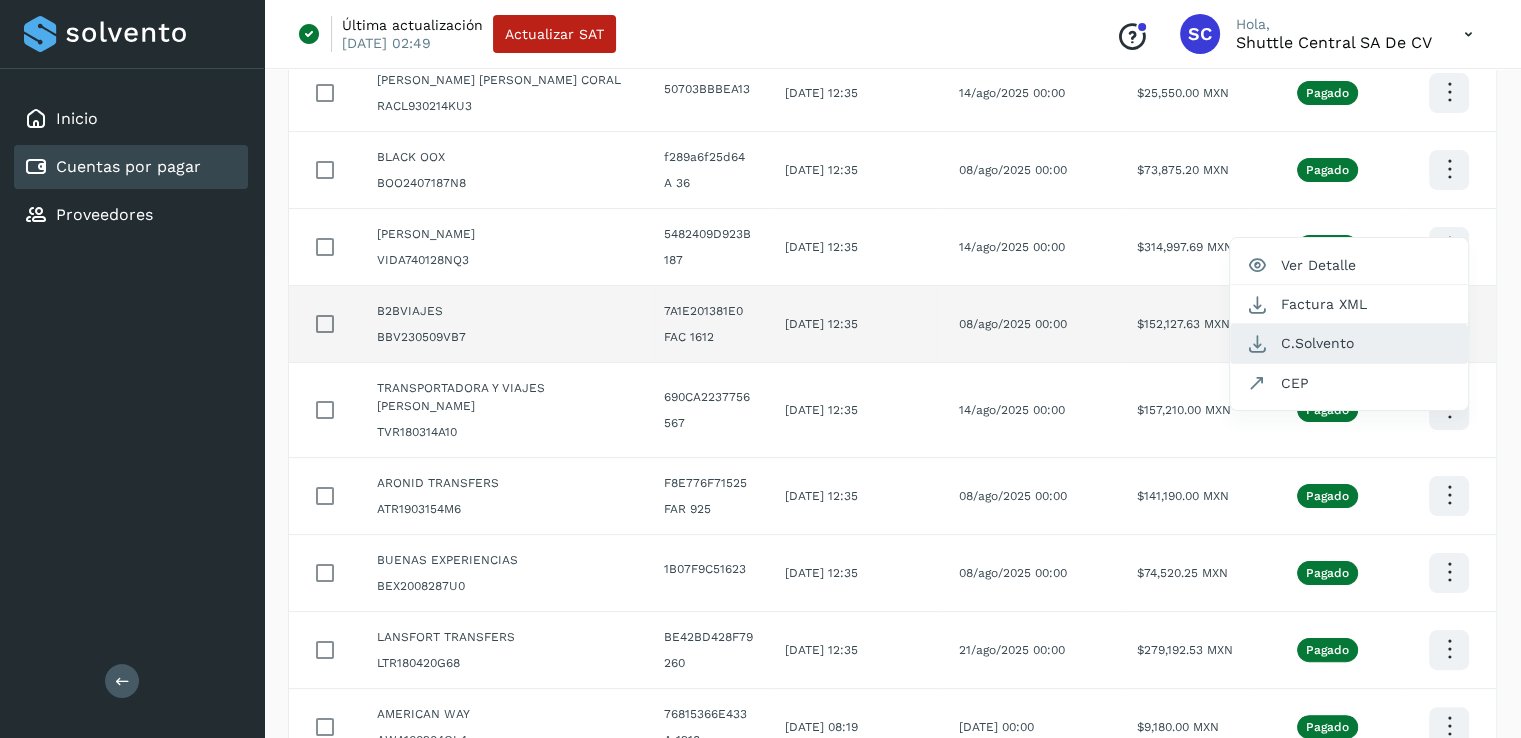 click on "C.Solvento" 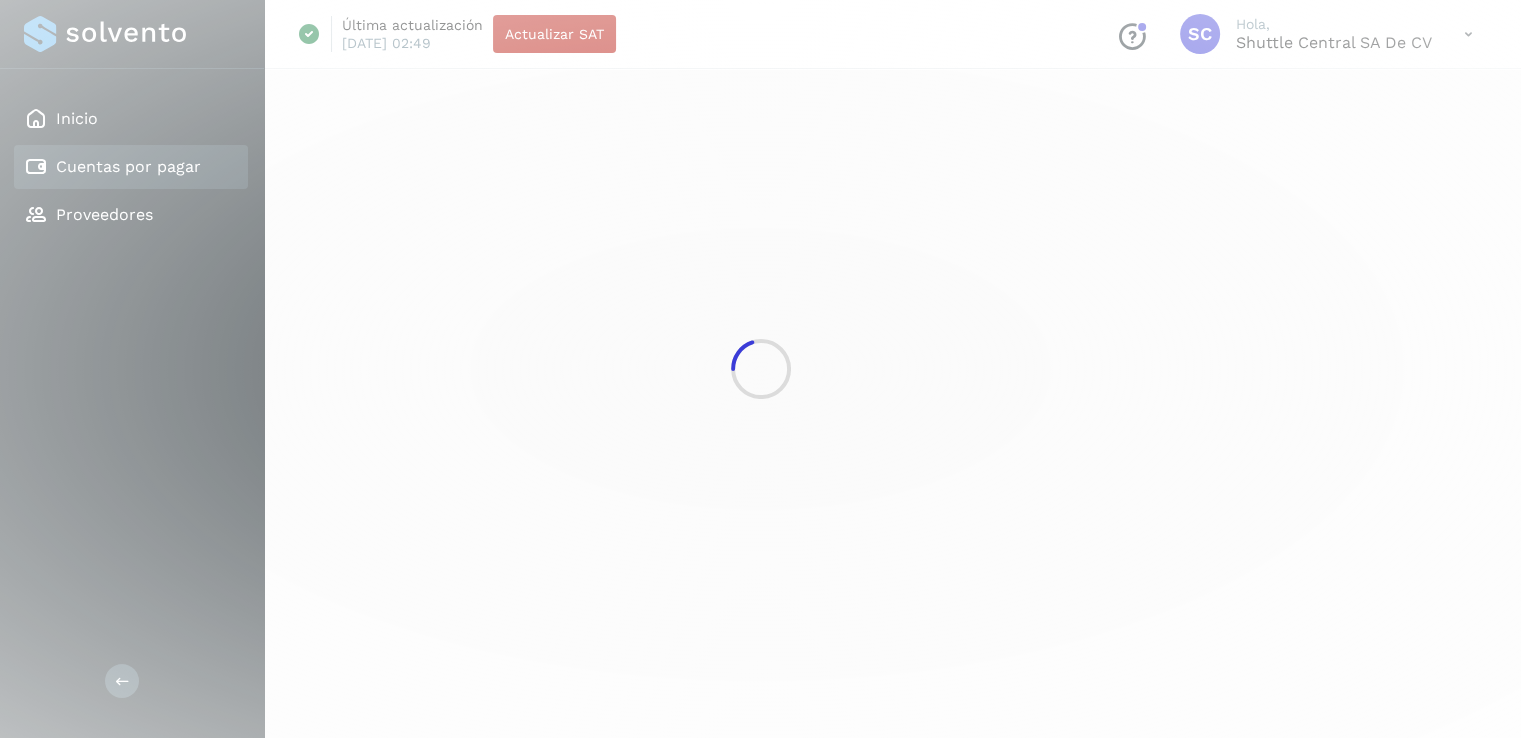 scroll, scrollTop: 0, scrollLeft: 0, axis: both 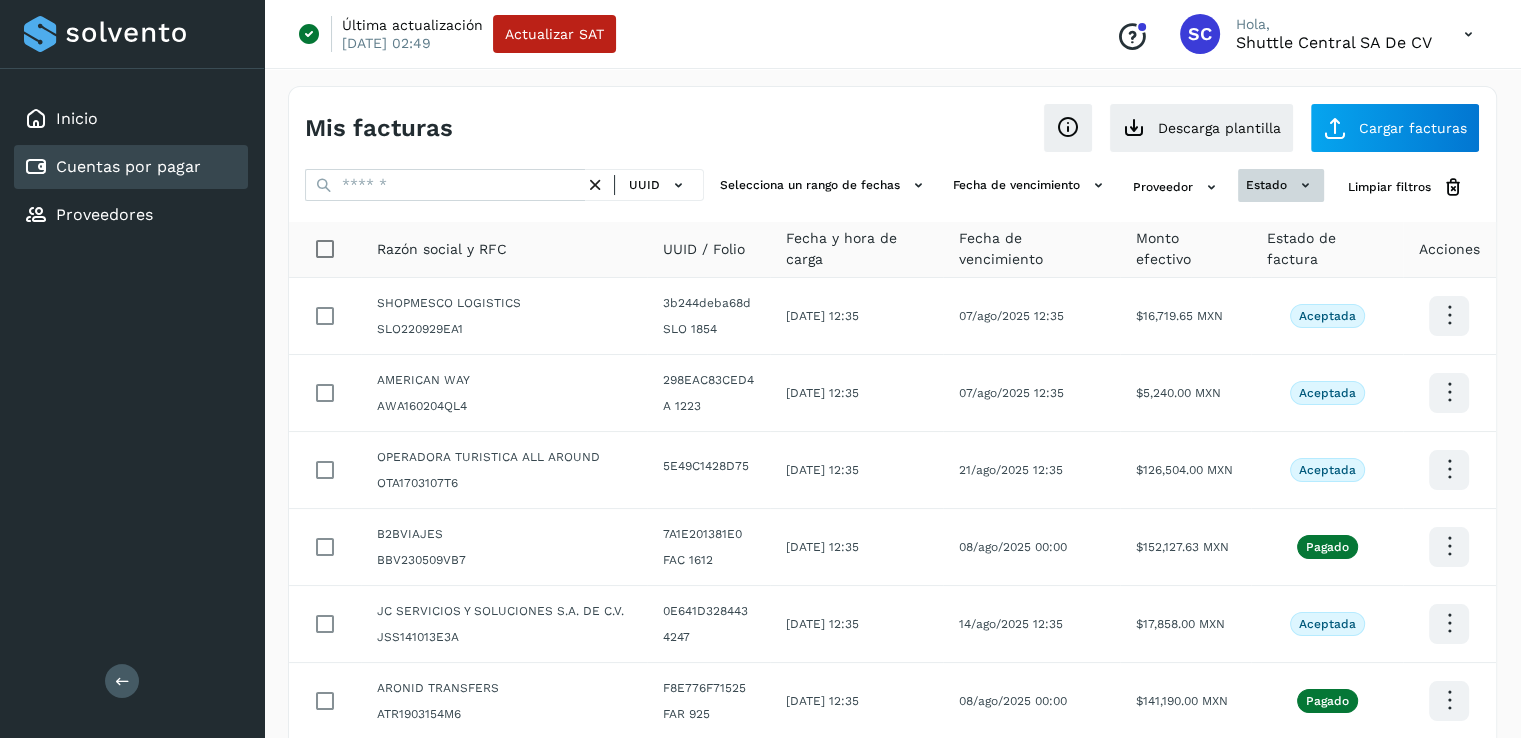 click on "estado" at bounding box center [1281, 185] 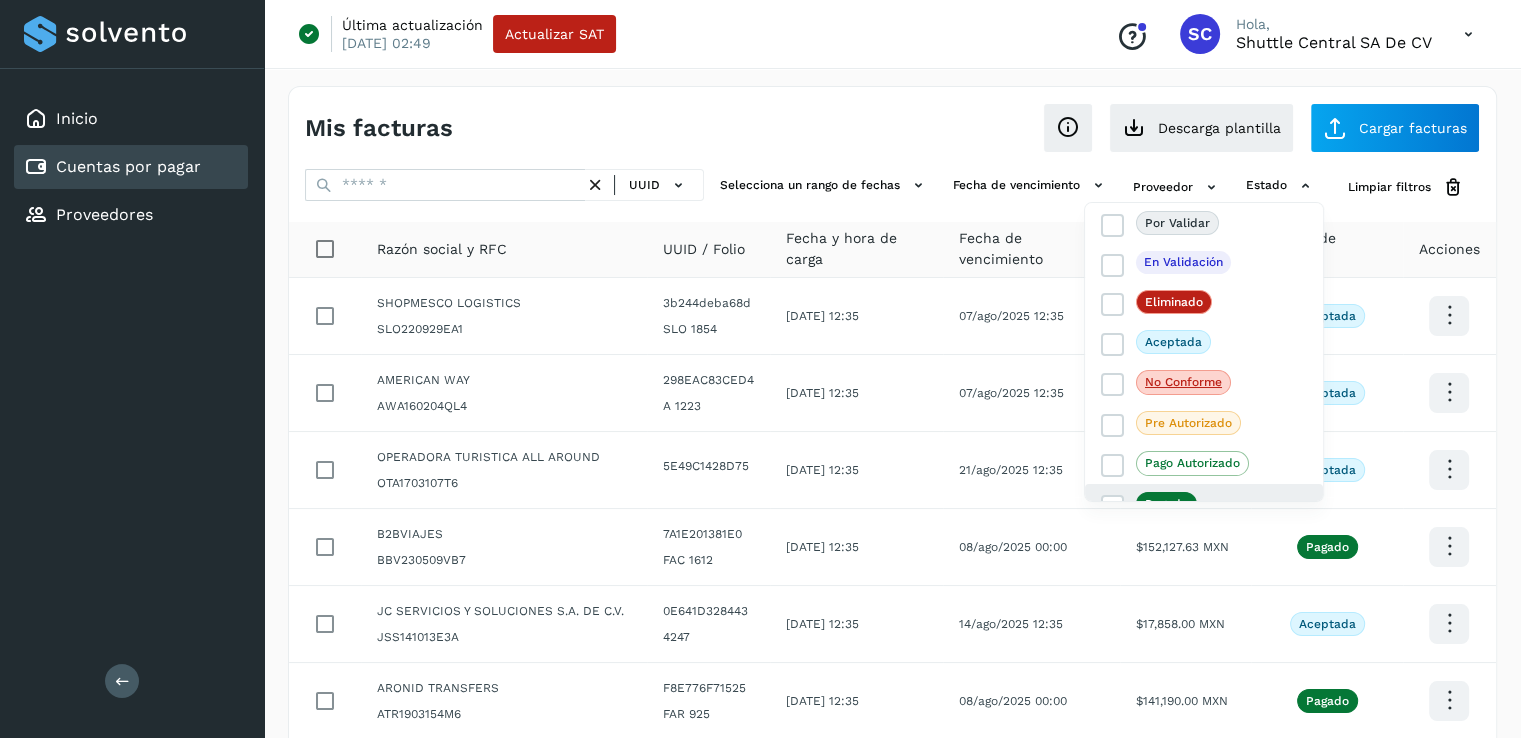 click on "Pagado" 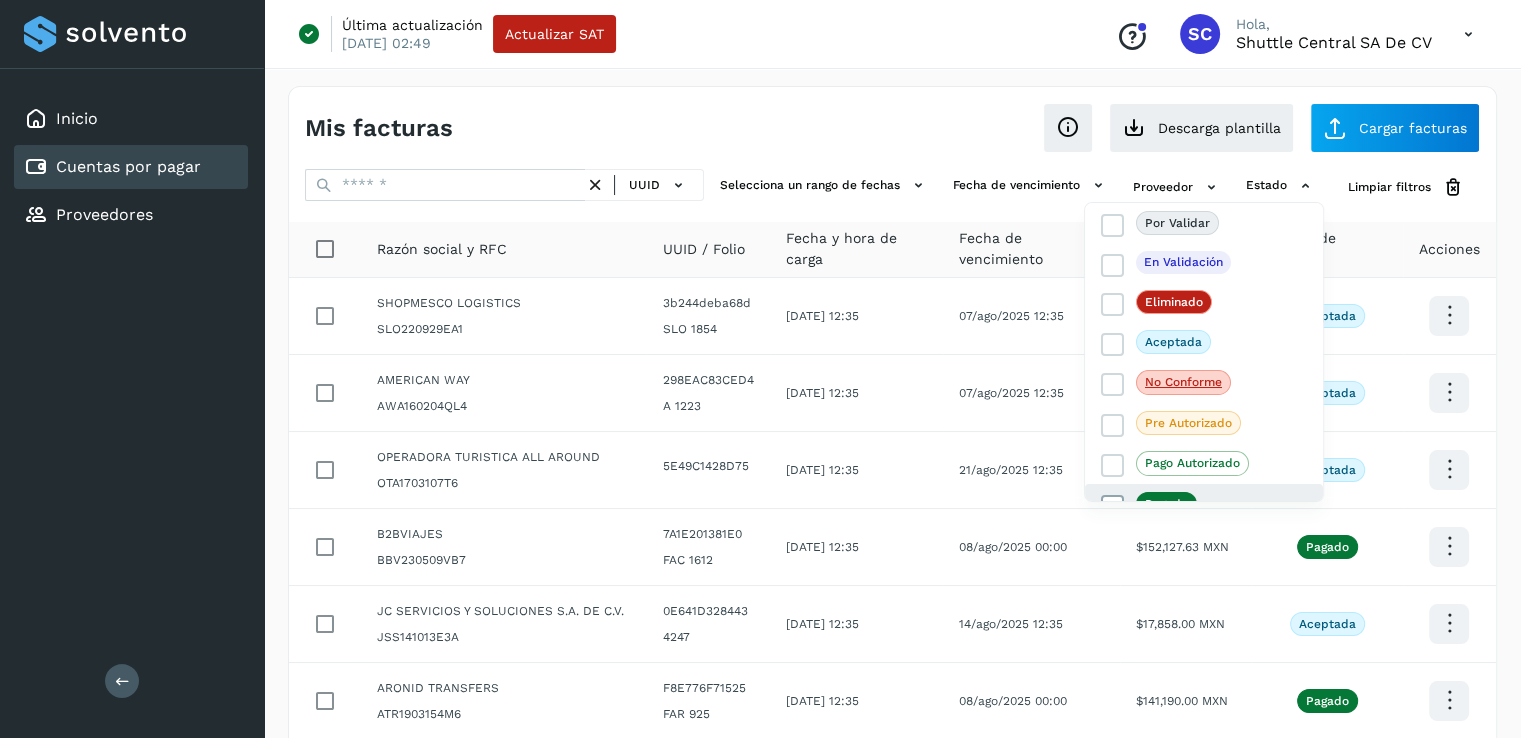 click at bounding box center (1113, 506) 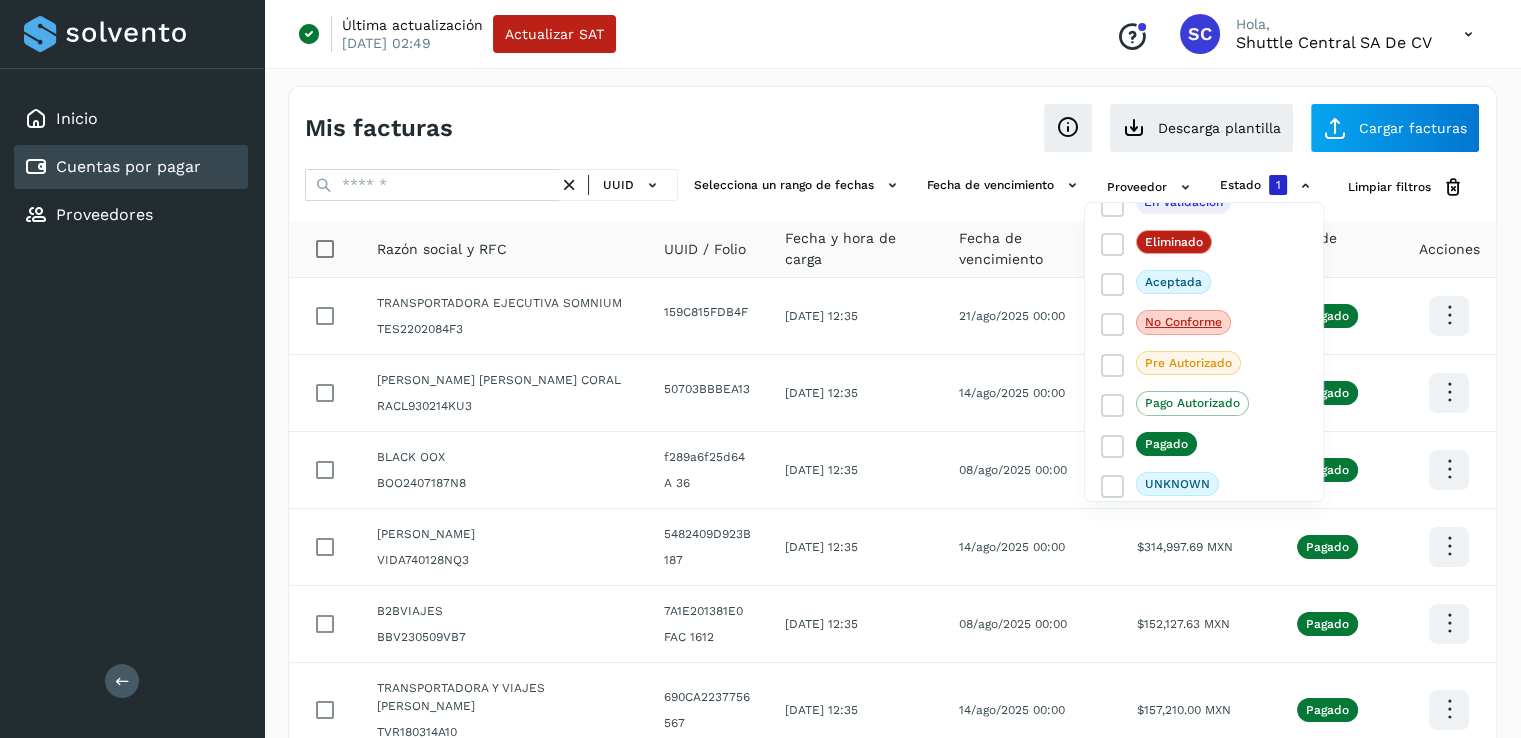 click at bounding box center (760, 369) 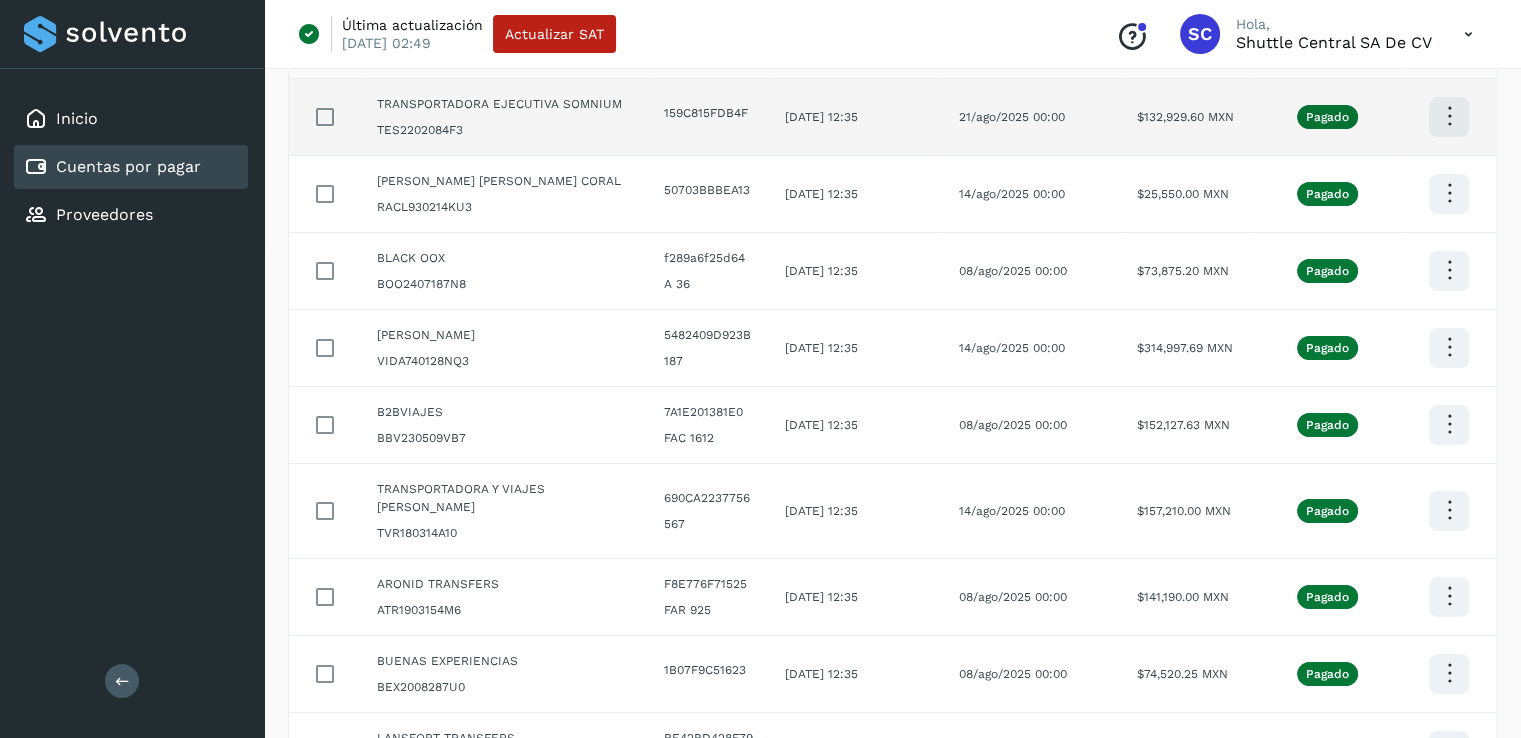 scroll, scrollTop: 200, scrollLeft: 0, axis: vertical 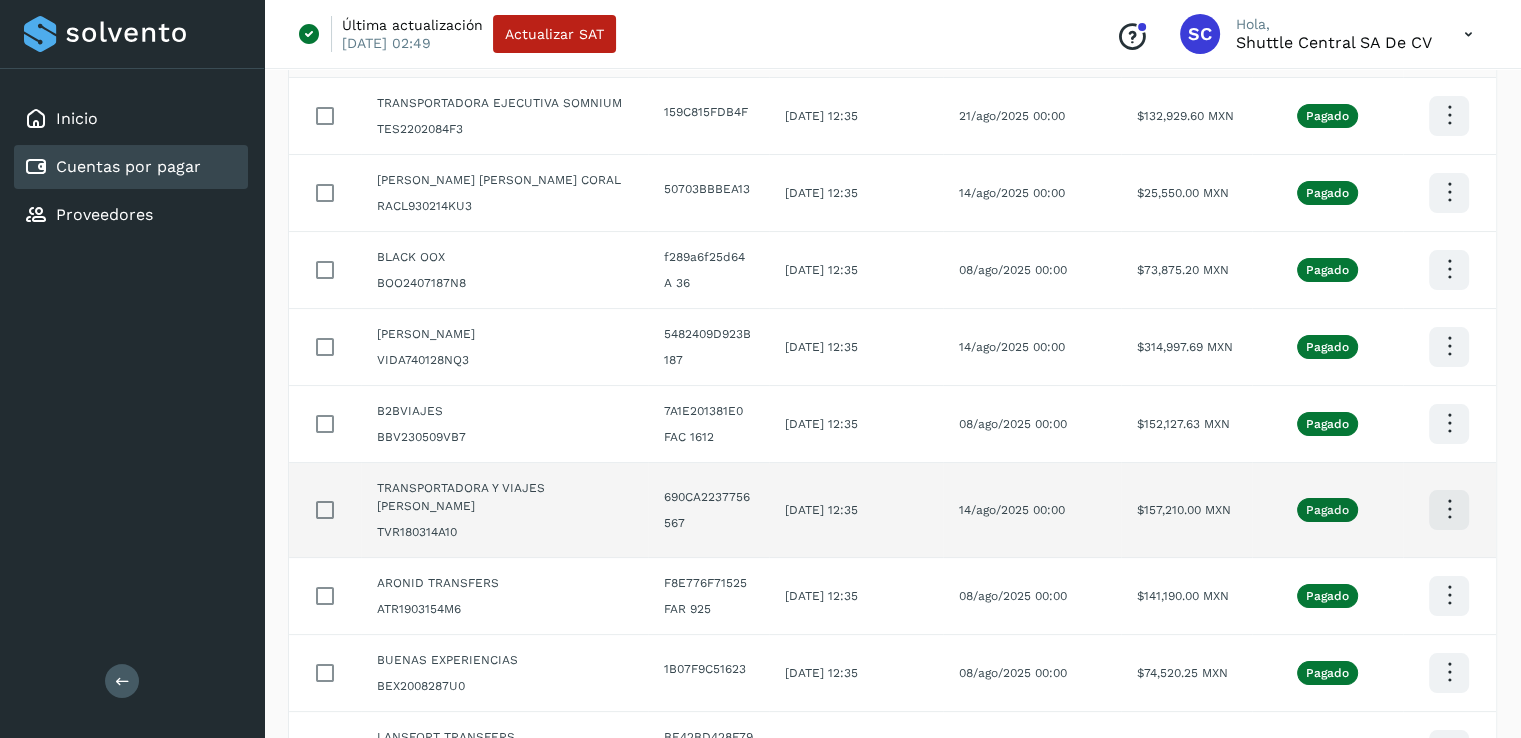 click at bounding box center [1449, 115] 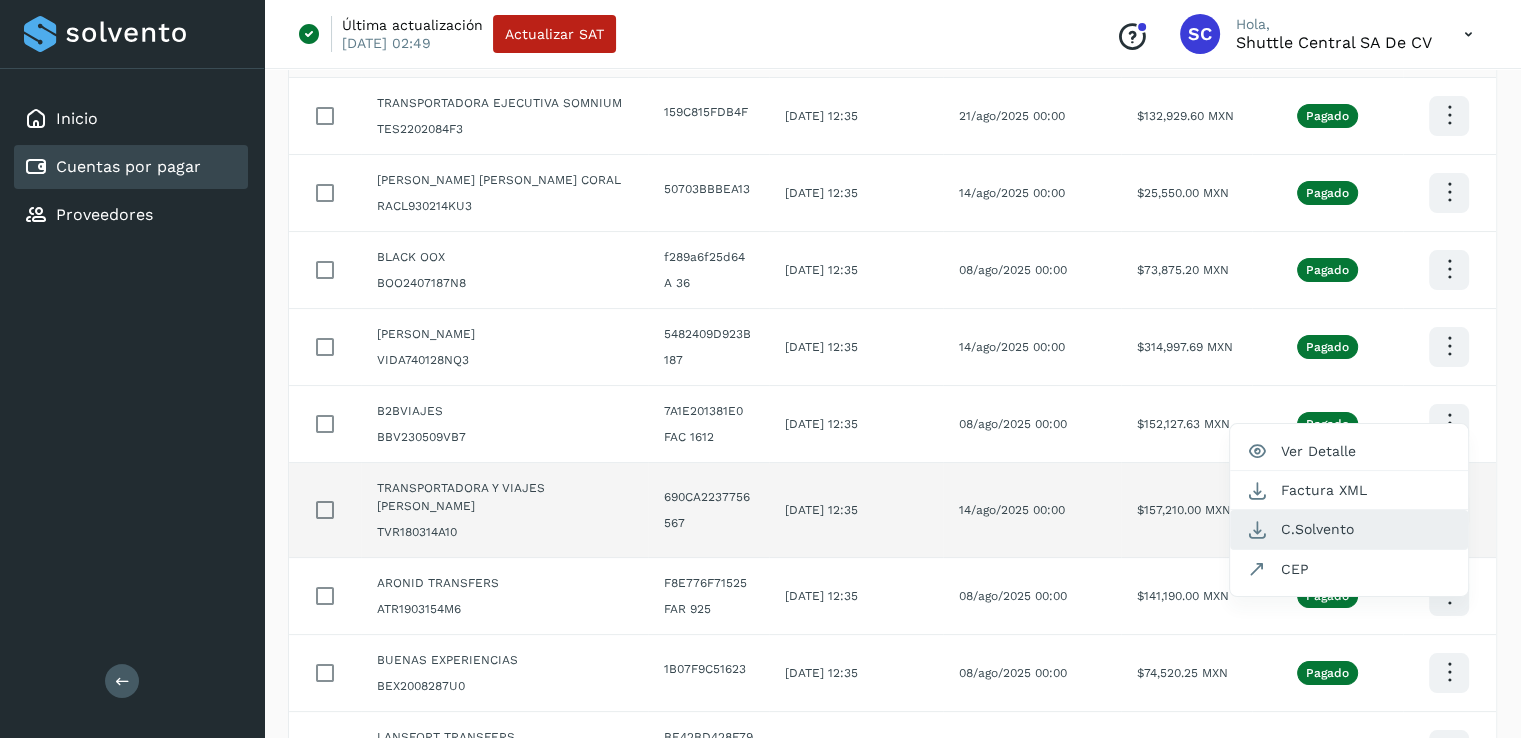 click on "C.Solvento" 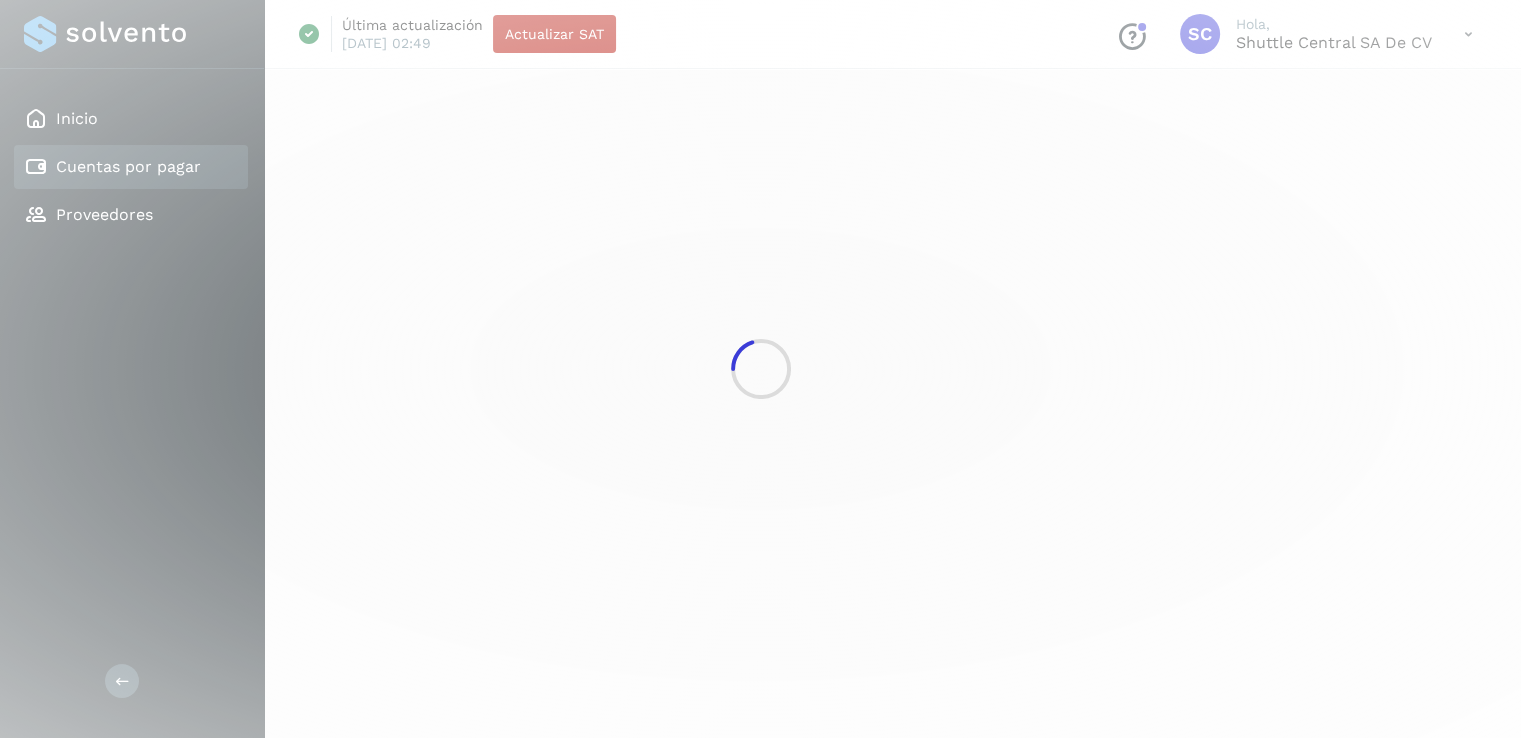 scroll, scrollTop: 0, scrollLeft: 0, axis: both 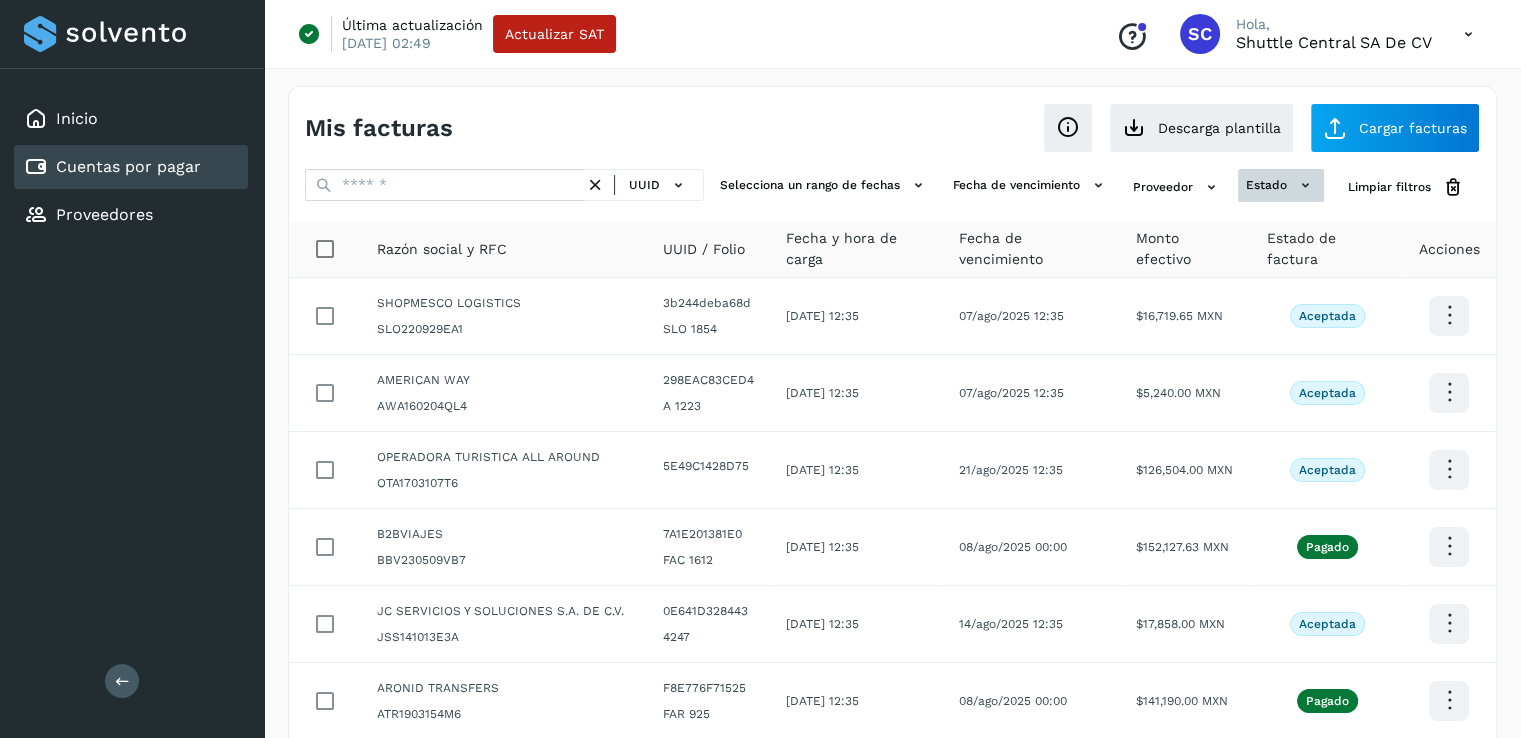 click 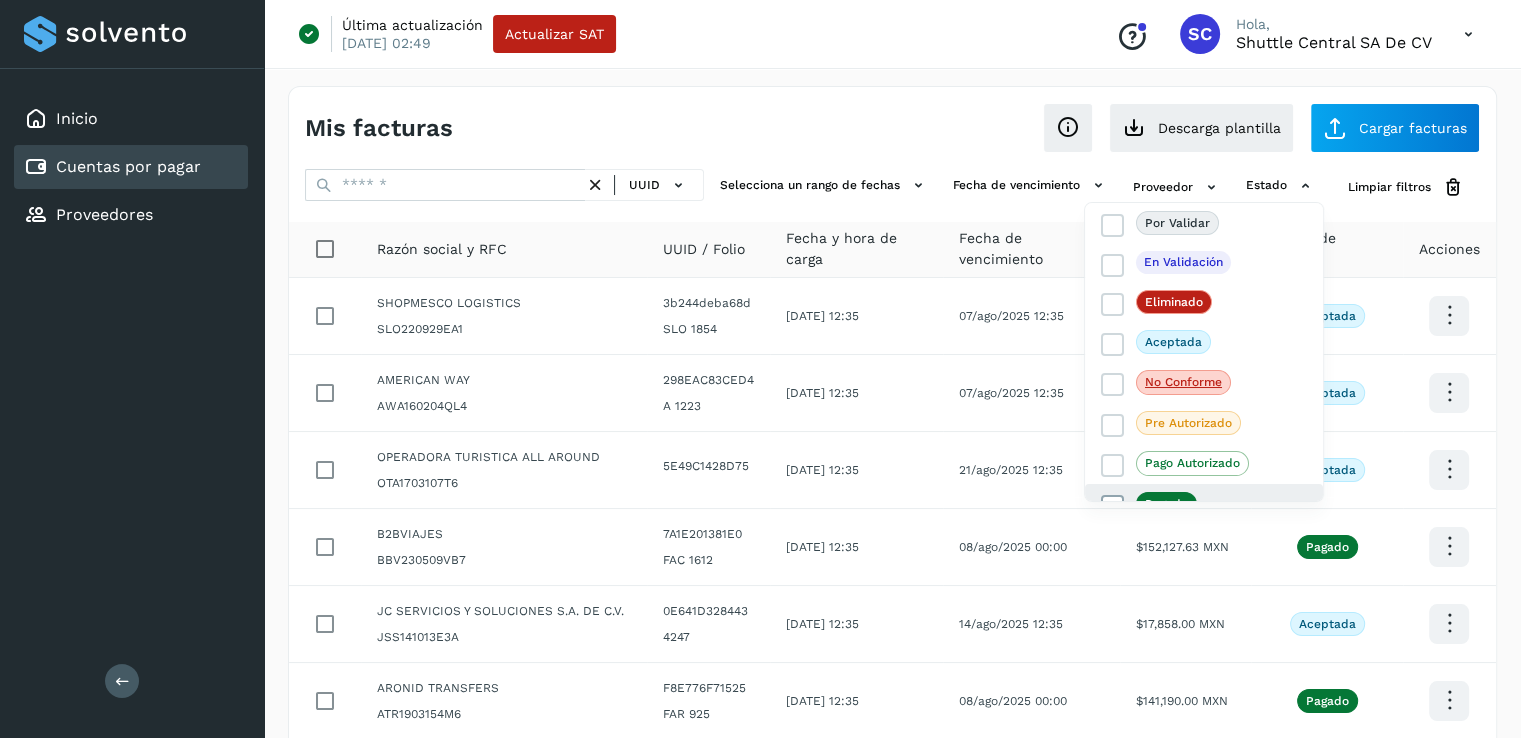 click on "Pagado" 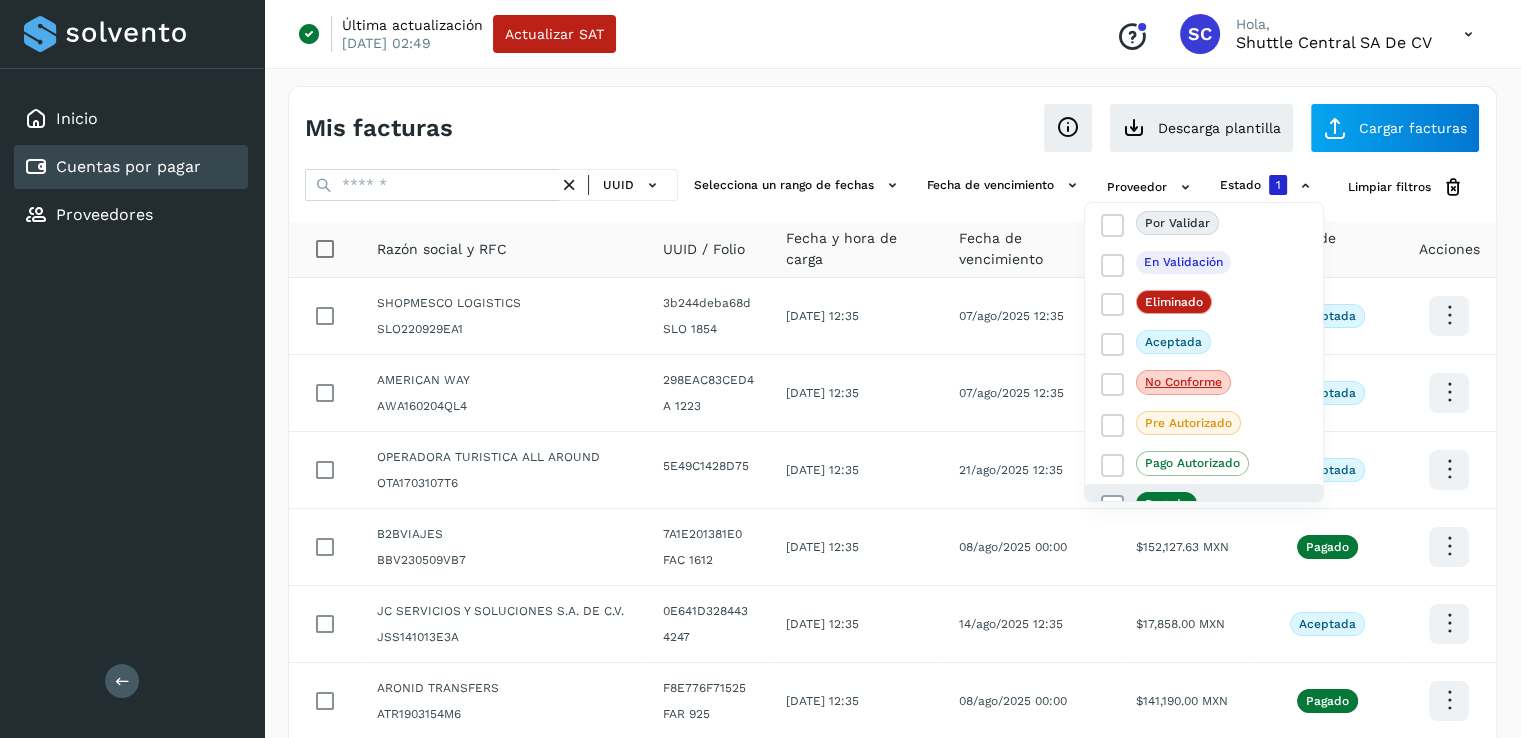 scroll, scrollTop: 60, scrollLeft: 0, axis: vertical 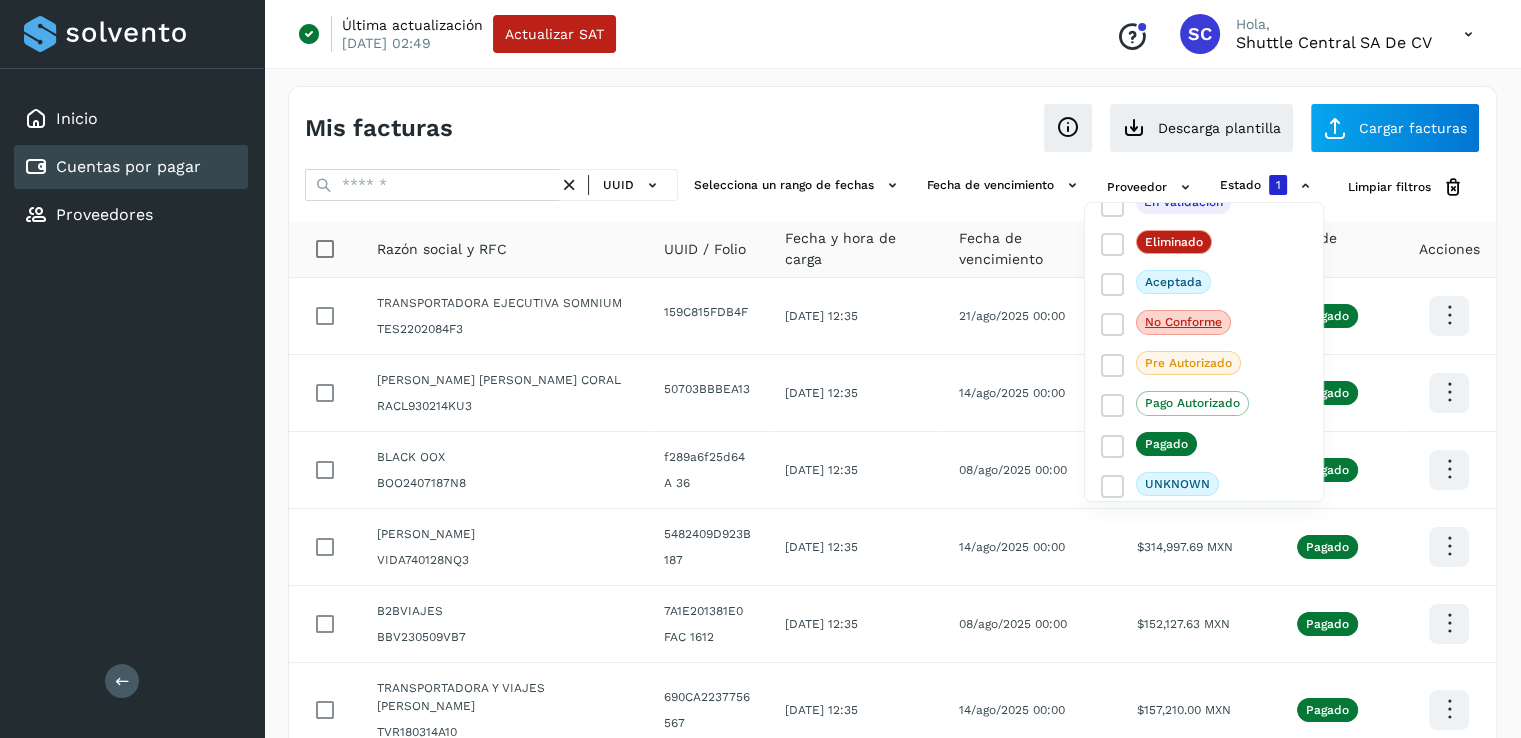 click at bounding box center (760, 369) 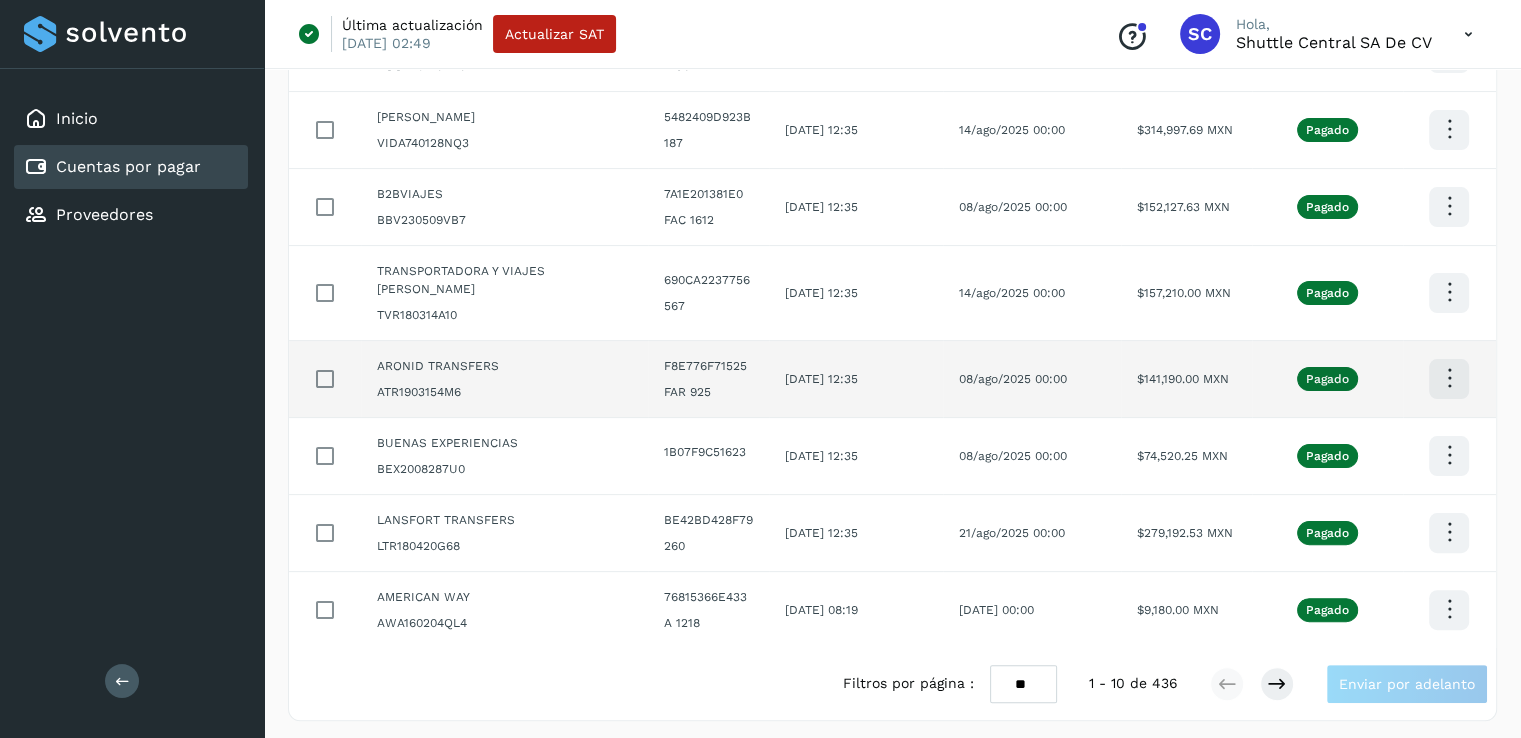 scroll, scrollTop: 421, scrollLeft: 0, axis: vertical 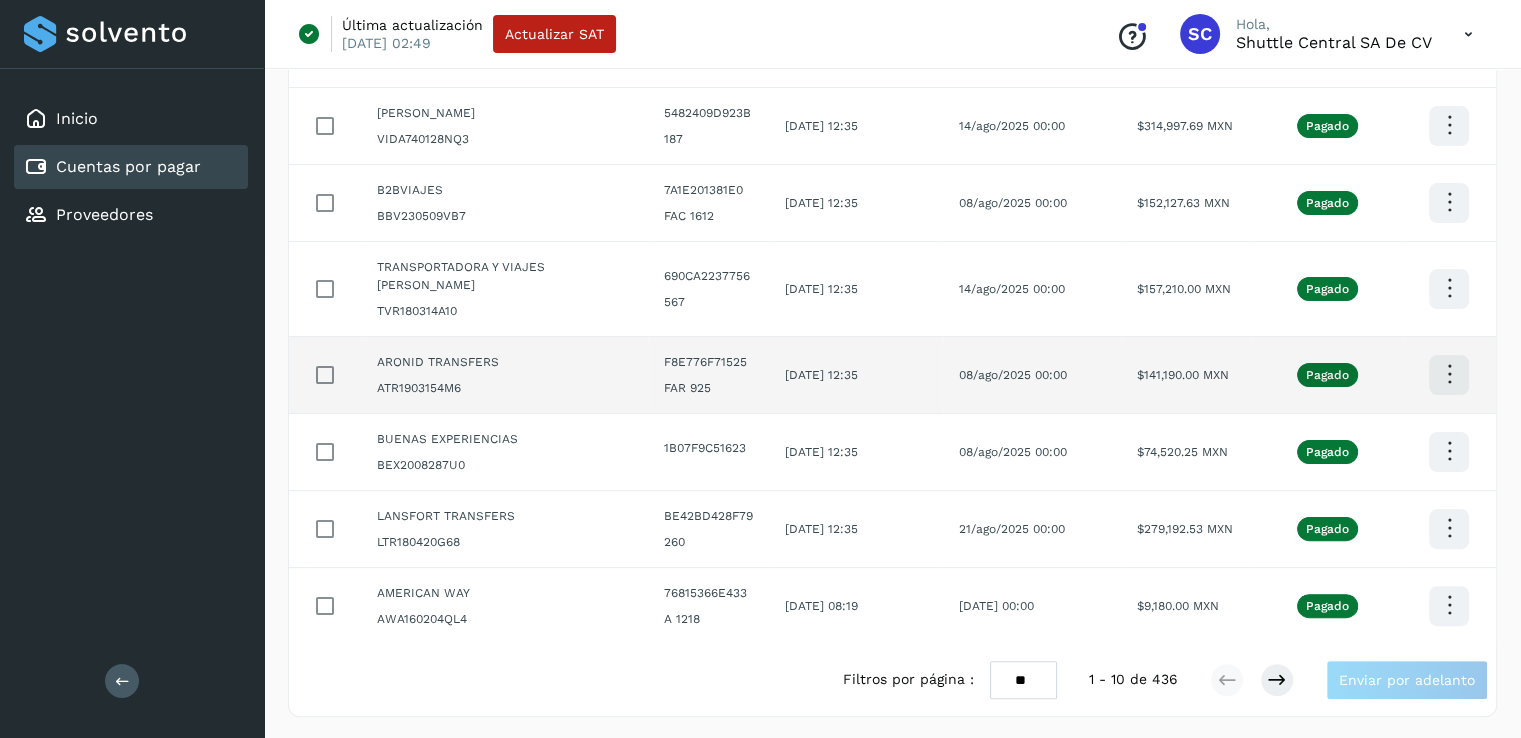 click at bounding box center (1449, -106) 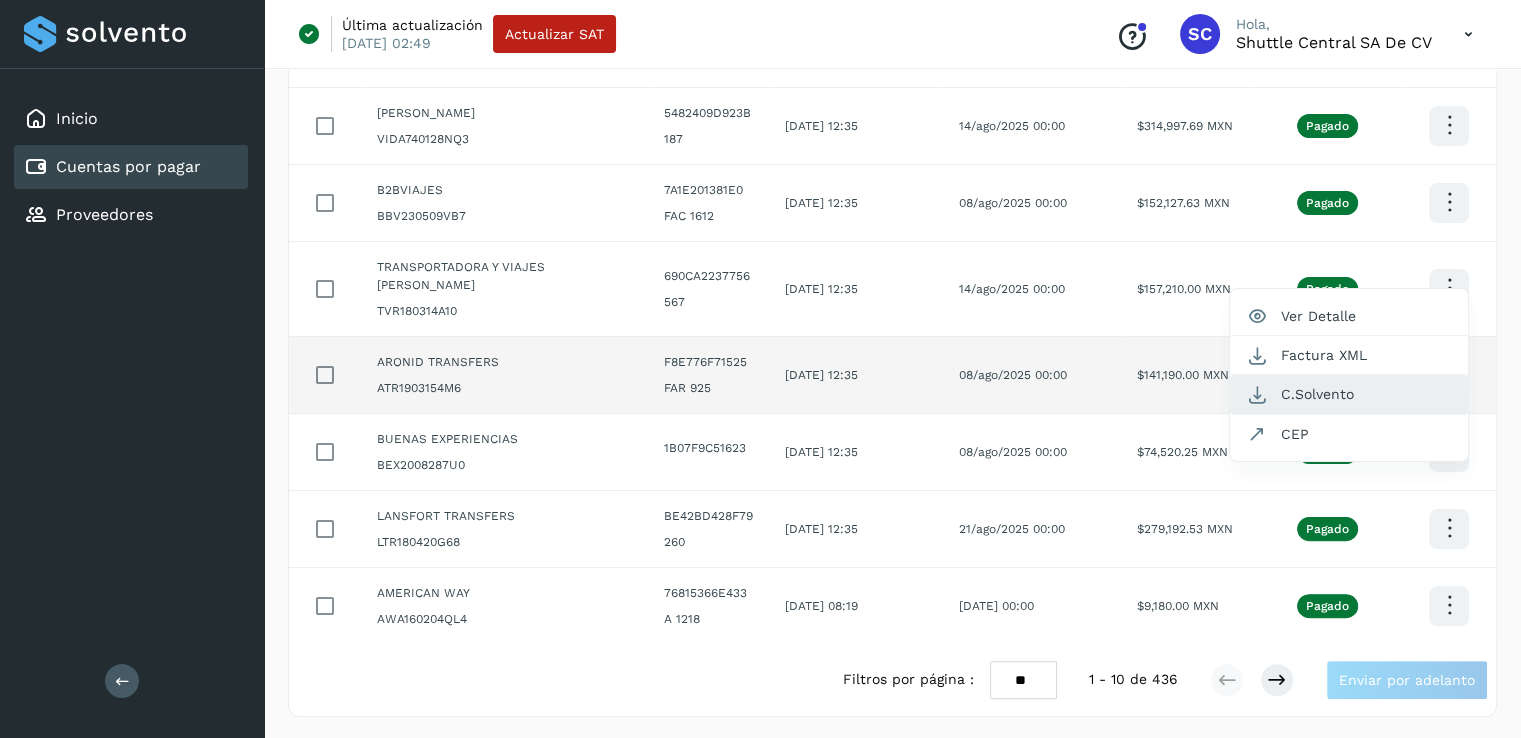 click on "C.Solvento" 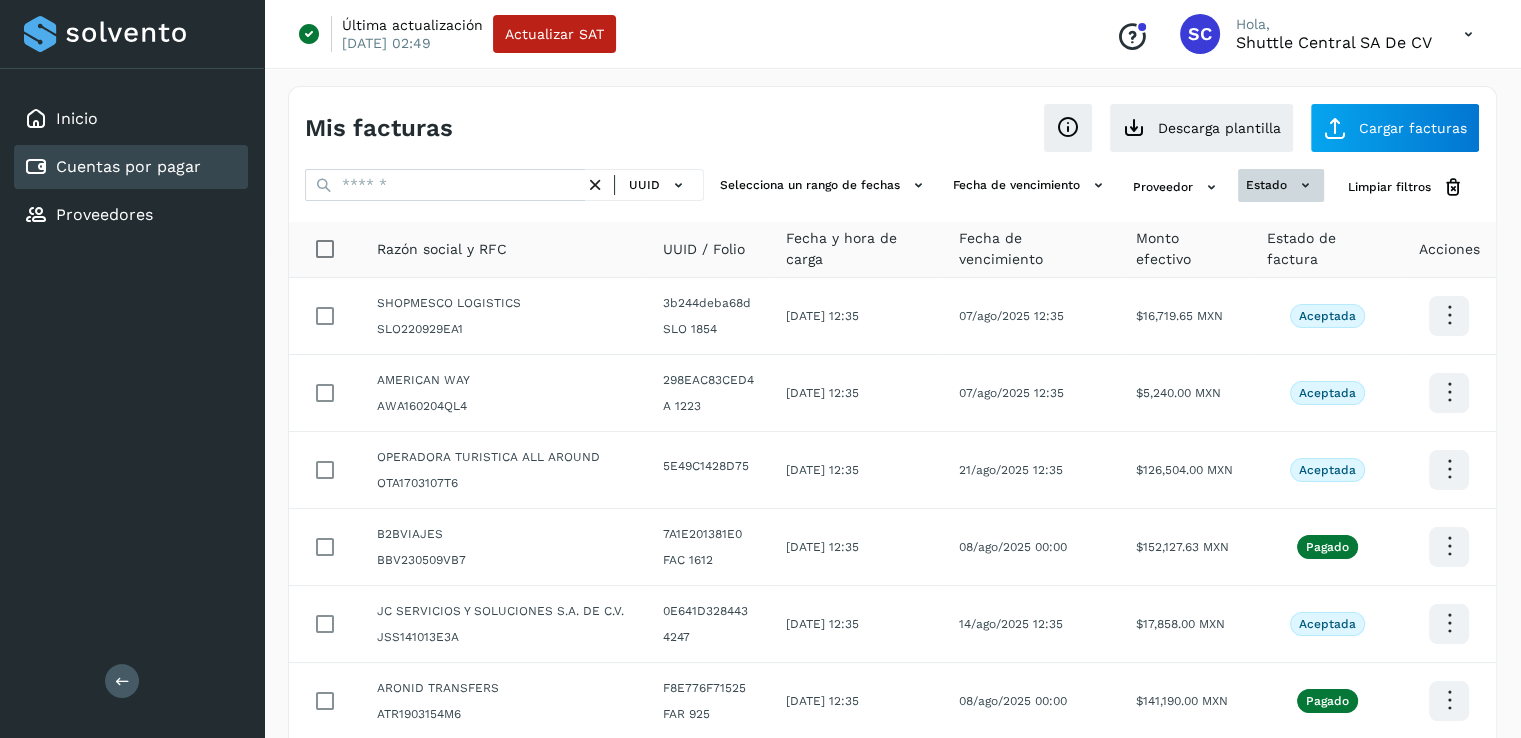 click on "estado" at bounding box center [1281, 185] 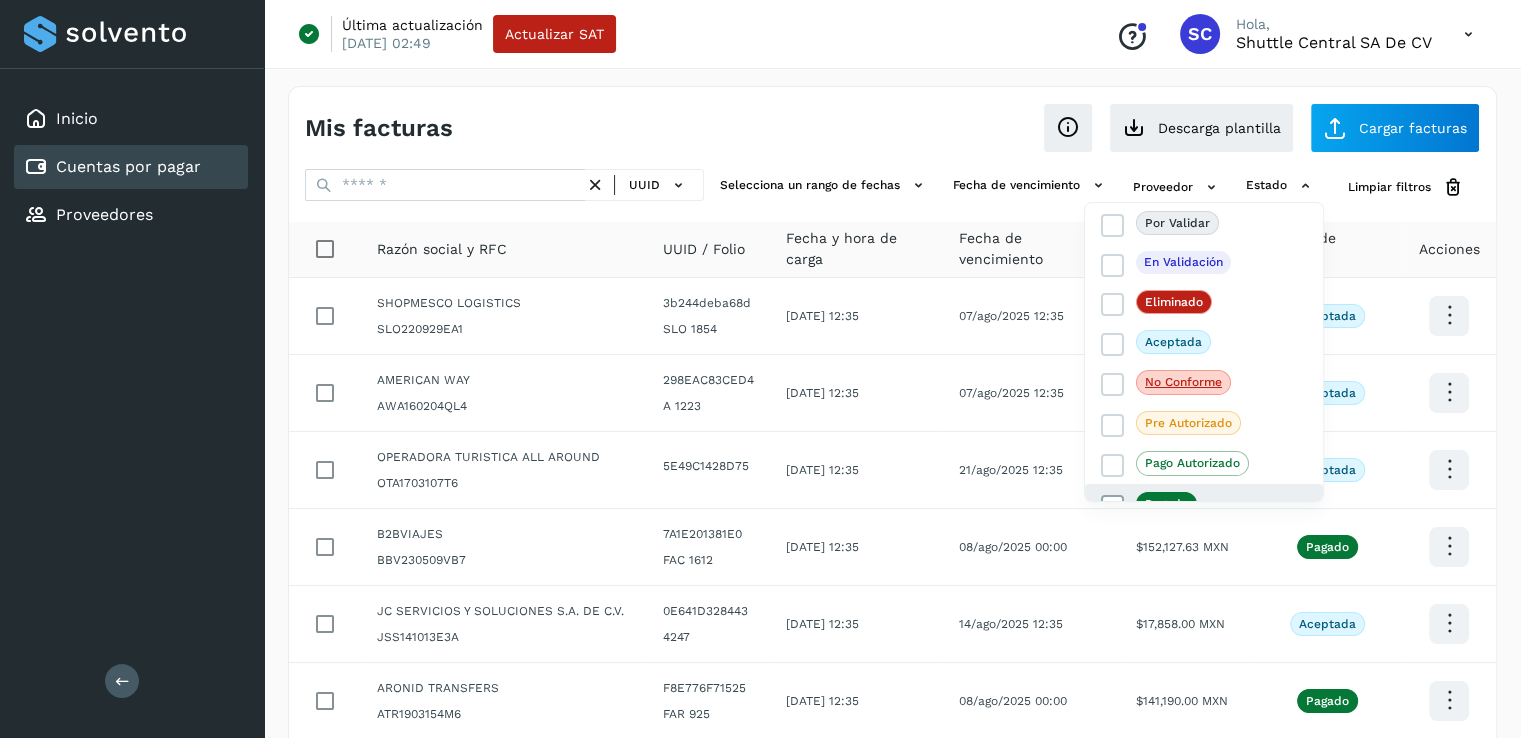 click on "Pagado" 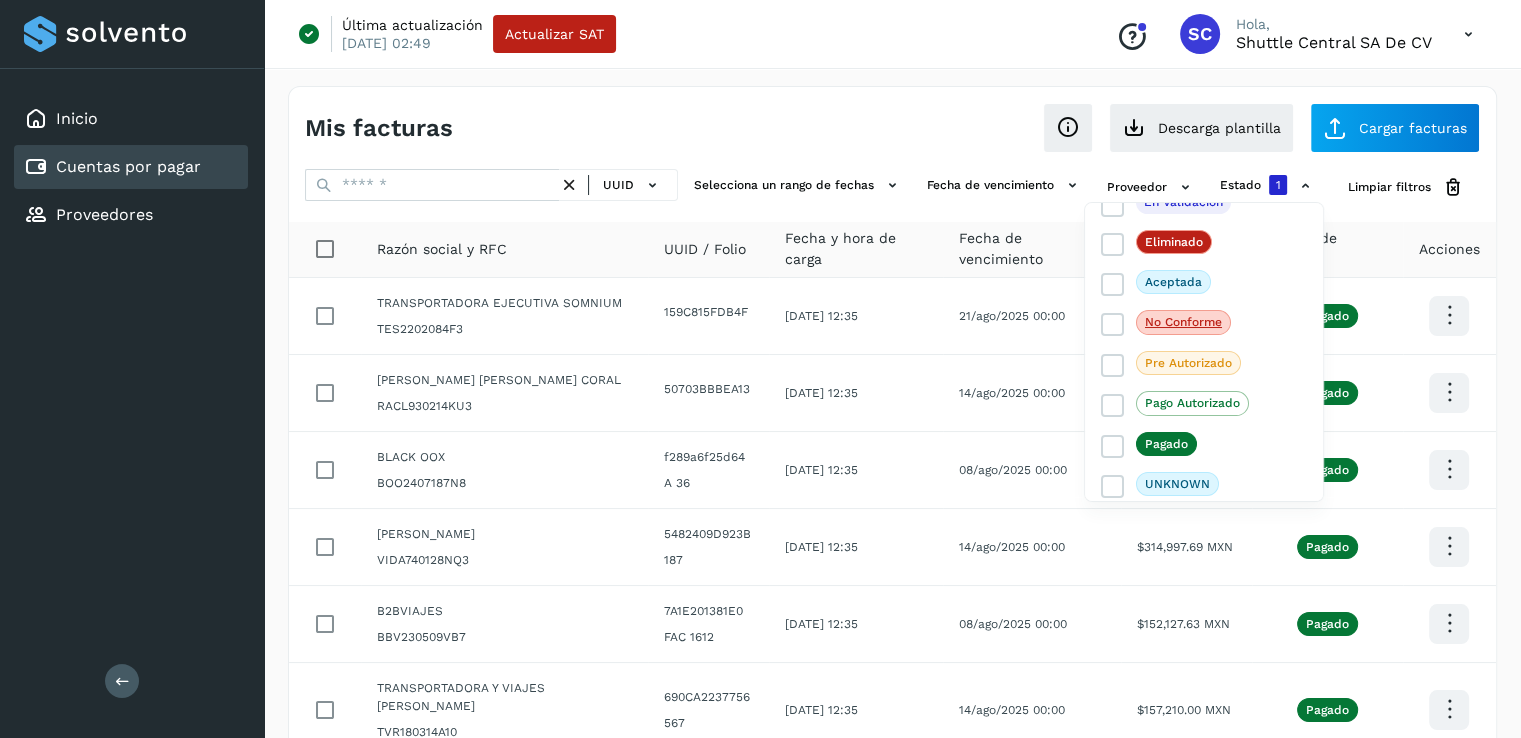 click at bounding box center [760, 369] 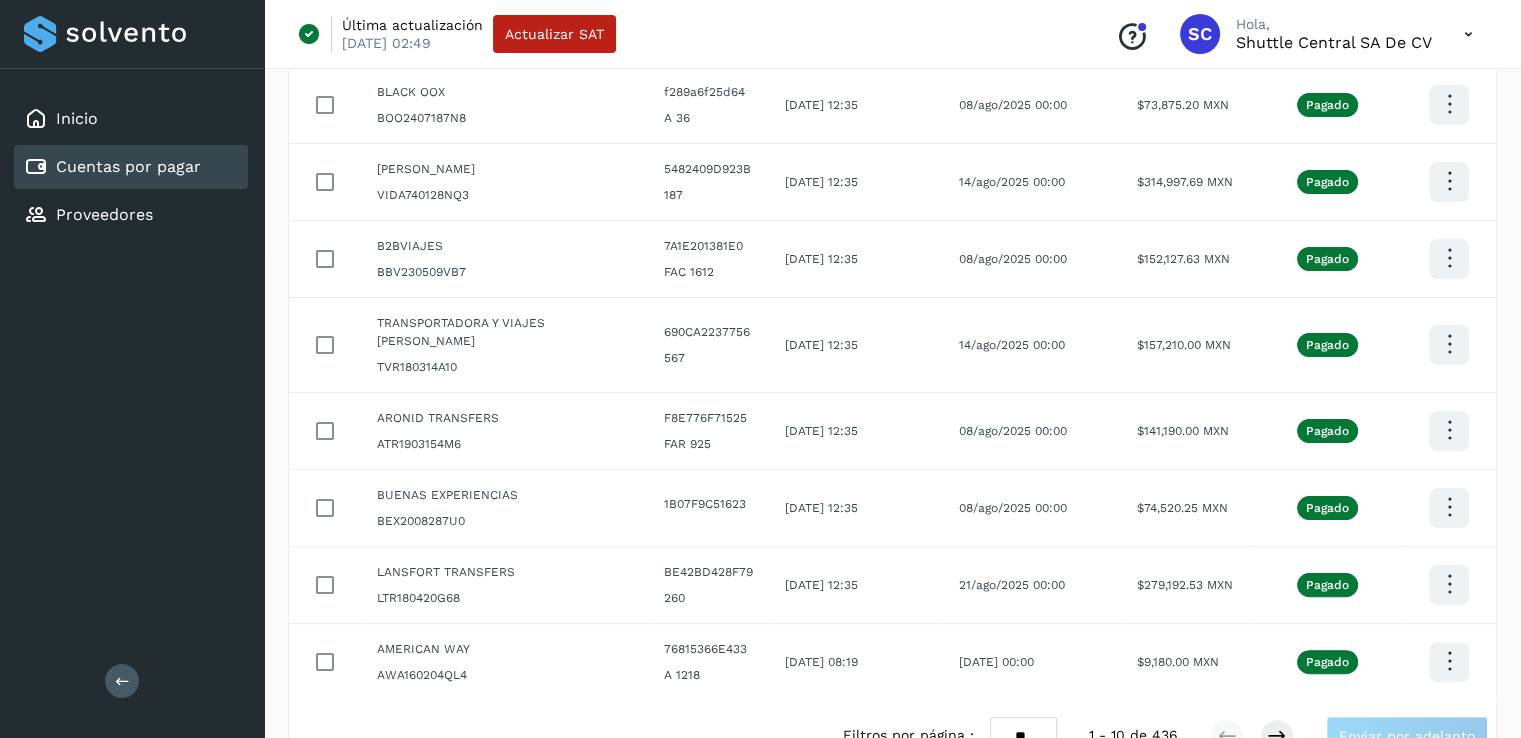 scroll, scrollTop: 400, scrollLeft: 0, axis: vertical 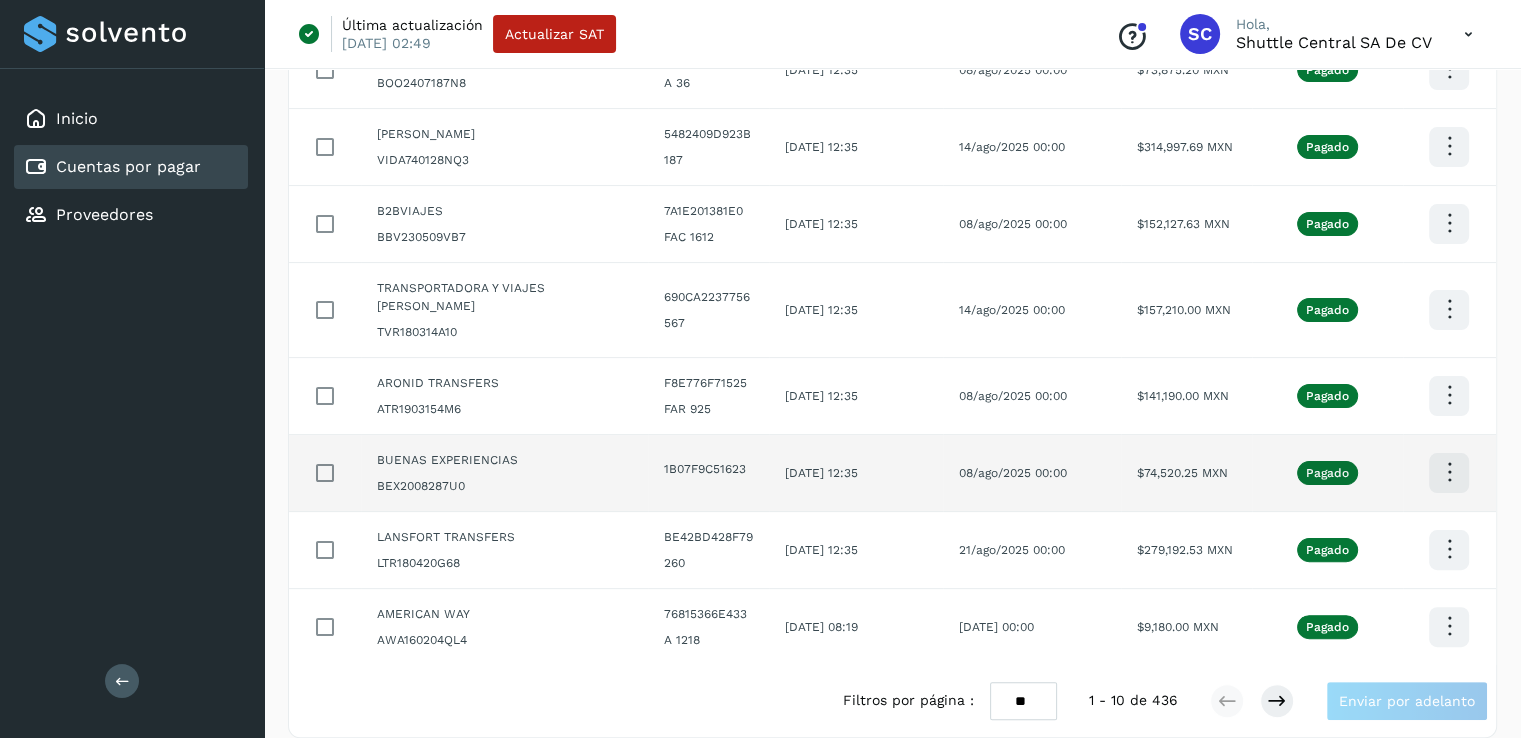 click at bounding box center (1449, -85) 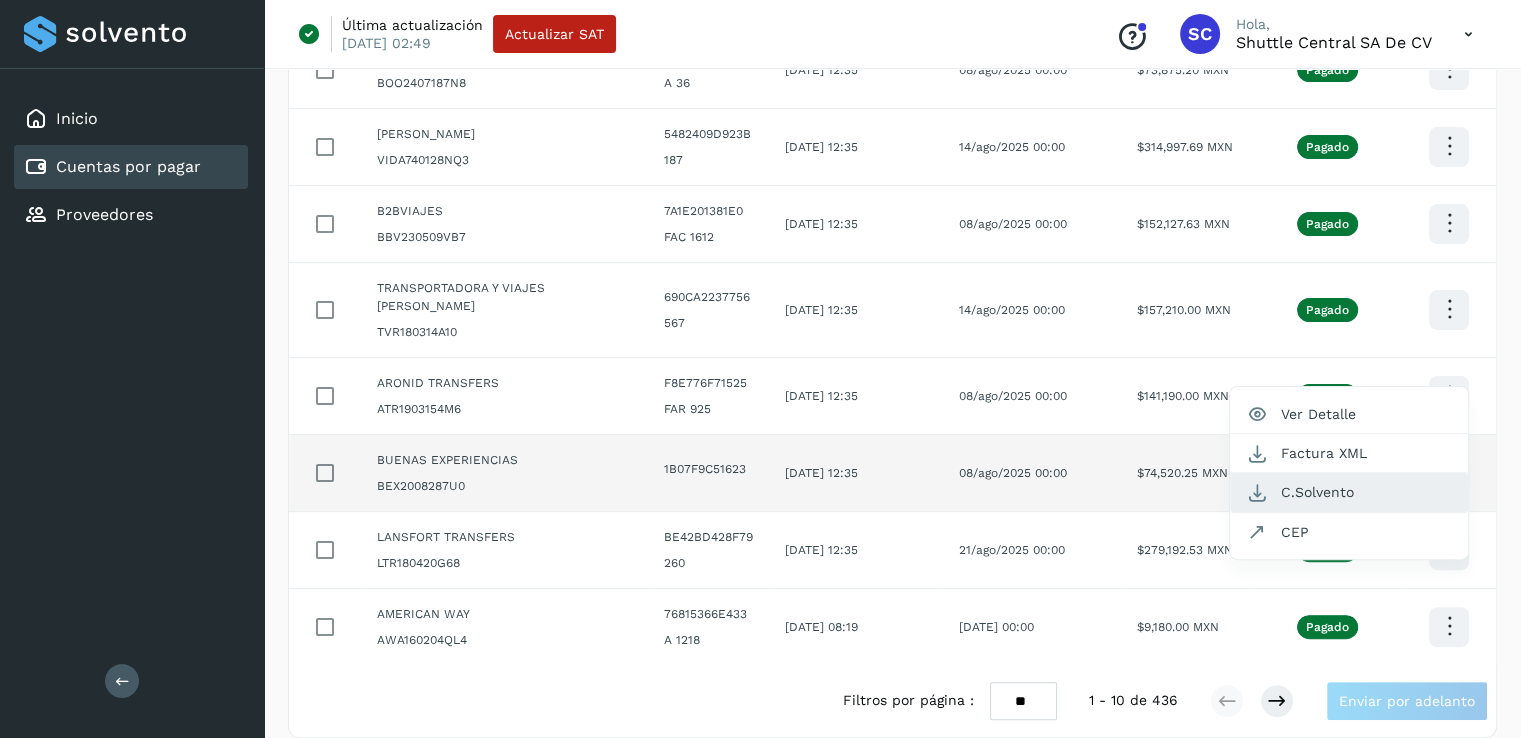 click on "C.Solvento" 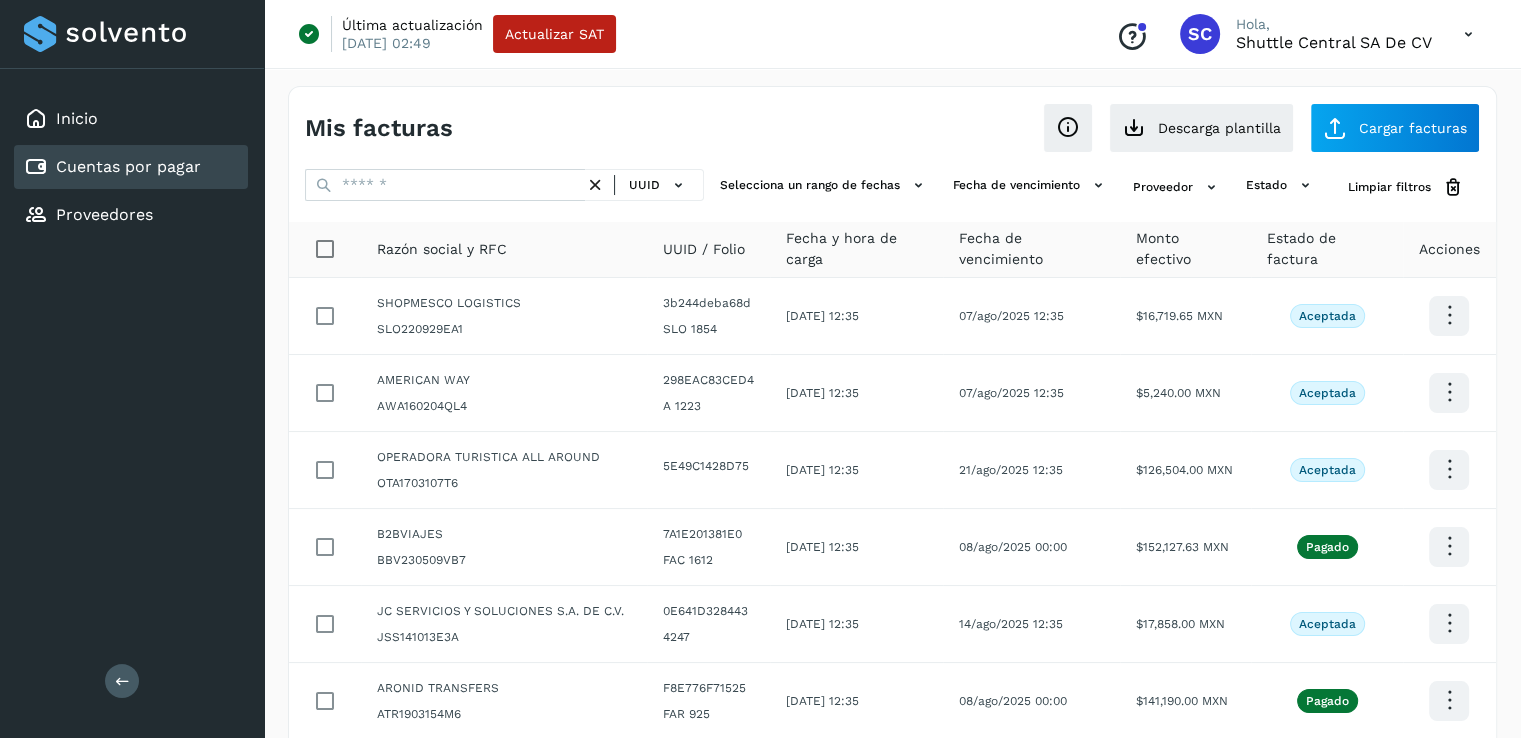 click on "Mis facturas" at bounding box center (599, 128) 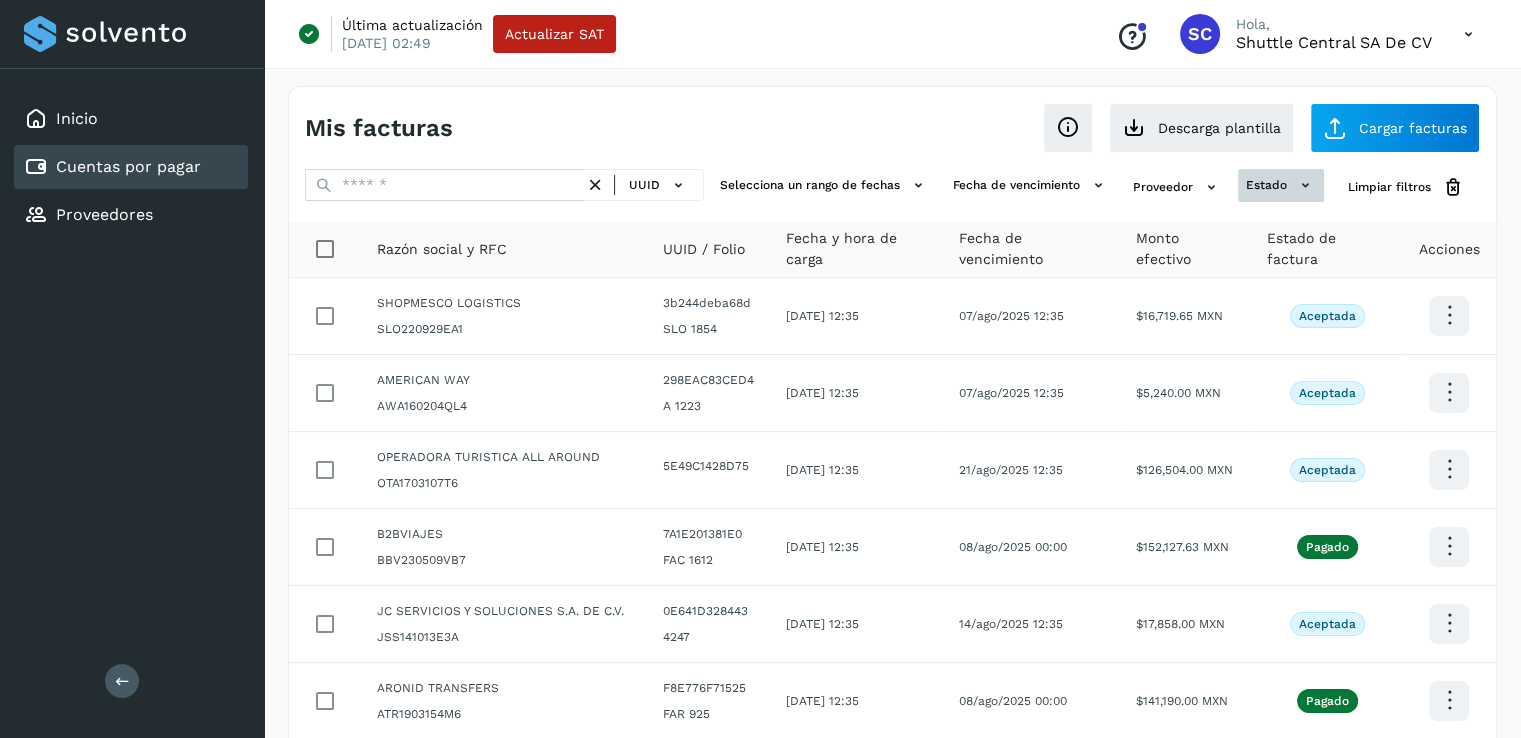 click on "estado" at bounding box center [1281, 185] 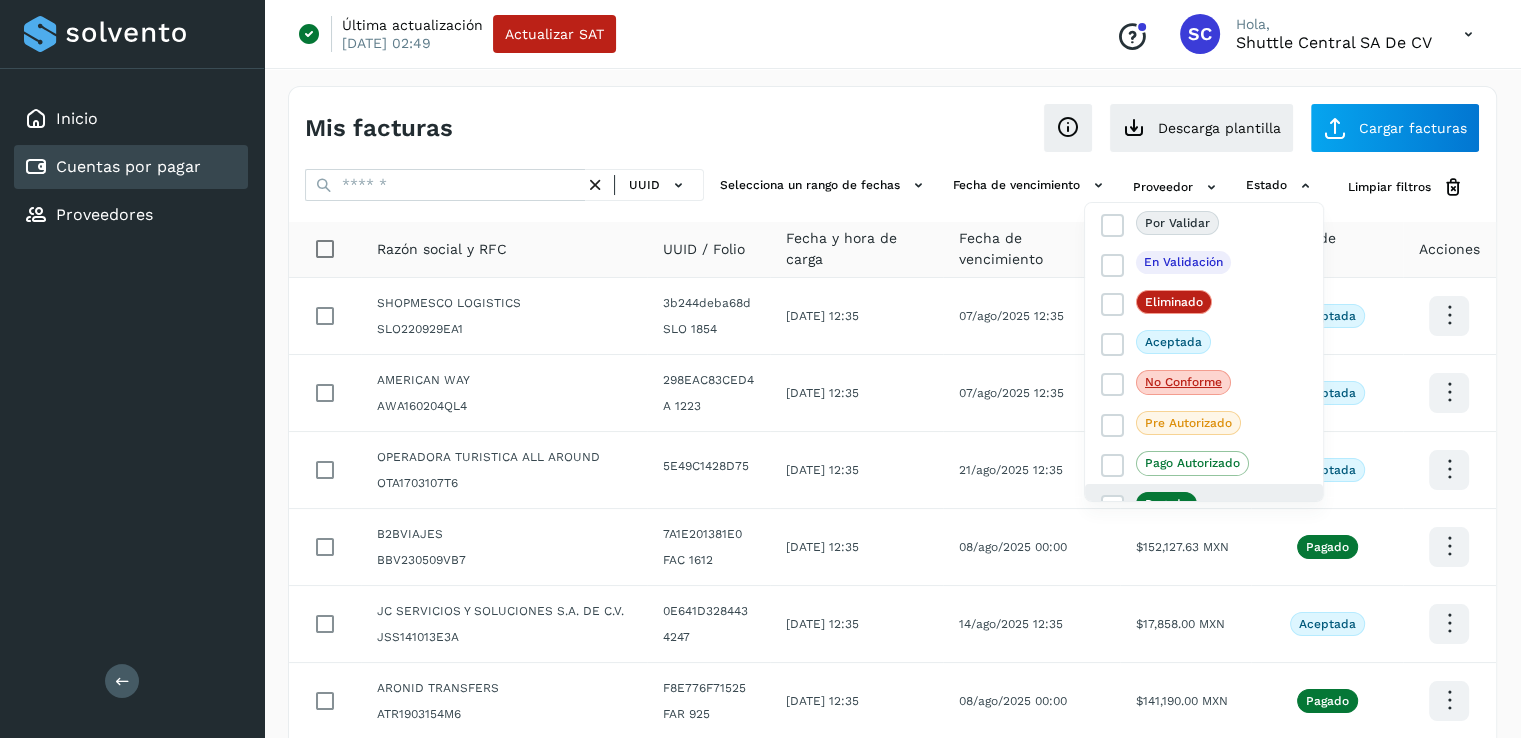click on "Pagado" 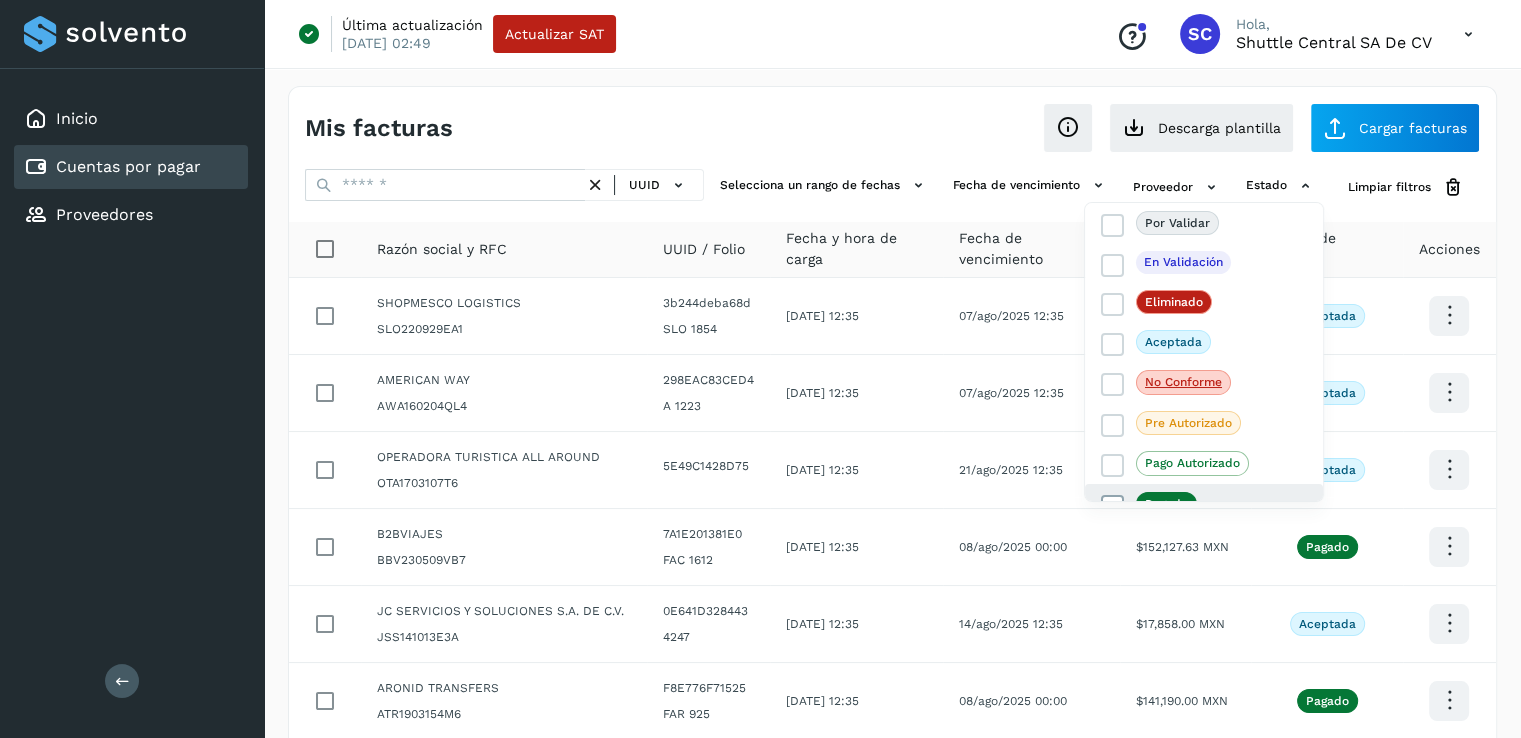 click at bounding box center [1113, 506] 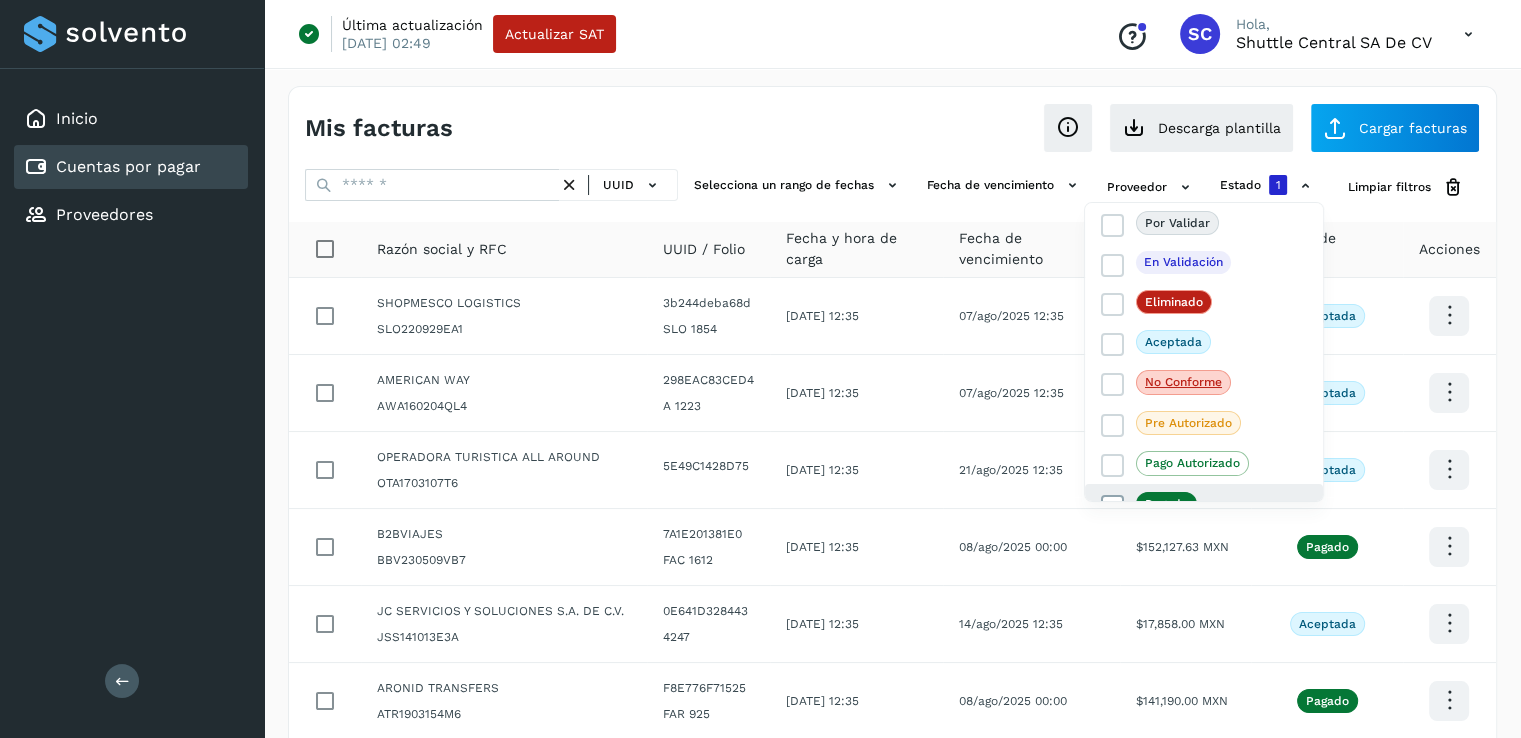 scroll, scrollTop: 60, scrollLeft: 0, axis: vertical 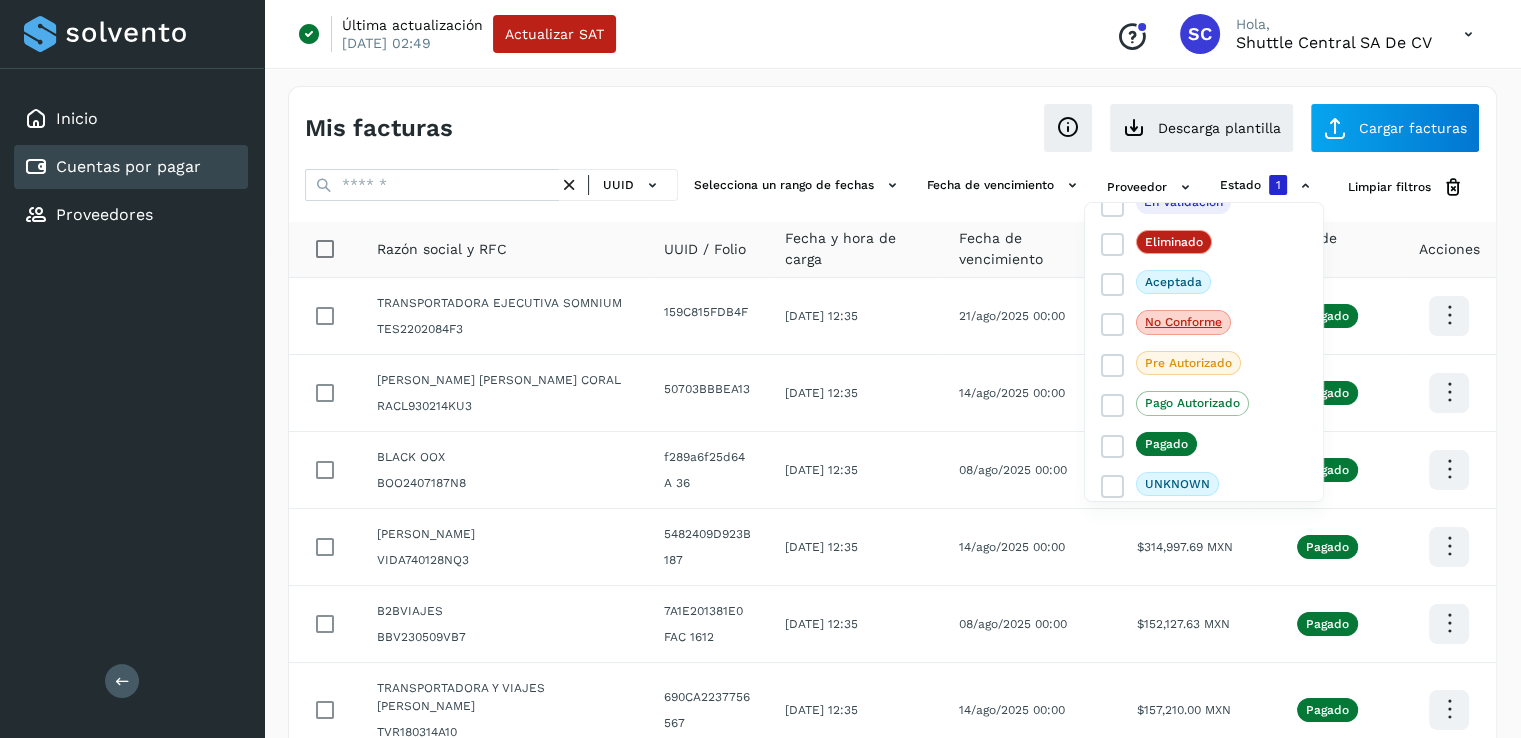 click at bounding box center [760, 369] 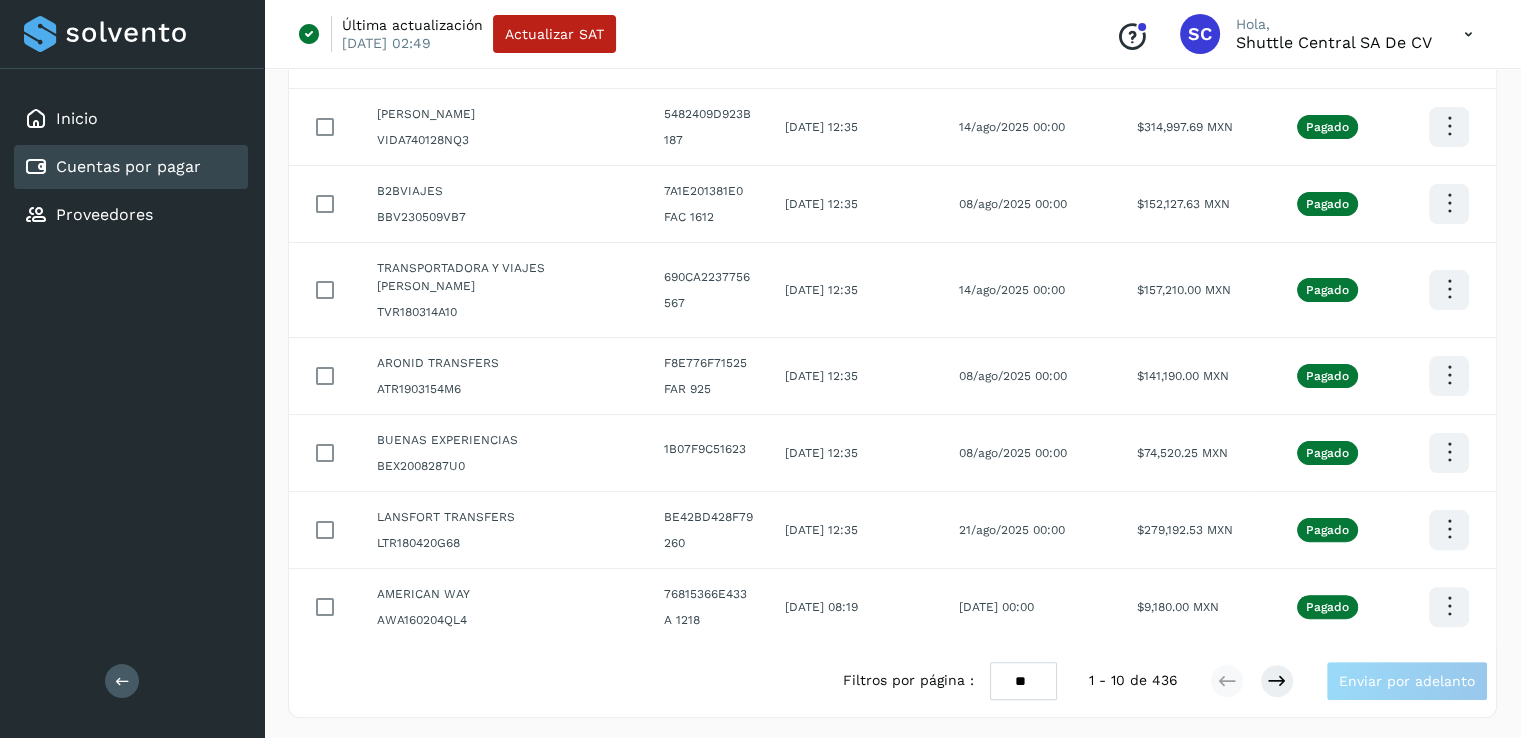 scroll, scrollTop: 421, scrollLeft: 0, axis: vertical 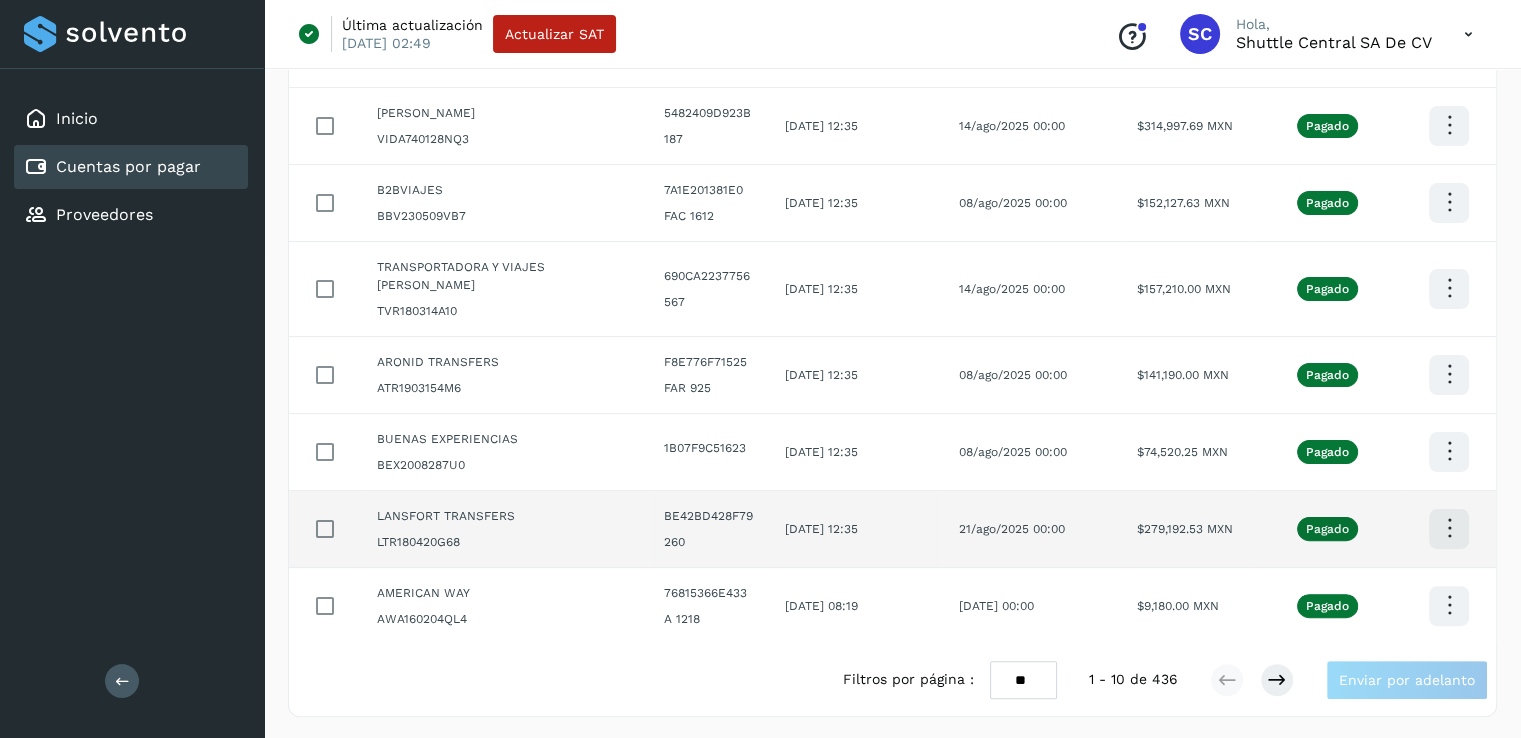 click at bounding box center [1449, -106] 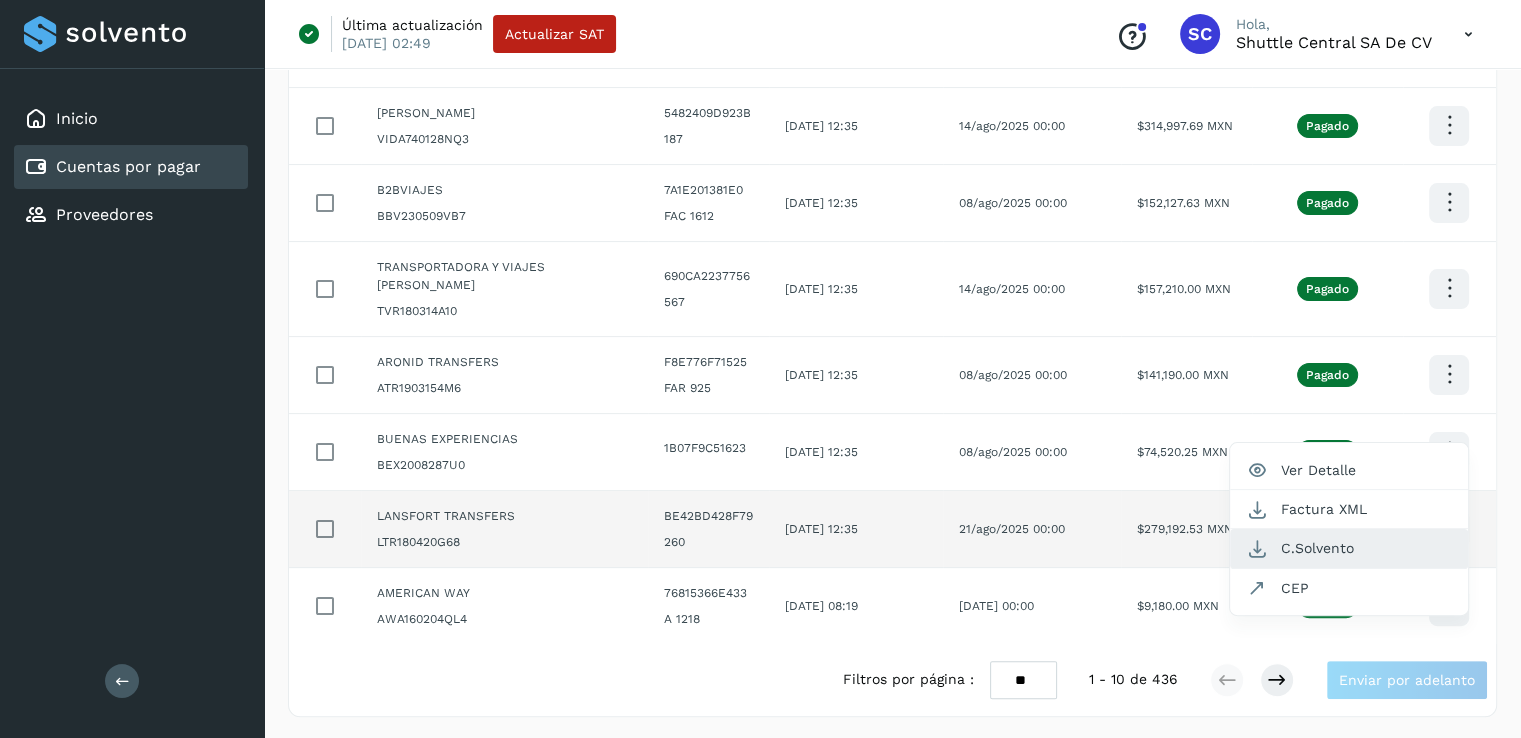 click on "C.Solvento" 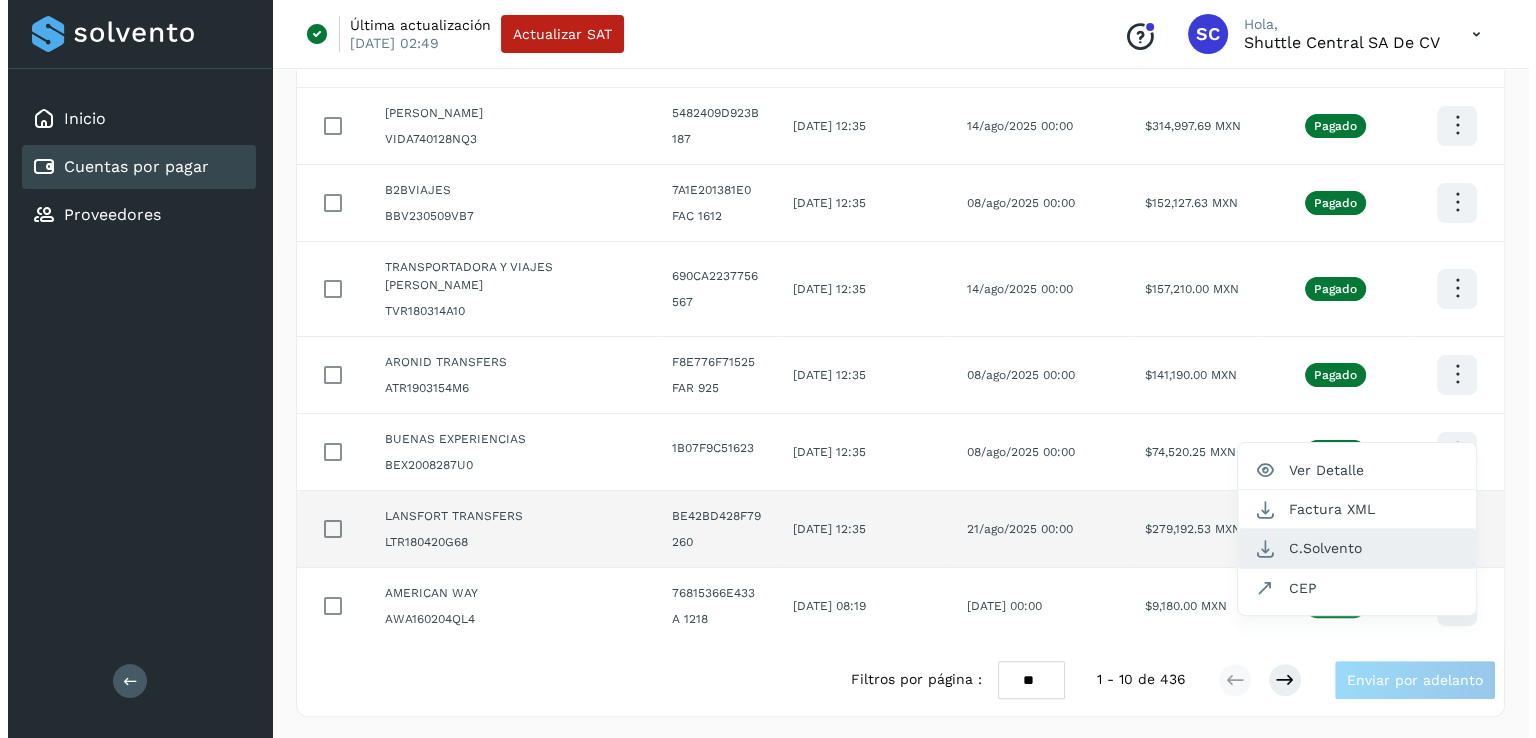 scroll, scrollTop: 0, scrollLeft: 0, axis: both 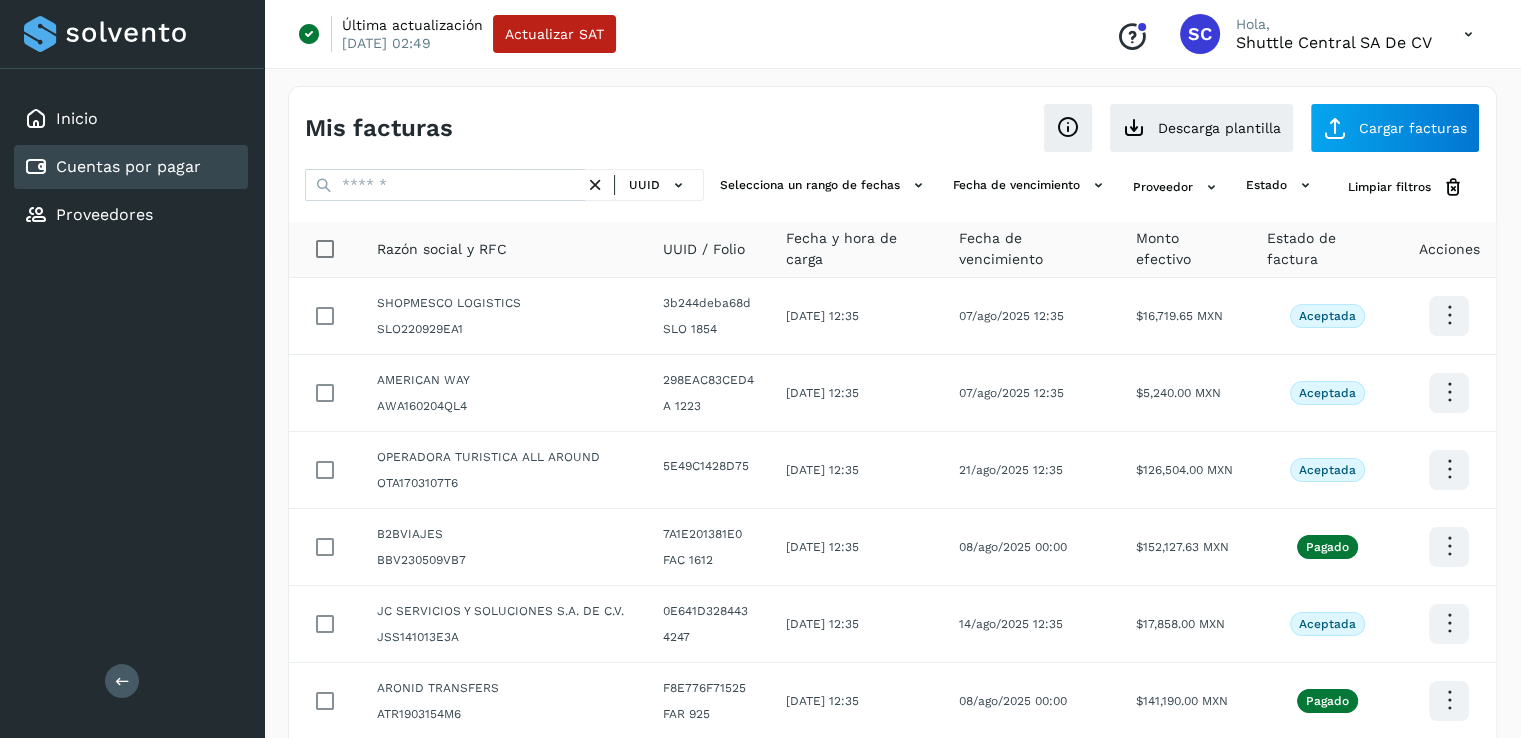 click on "Última actualización 09/feb/2024 02:49 Actualizar SAT
Conoce nuestros beneficios
SC Hola, Shuttle Central SA de CV" at bounding box center (892, 34) 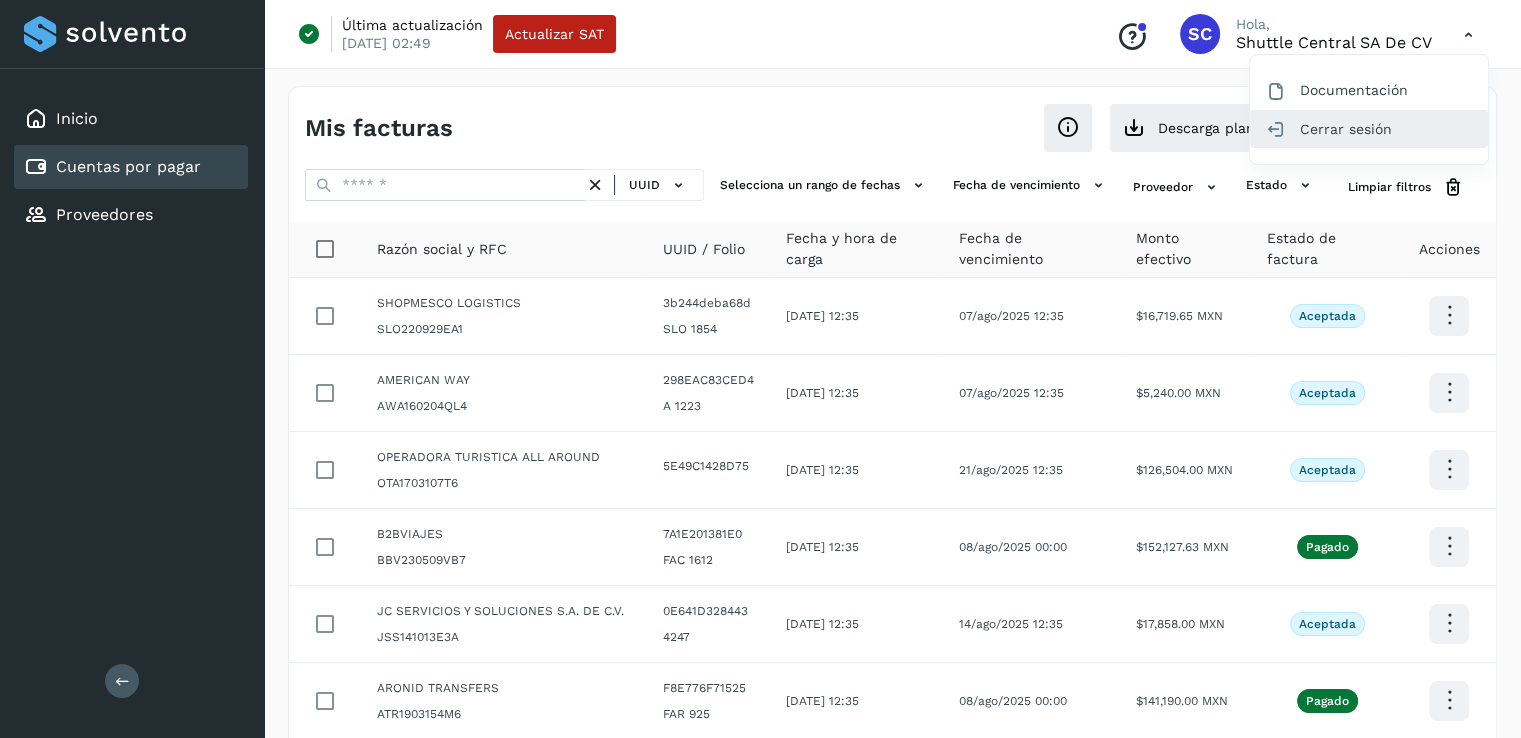 click on "Cerrar sesión" 